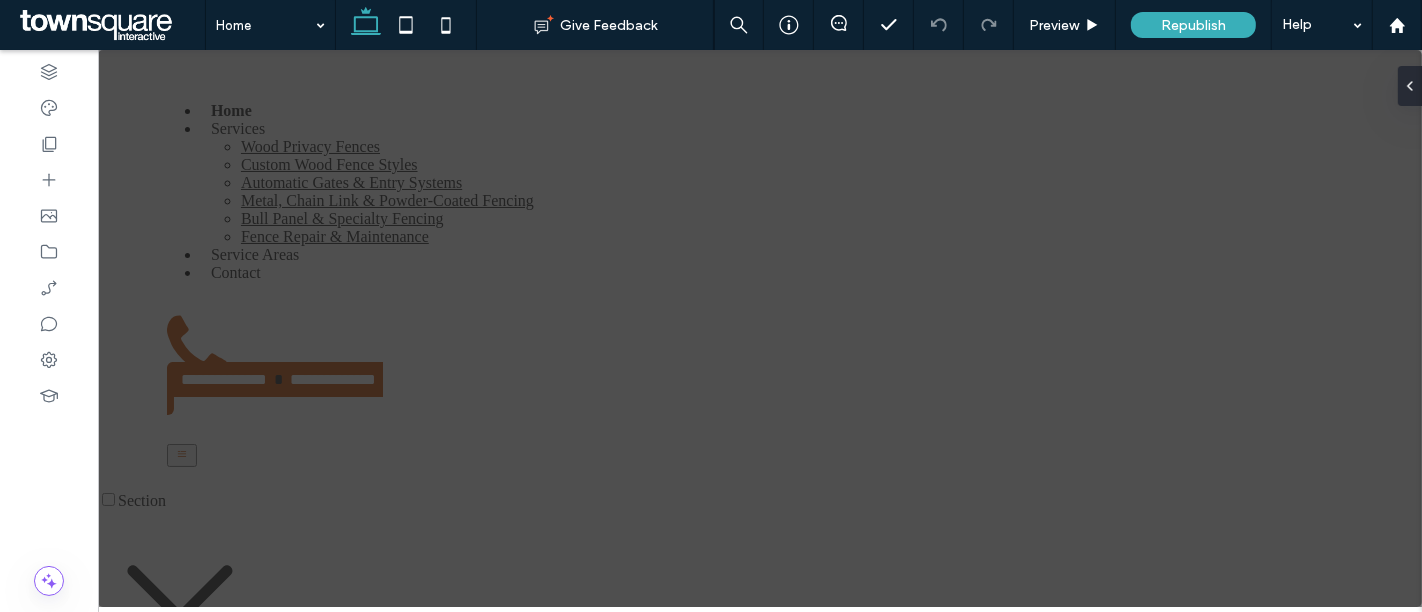 scroll, scrollTop: 0, scrollLeft: 0, axis: both 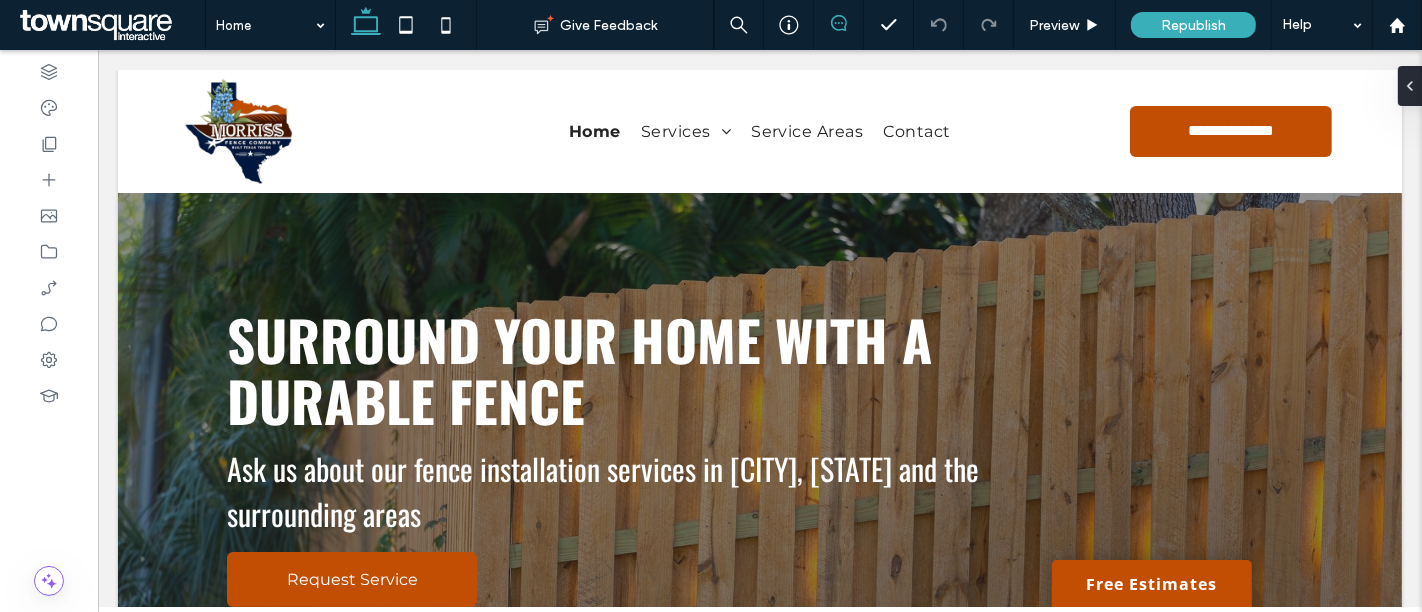 click 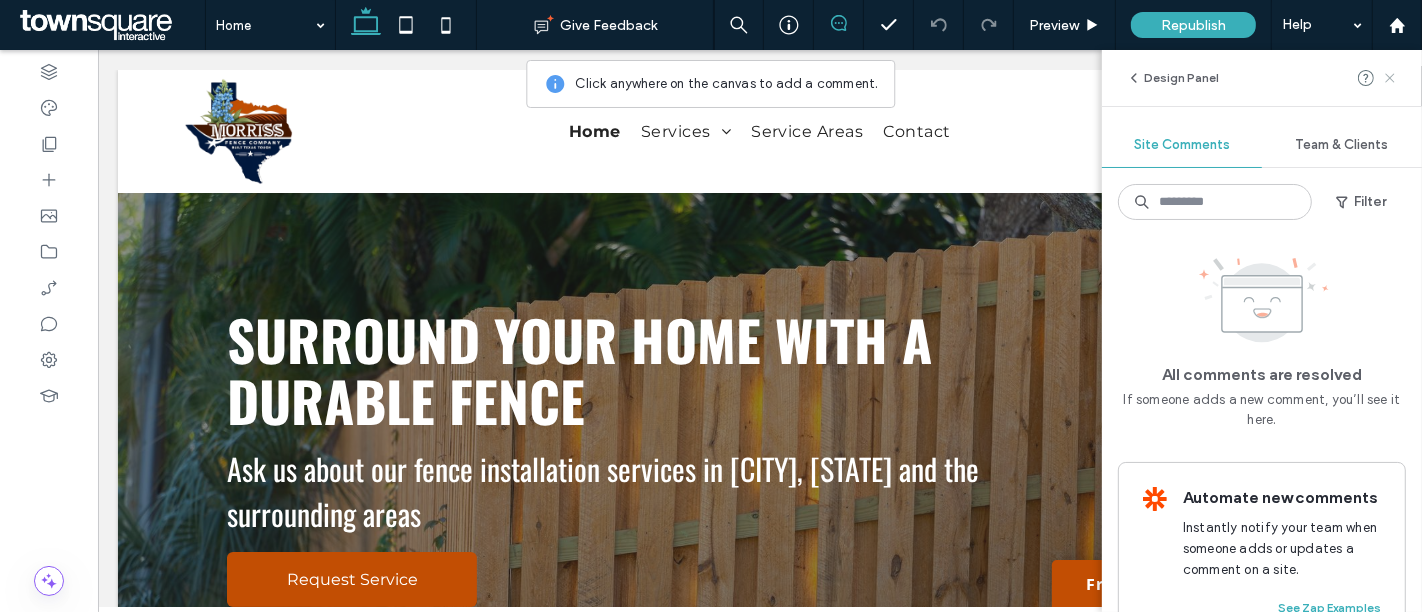 click 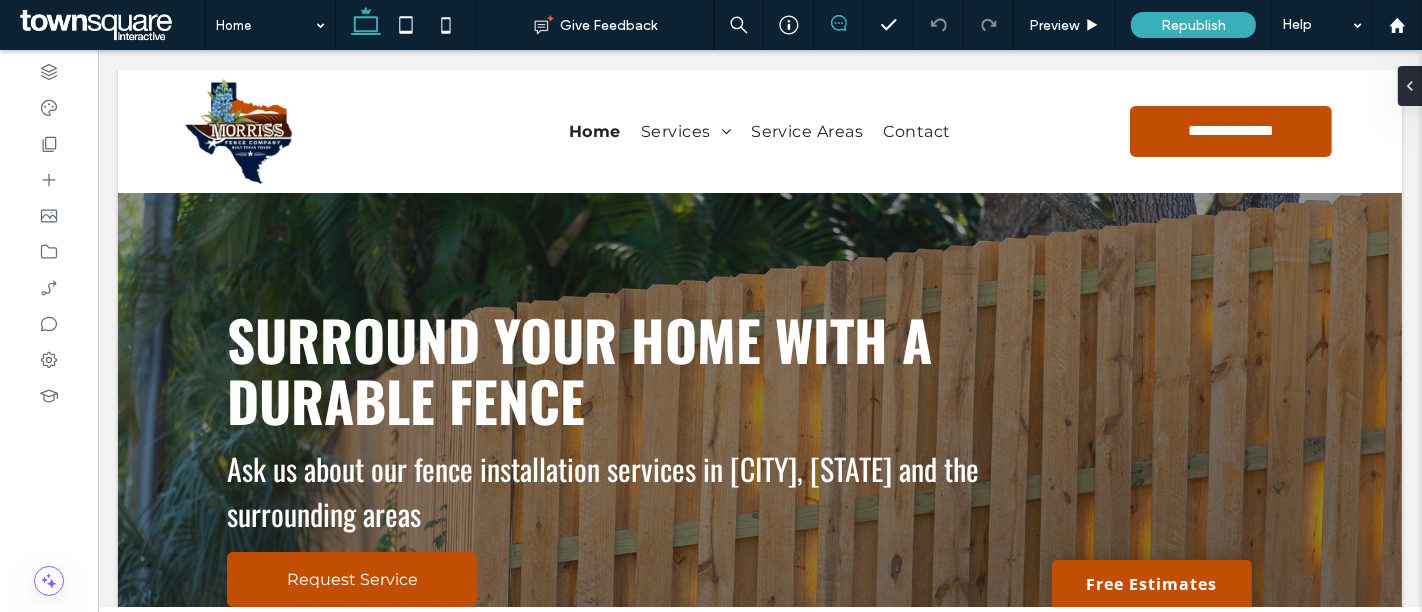 click at bounding box center [838, 23] 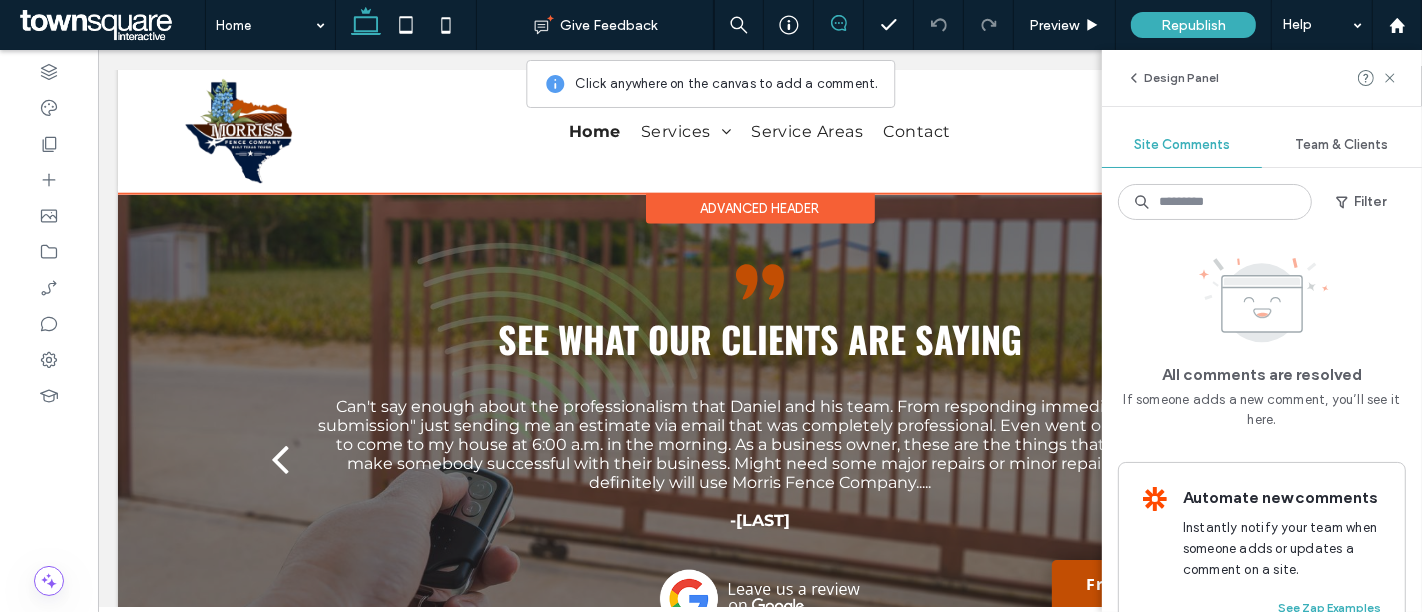 scroll, scrollTop: 1757, scrollLeft: 0, axis: vertical 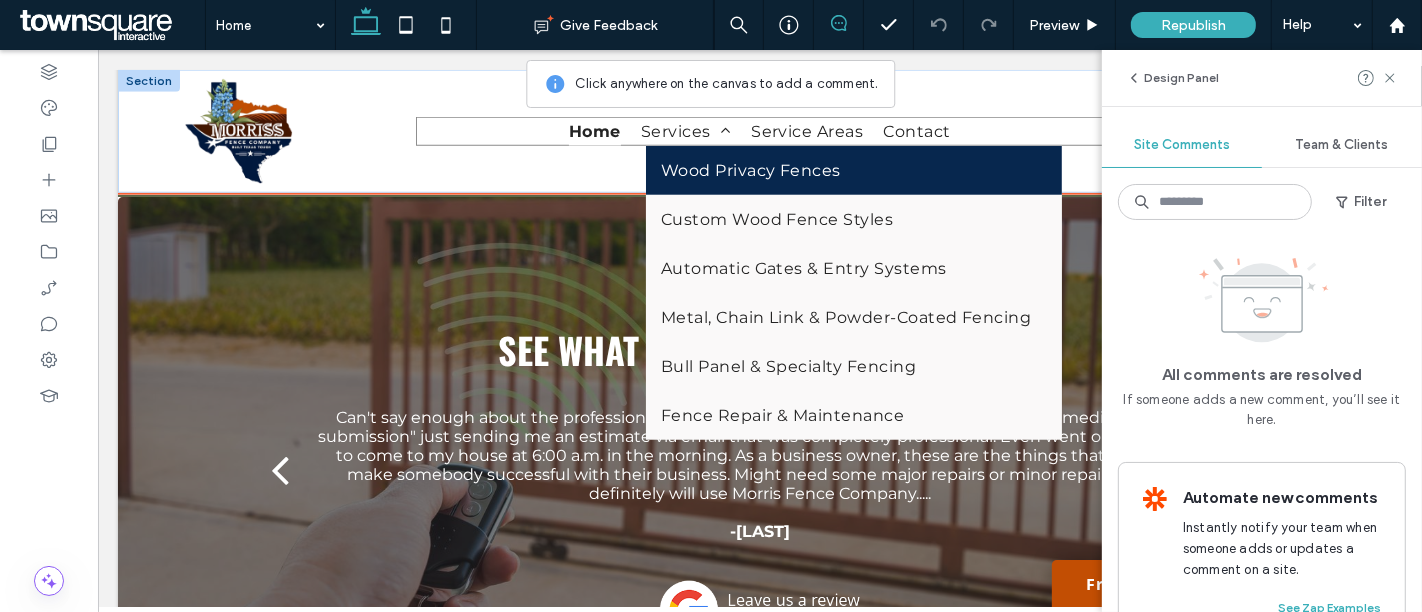 click on "Wood Privacy Fences" at bounding box center (750, 170) 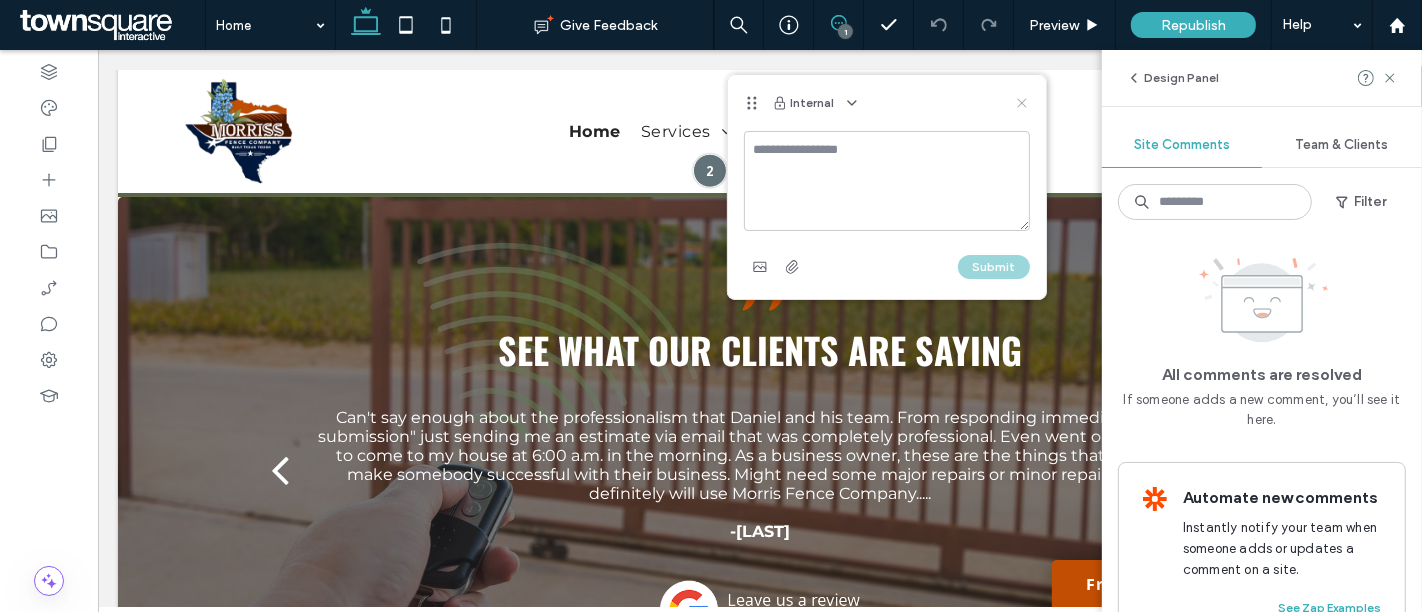 click 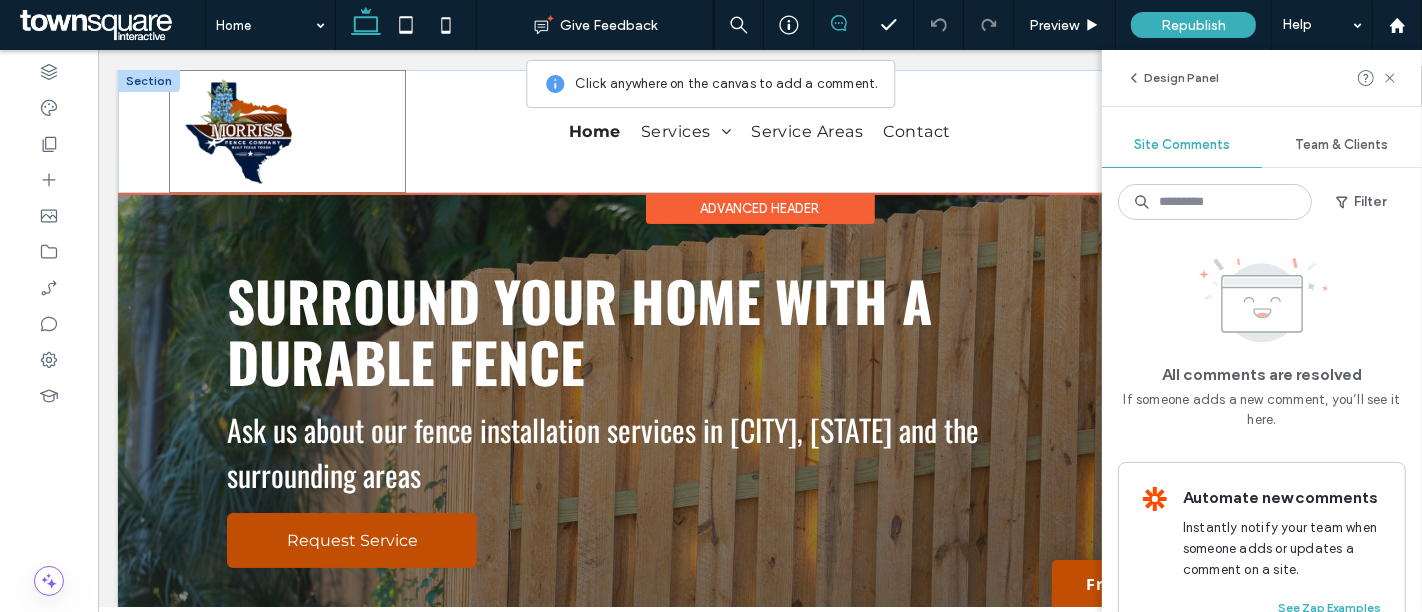 scroll, scrollTop: 0, scrollLeft: 0, axis: both 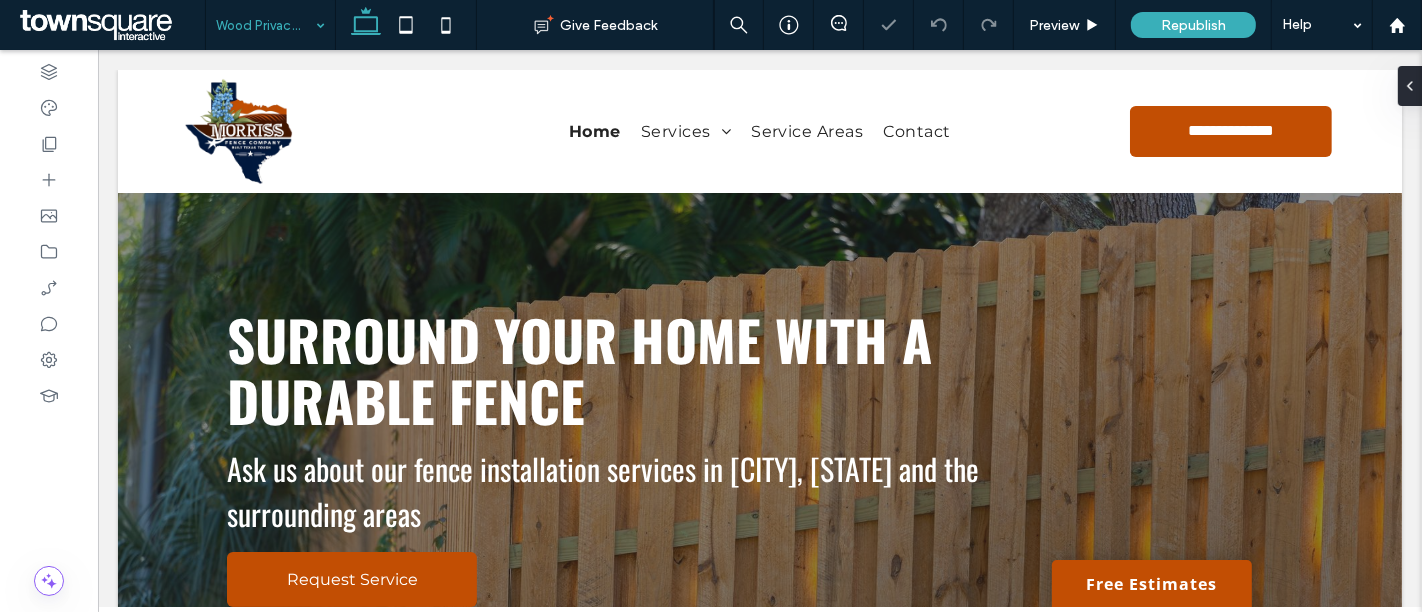 click at bounding box center (265, 25) 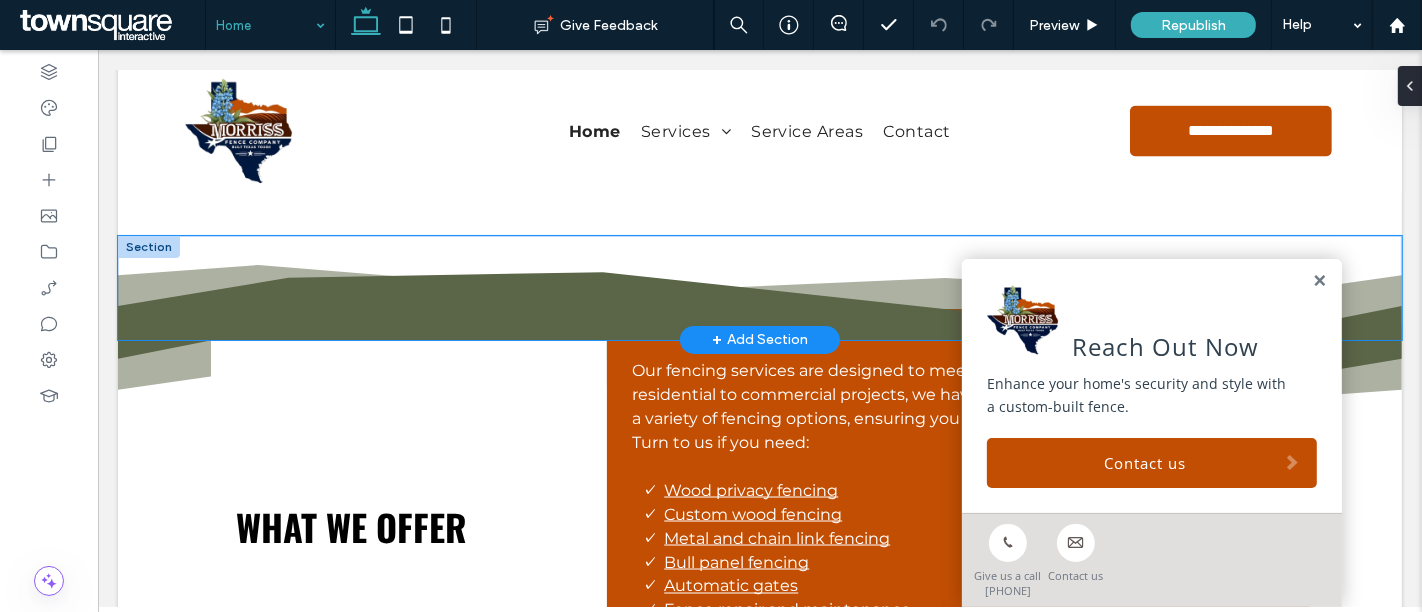 scroll, scrollTop: 2444, scrollLeft: 0, axis: vertical 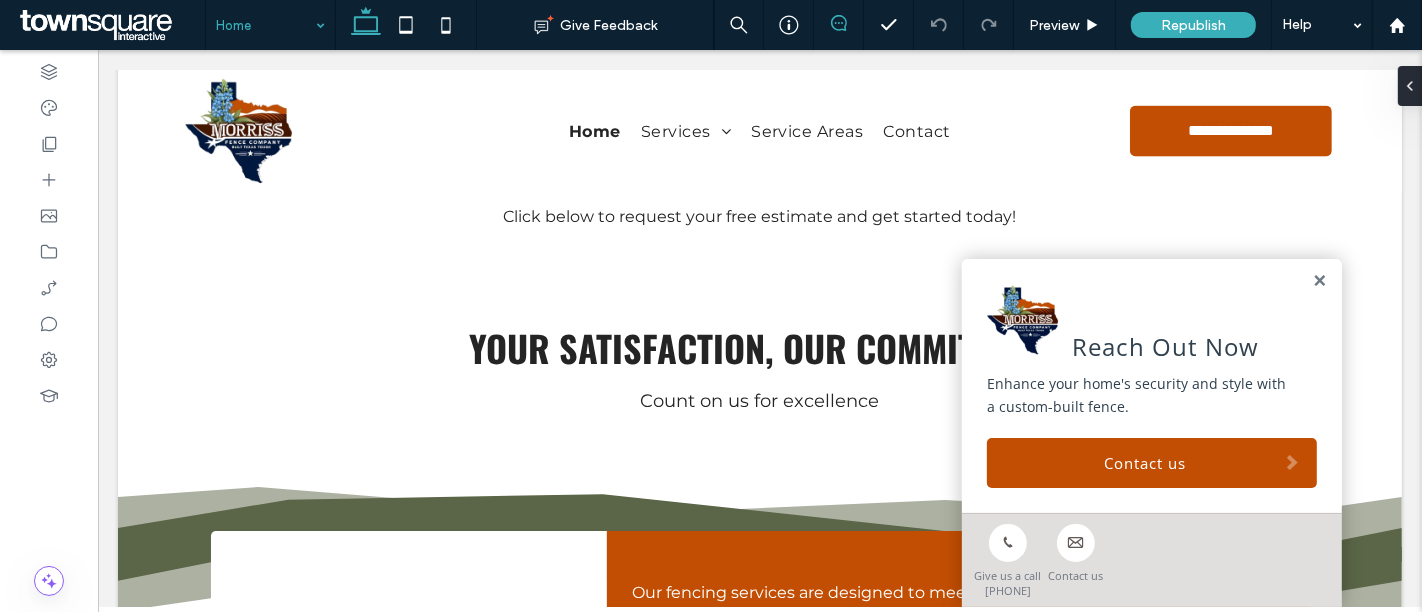 click 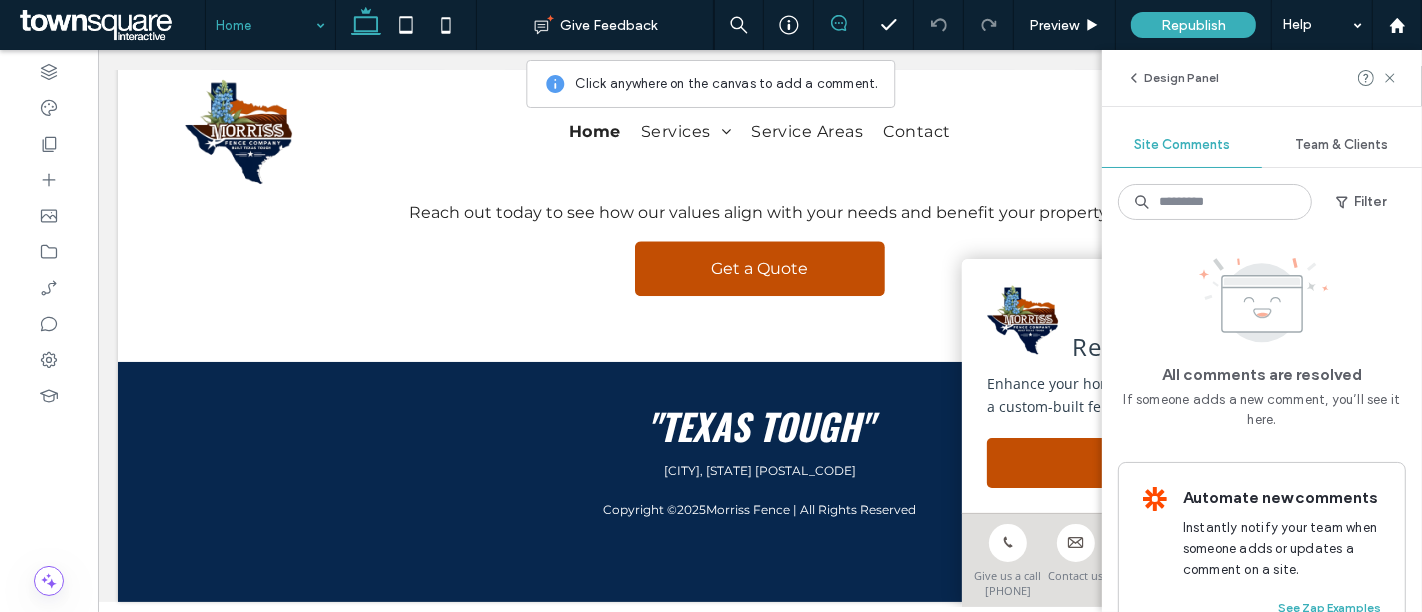 scroll, scrollTop: 3980, scrollLeft: 0, axis: vertical 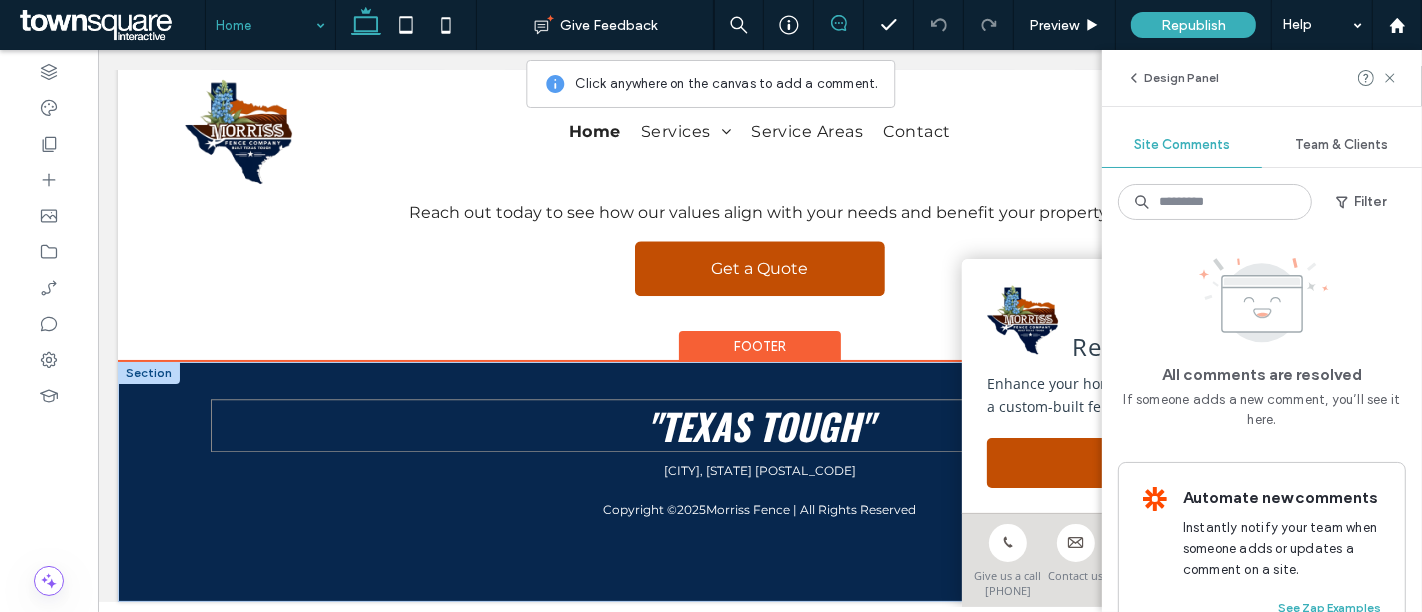 click on ""Texas Tough"" at bounding box center (759, 425) 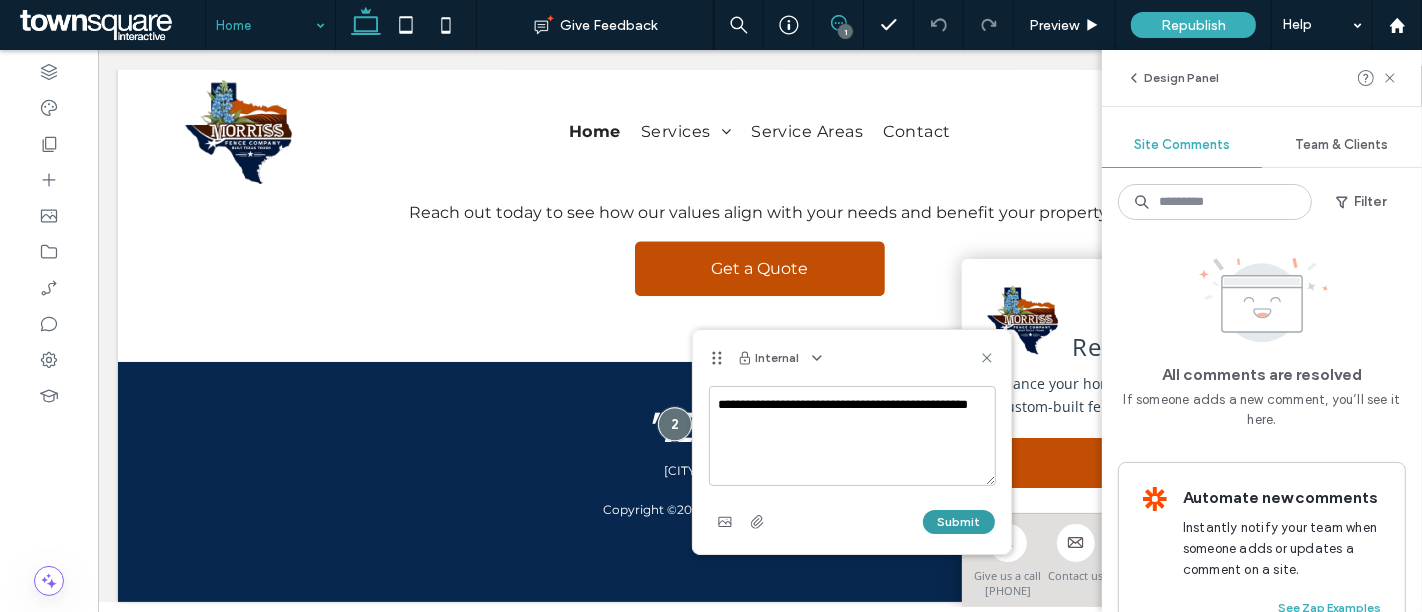 type on "**********" 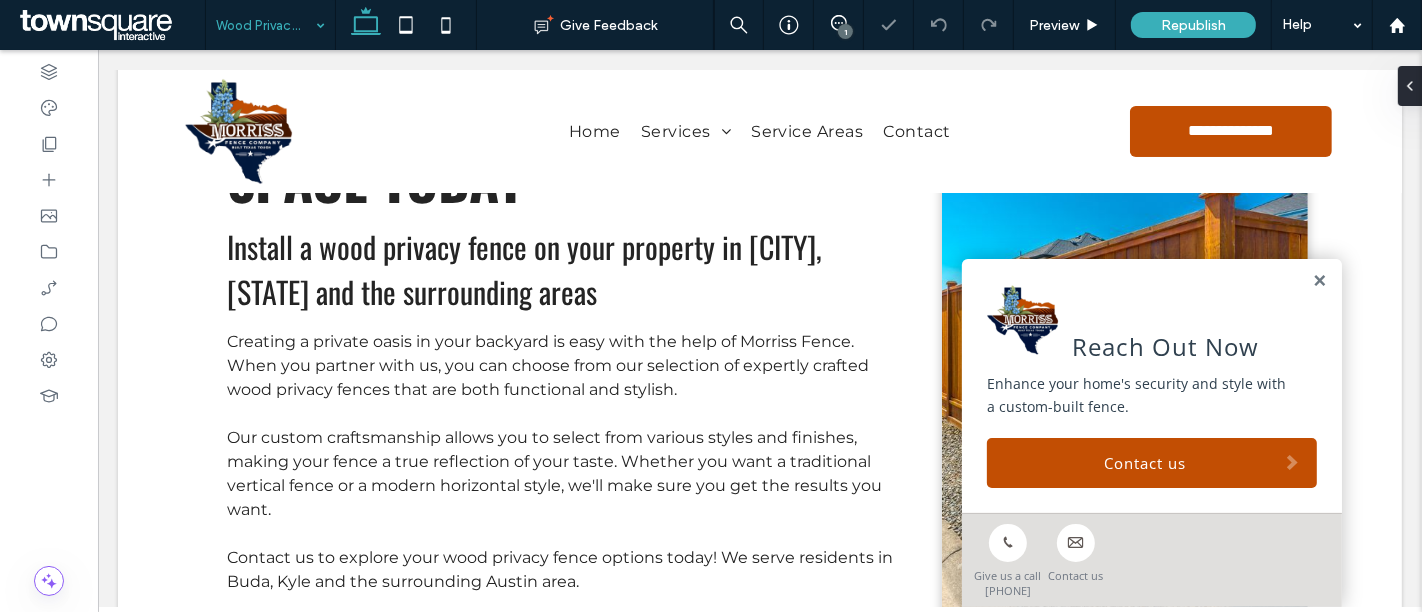 scroll, scrollTop: 222, scrollLeft: 0, axis: vertical 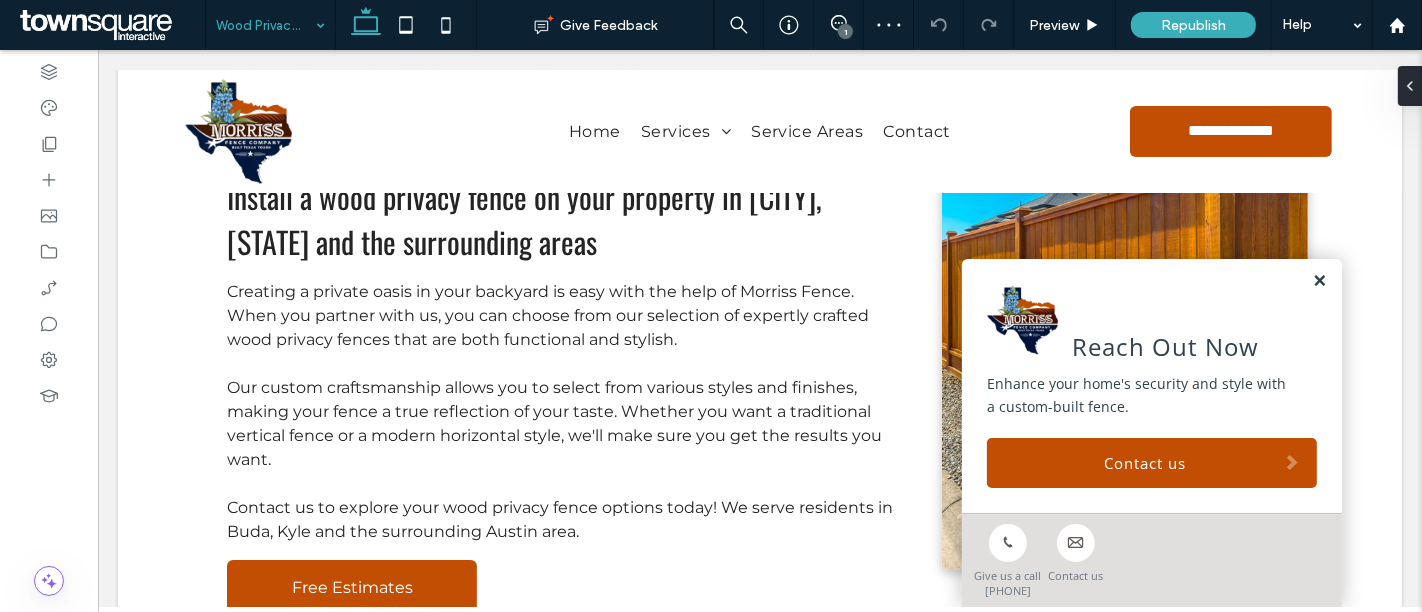 click at bounding box center (1318, 281) 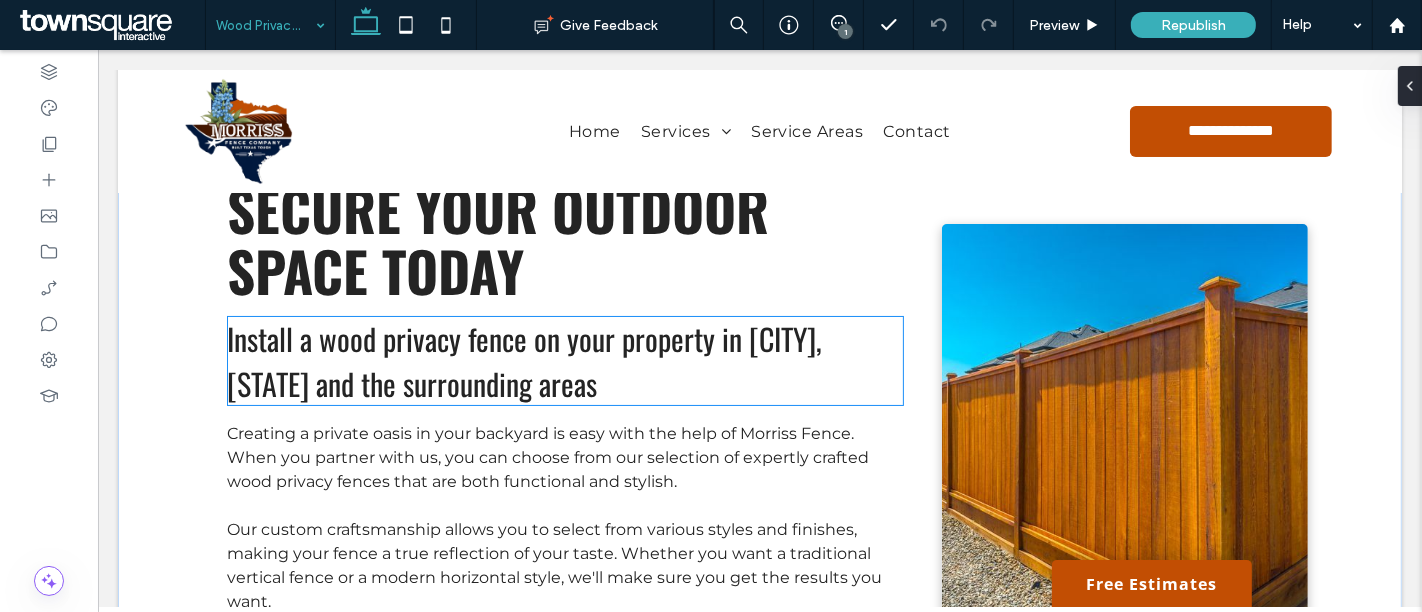 scroll, scrollTop: 111, scrollLeft: 0, axis: vertical 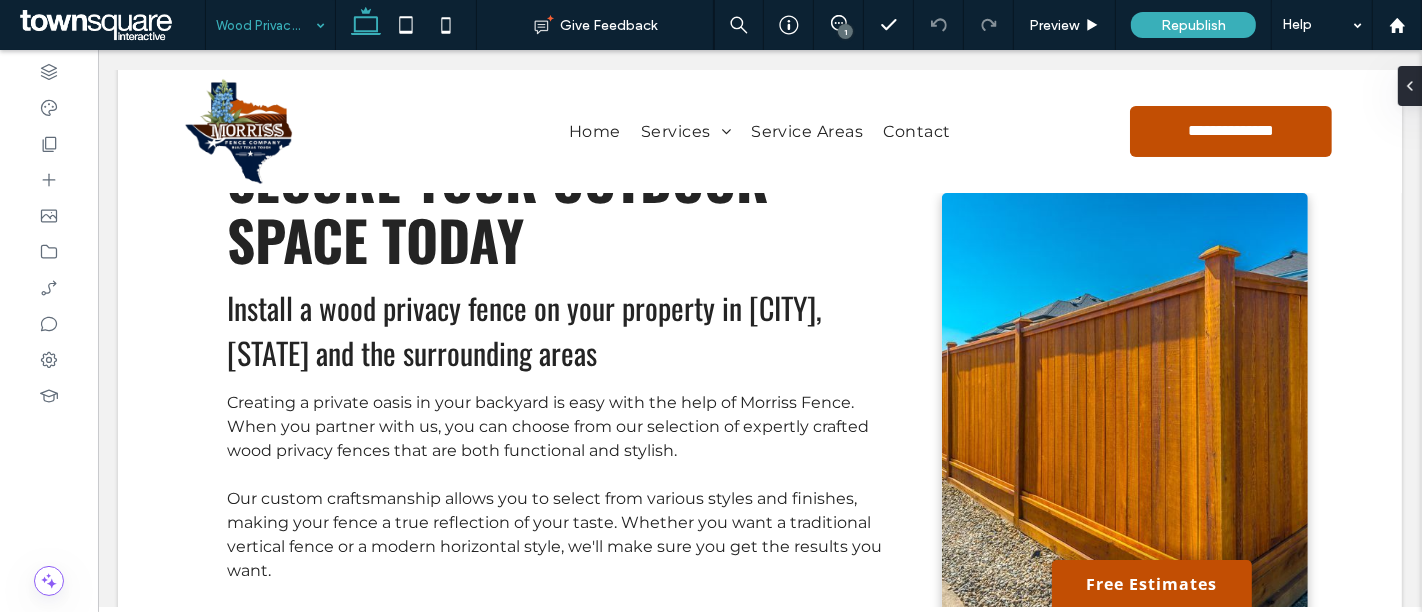 click on "1" at bounding box center (845, 31) 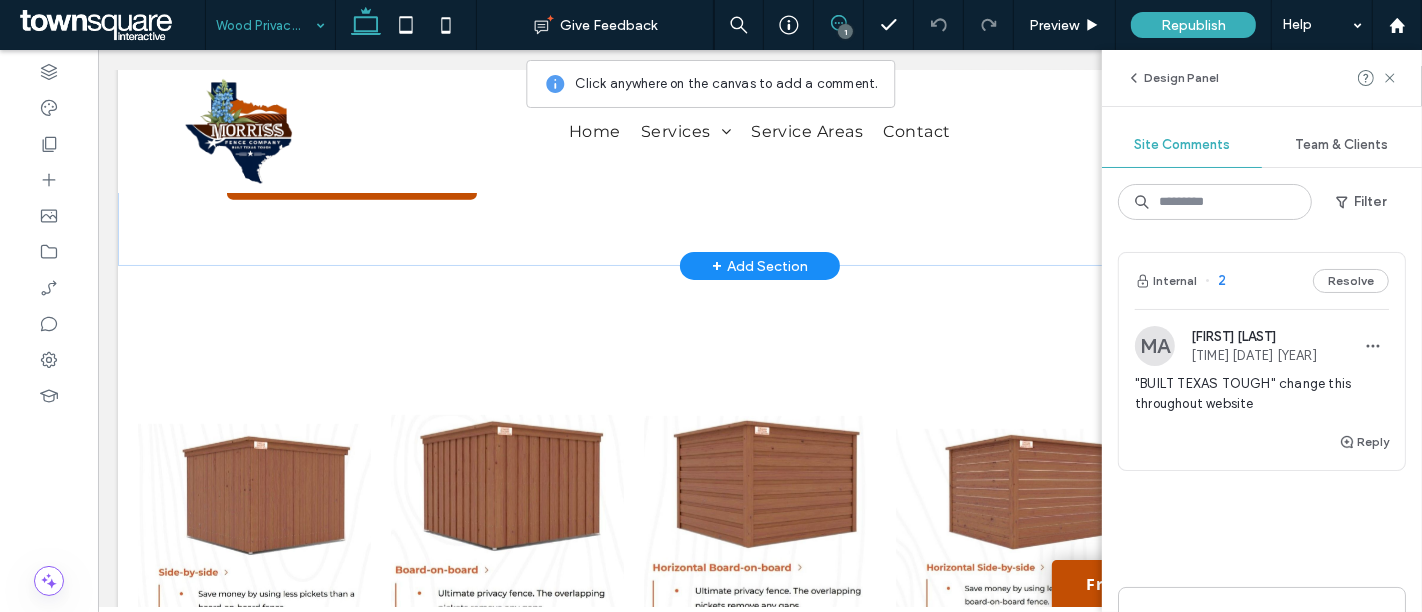 scroll, scrollTop: 777, scrollLeft: 0, axis: vertical 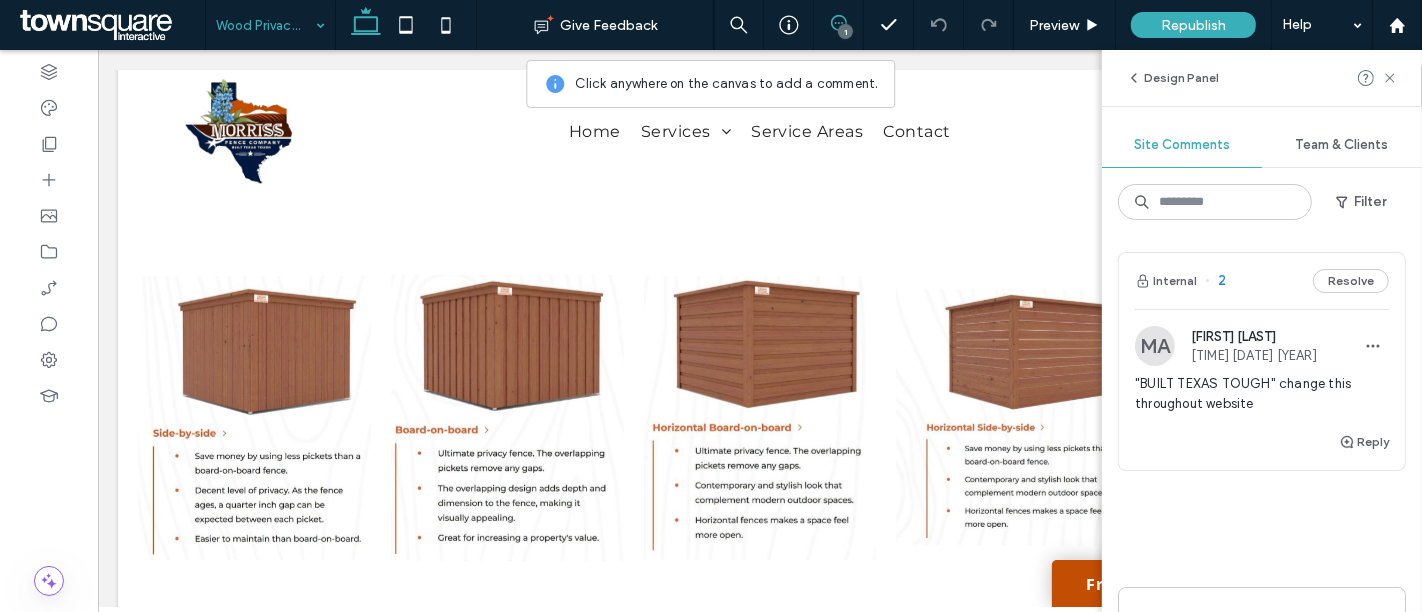 click at bounding box center (253, 417) 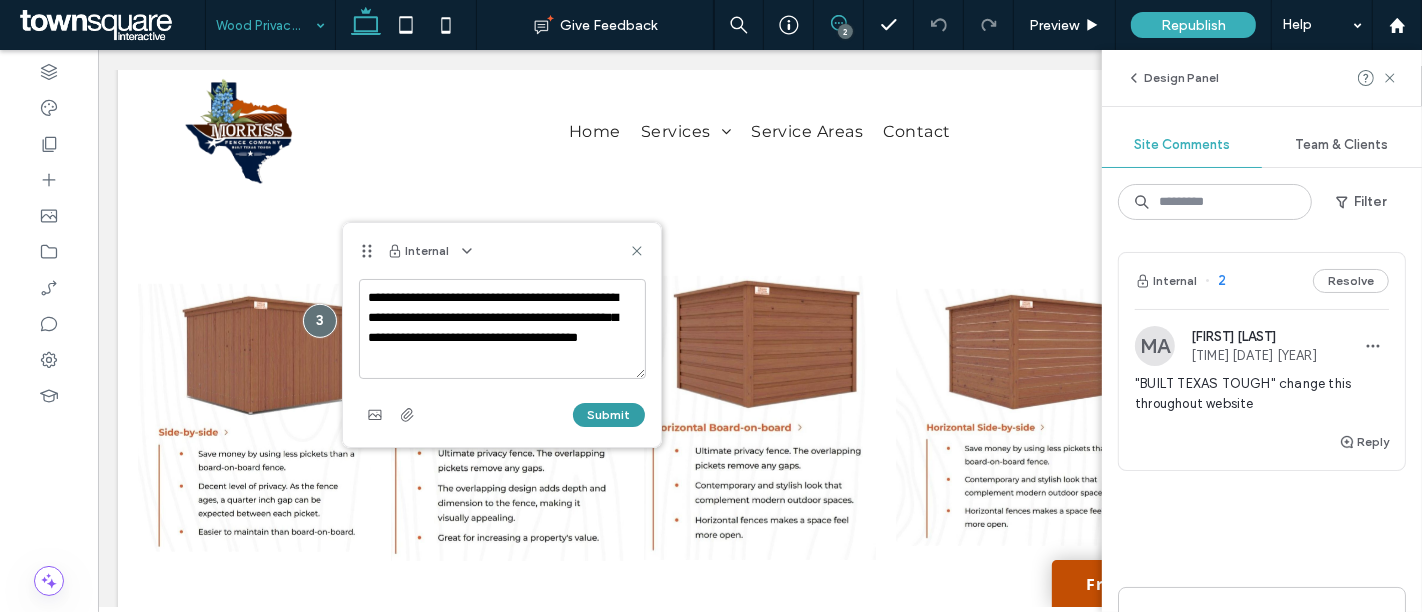 type on "**********" 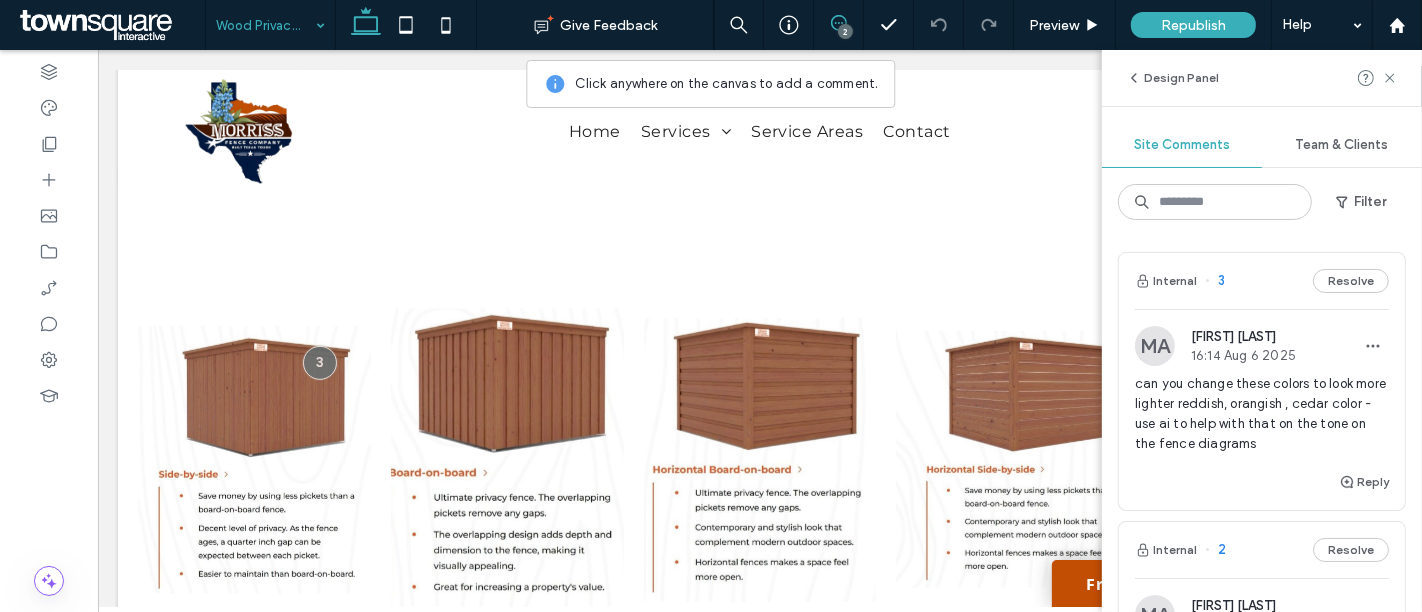scroll, scrollTop: 666, scrollLeft: 0, axis: vertical 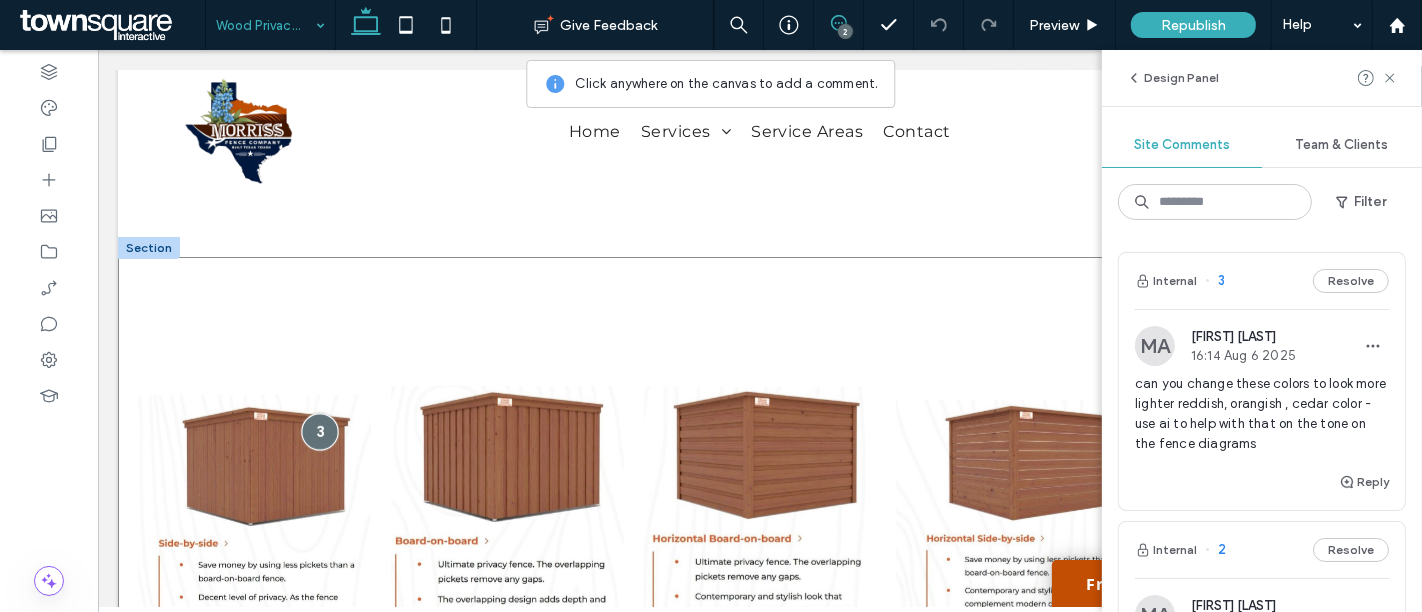 click at bounding box center [318, 431] 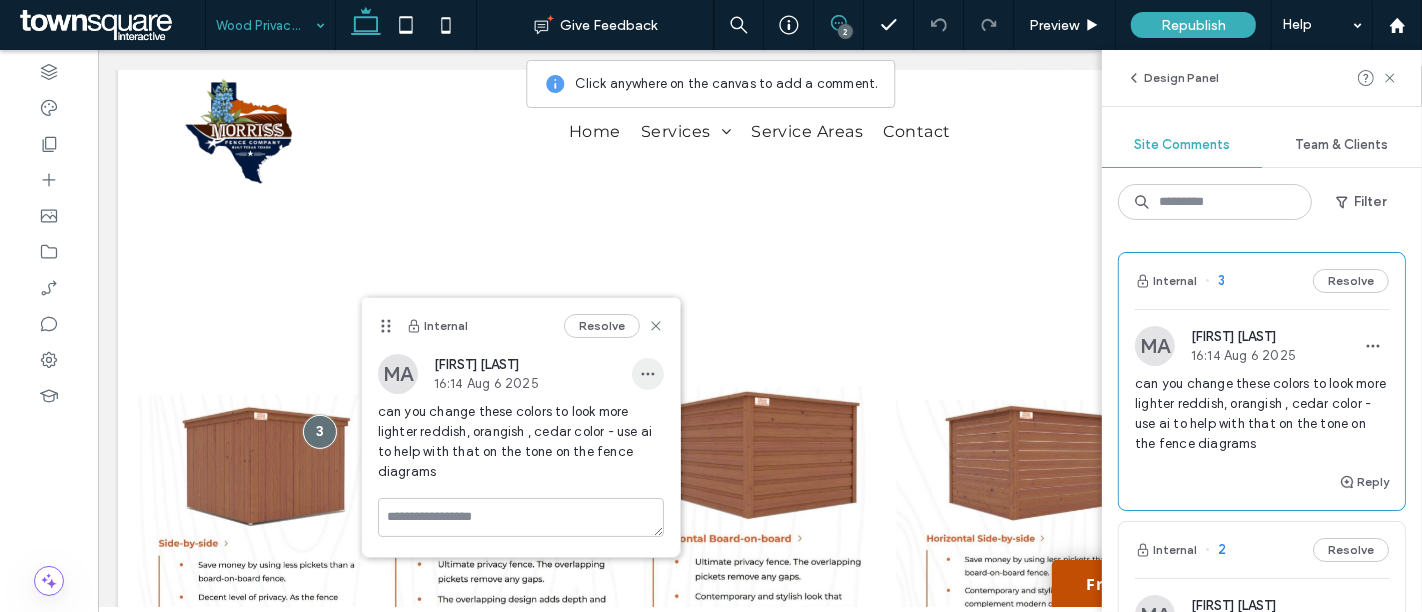 click 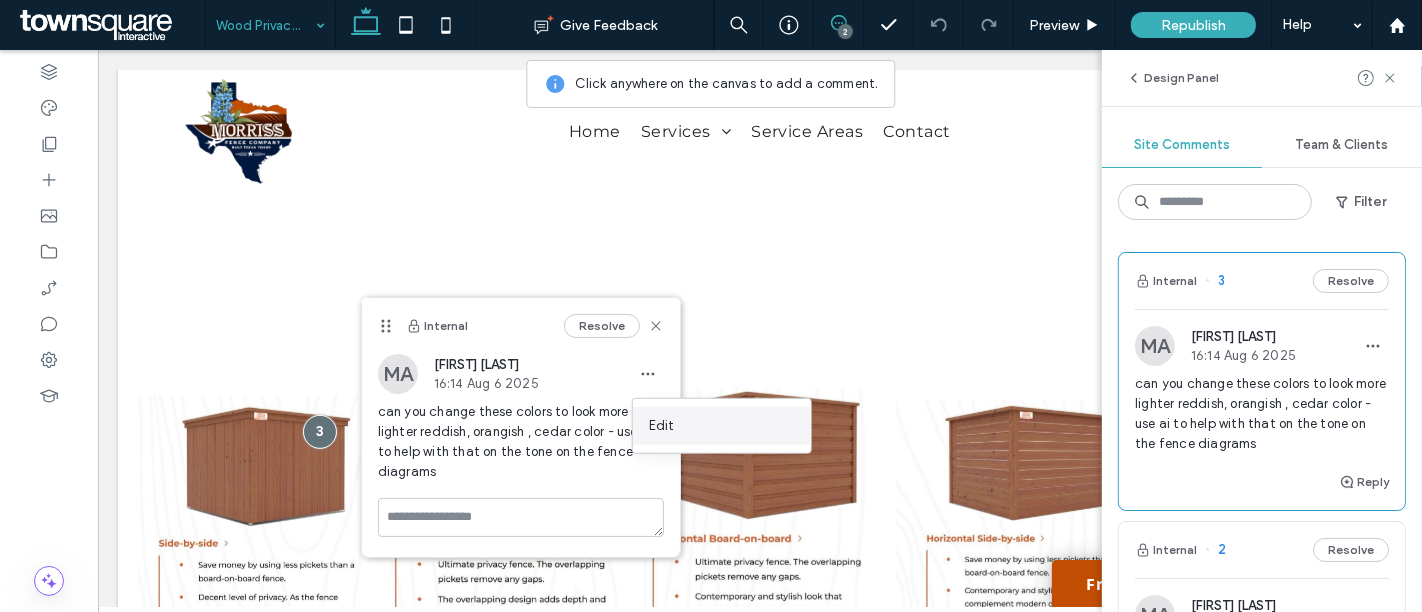 click on "Edit" at bounding box center (662, 426) 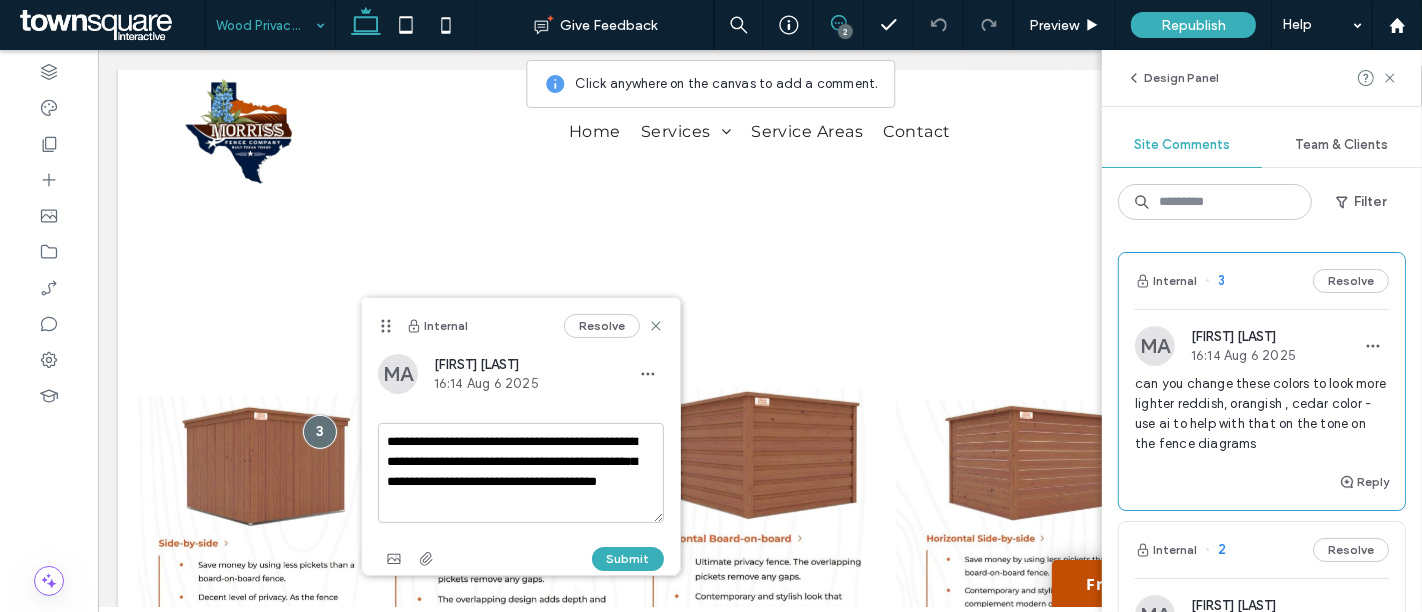 click on "**********" at bounding box center [521, 473] 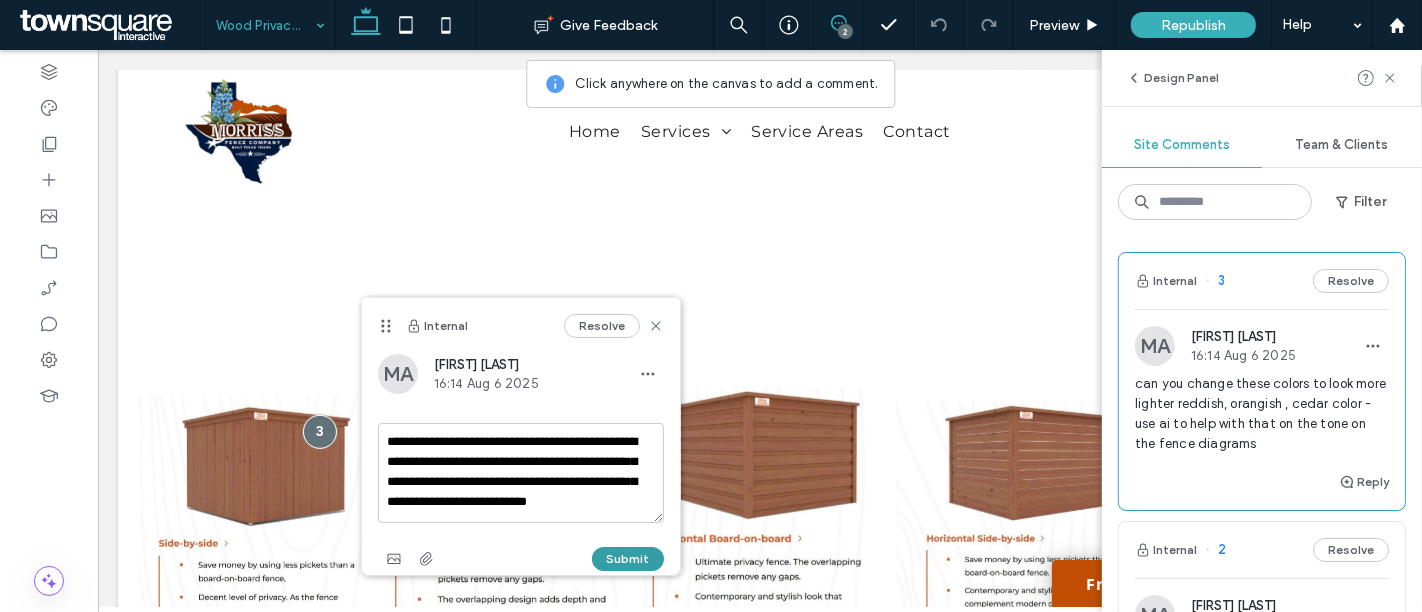 type on "**********" 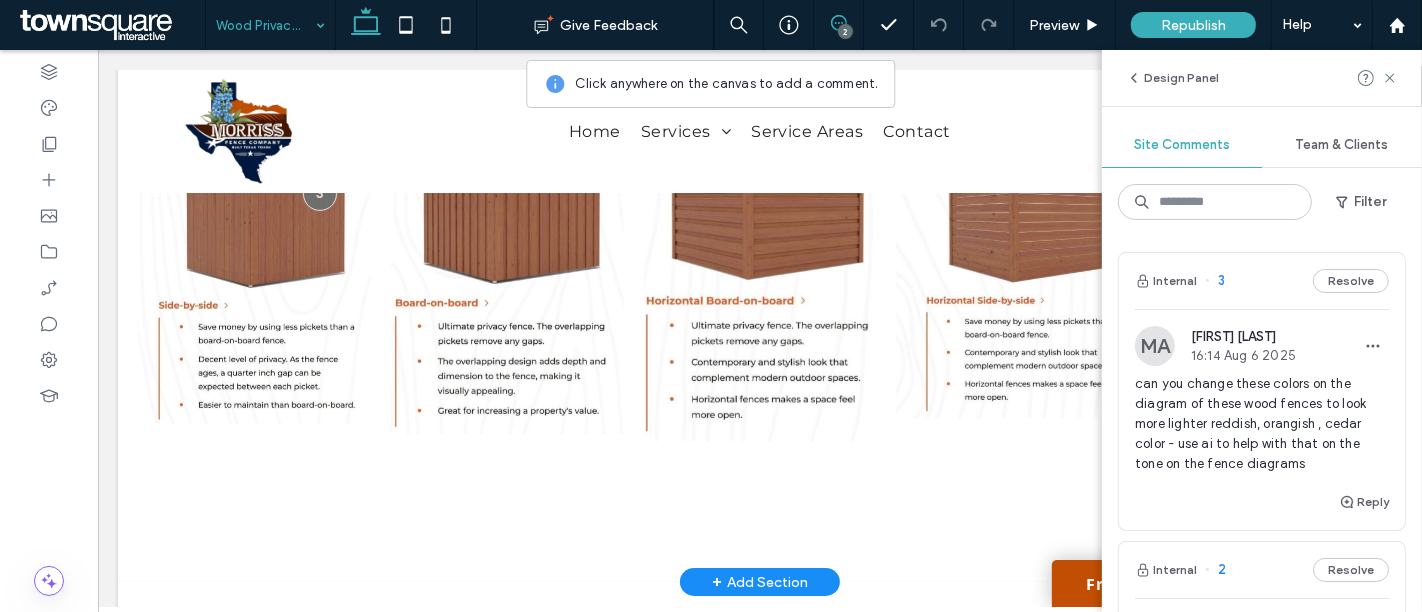 scroll, scrollTop: 888, scrollLeft: 0, axis: vertical 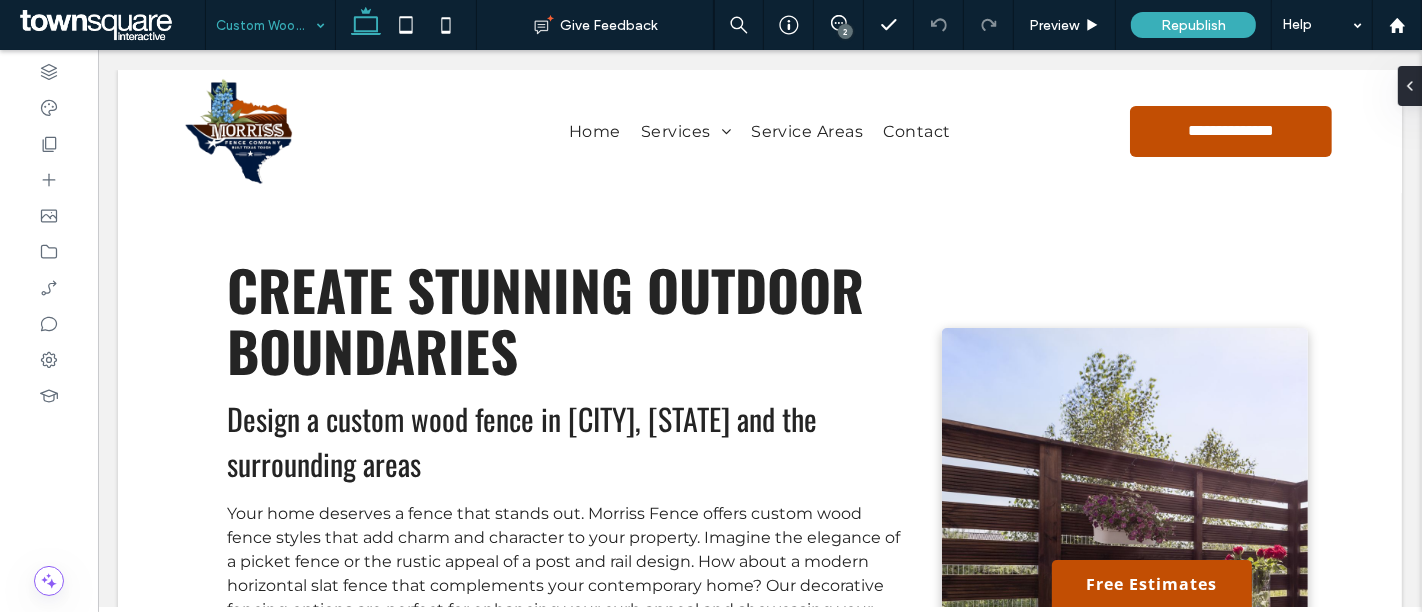 click on "2" at bounding box center [845, 31] 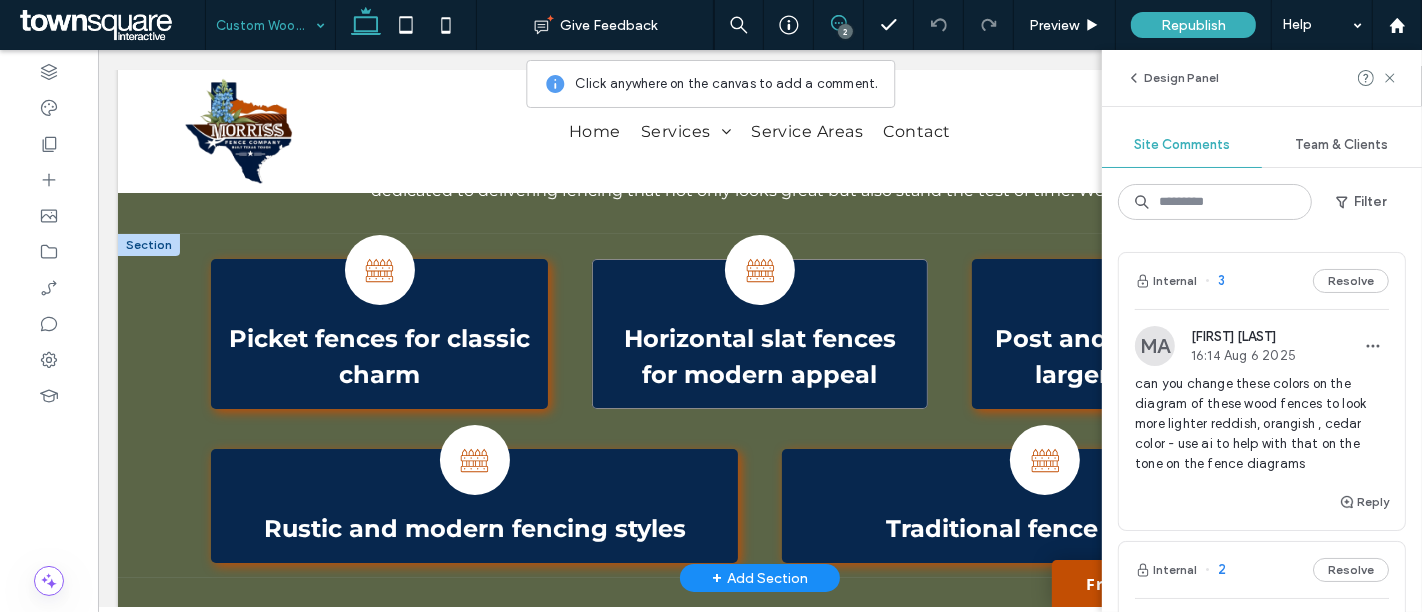 scroll, scrollTop: 666, scrollLeft: 0, axis: vertical 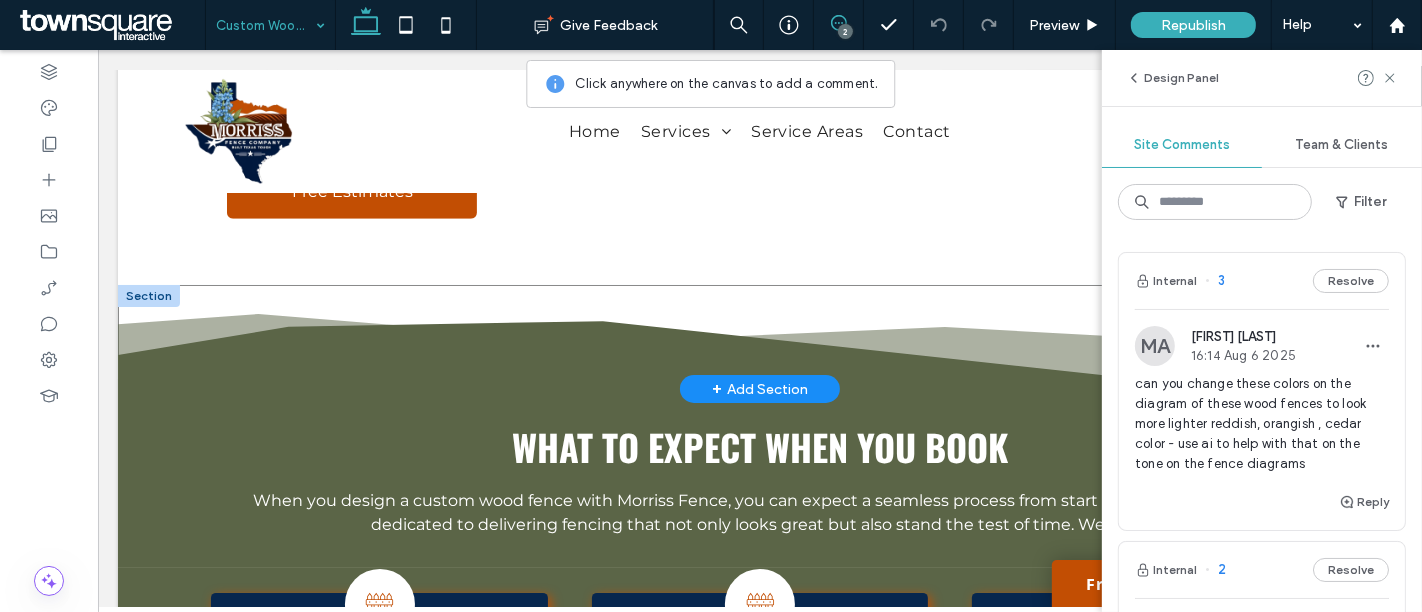 click 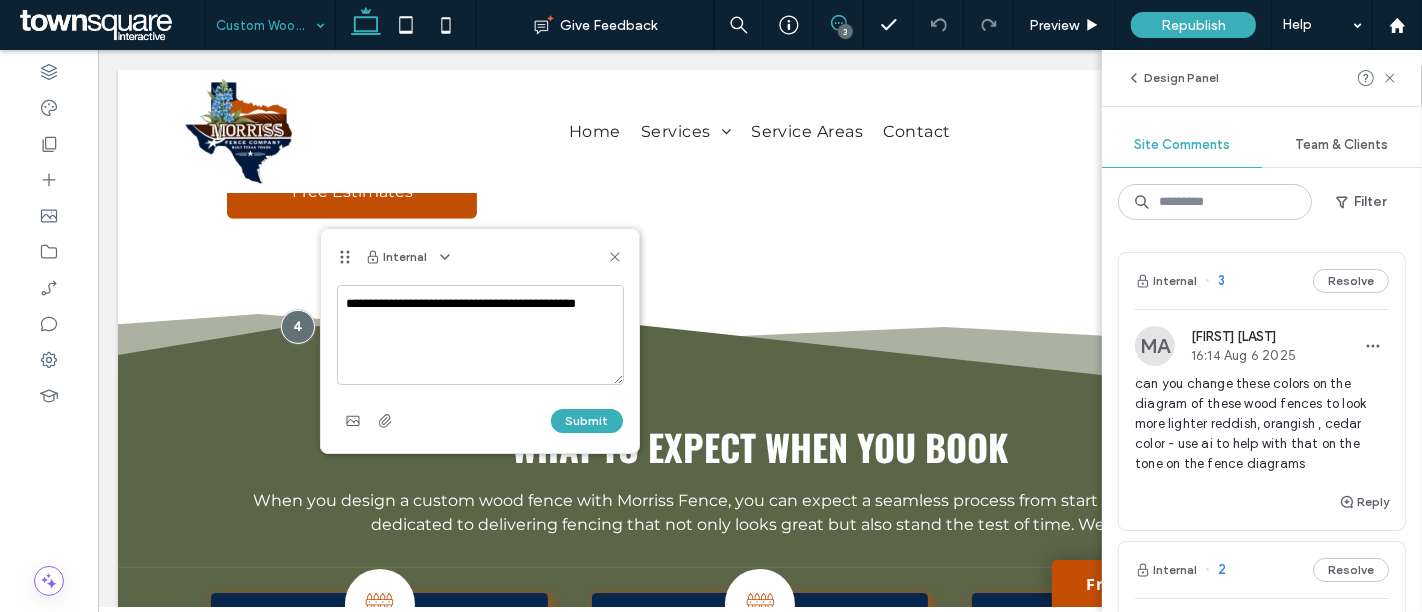 click on "**********" at bounding box center (480, 335) 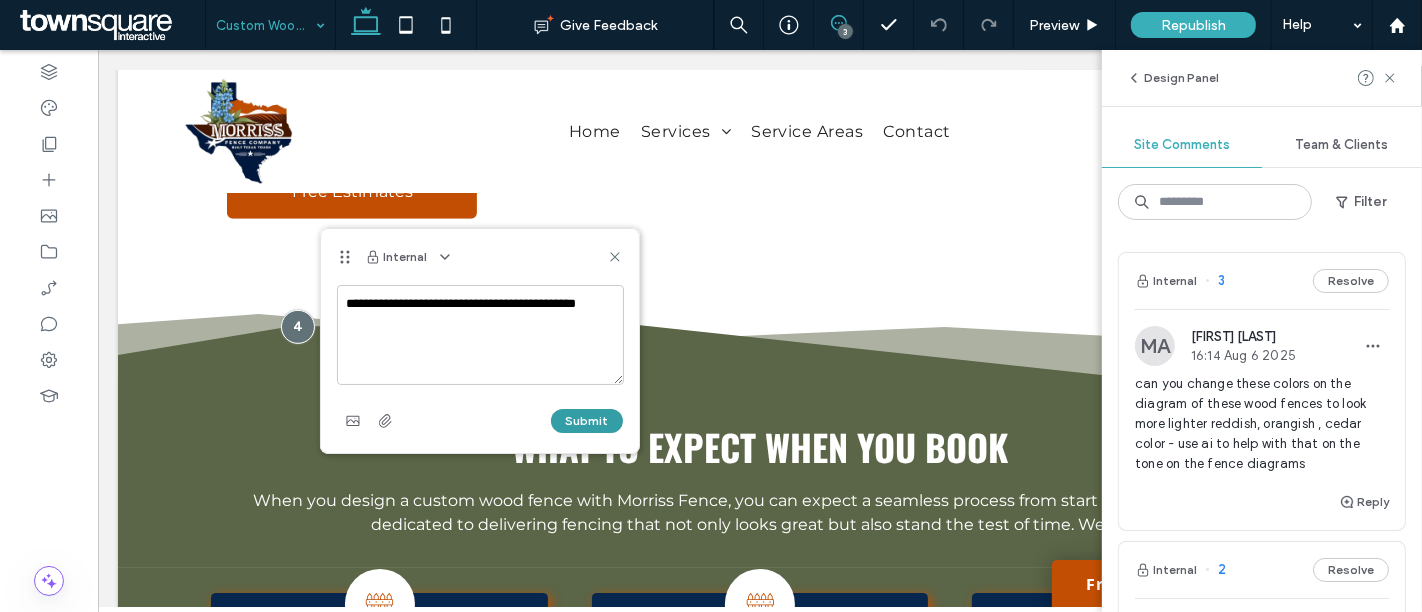 type on "**********" 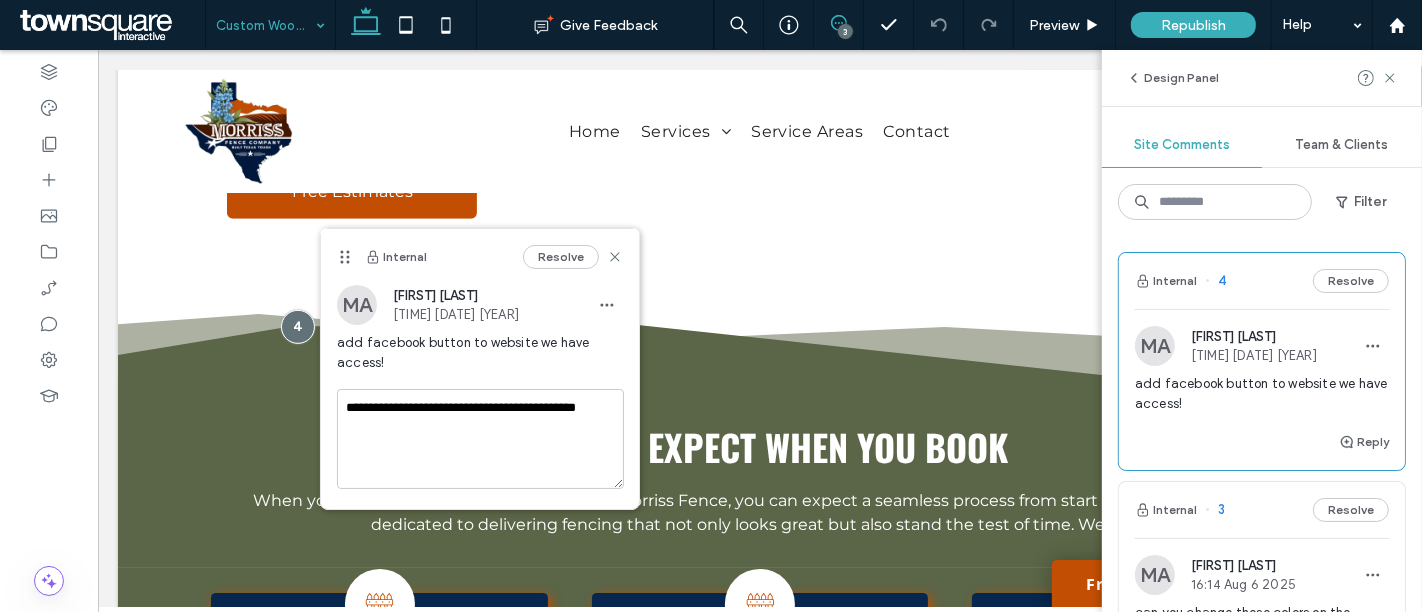 type 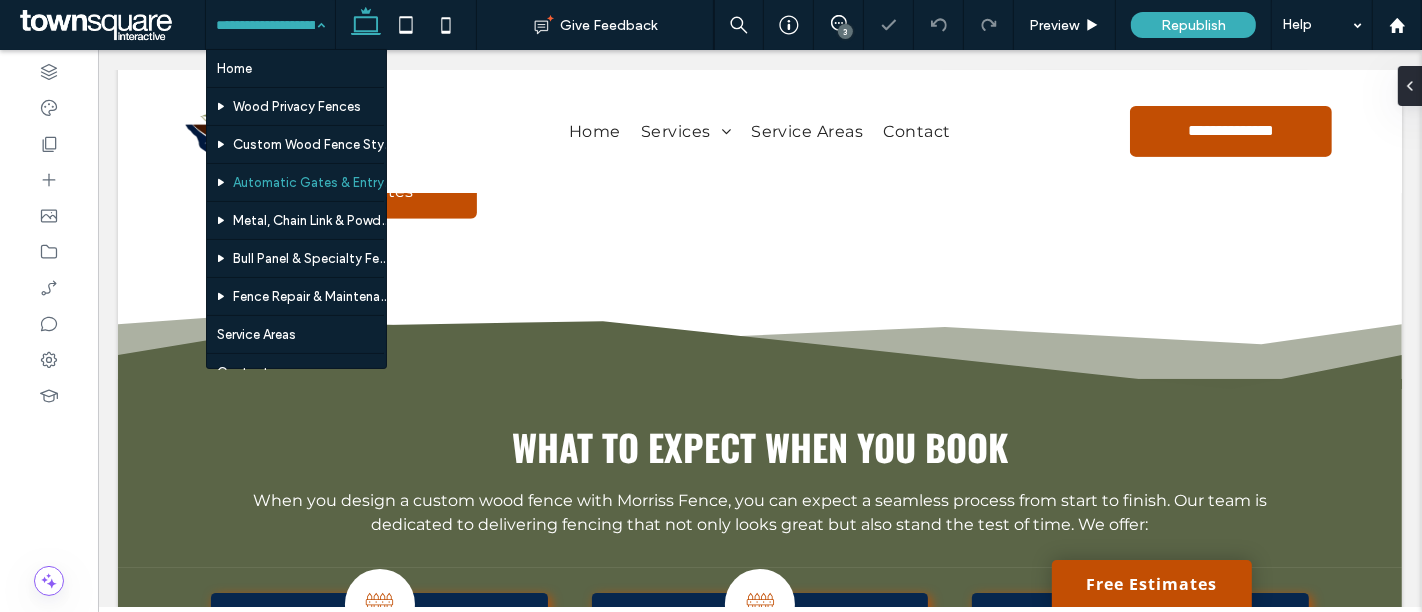 click at bounding box center [265, 25] 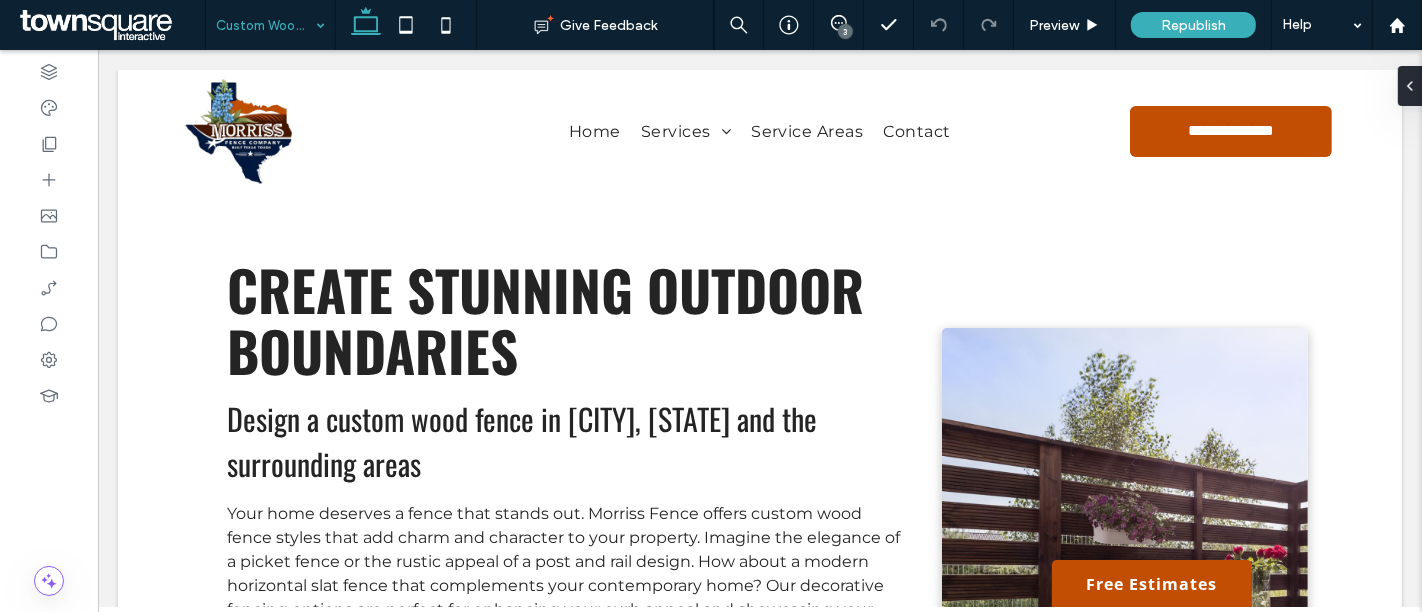 scroll, scrollTop: 445, scrollLeft: 0, axis: vertical 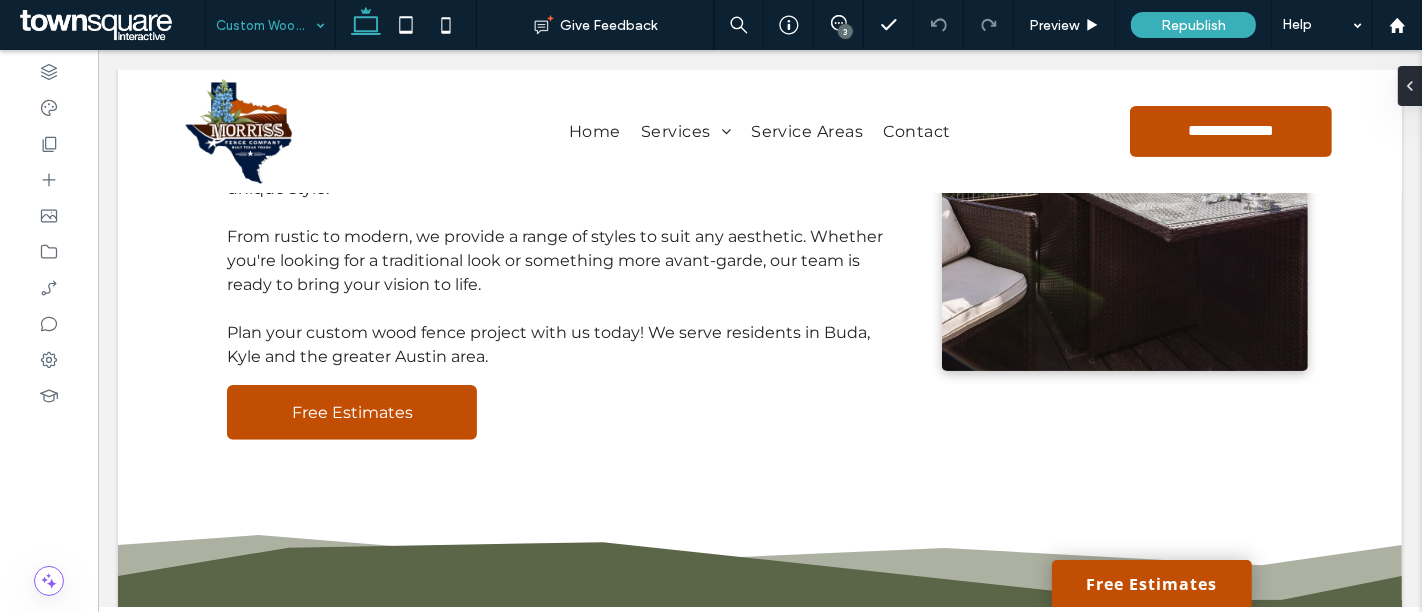 click on "3" at bounding box center [845, 31] 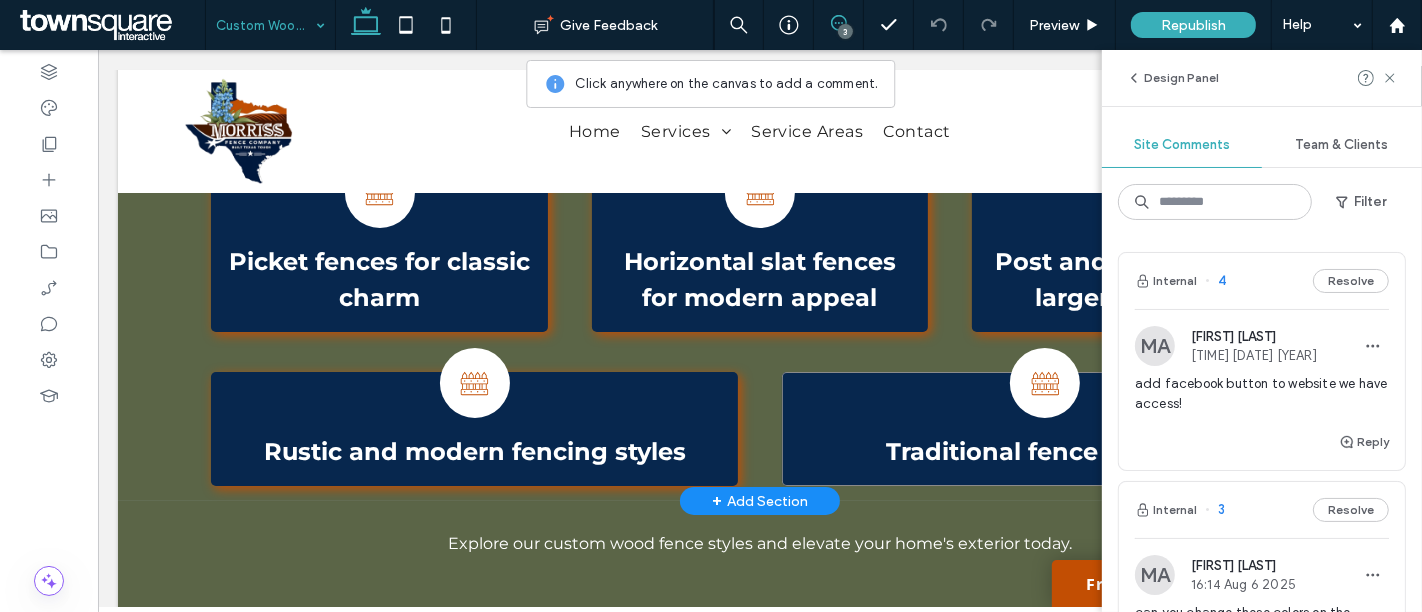 scroll, scrollTop: 1111, scrollLeft: 0, axis: vertical 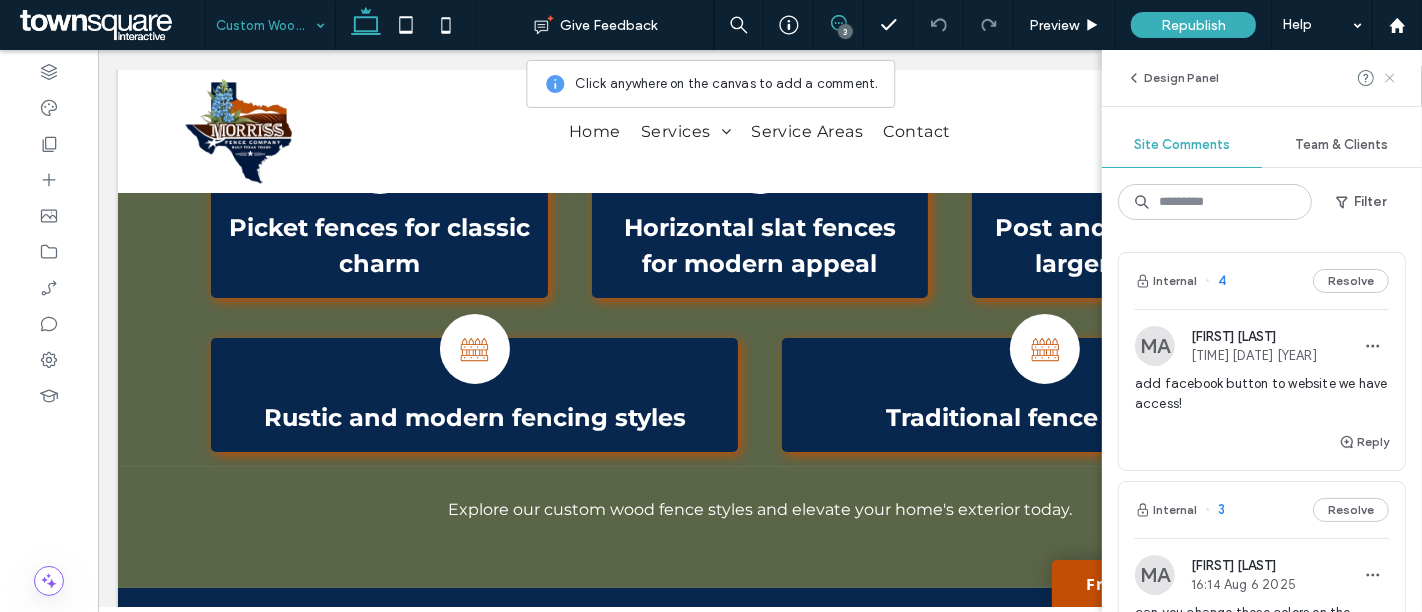 click 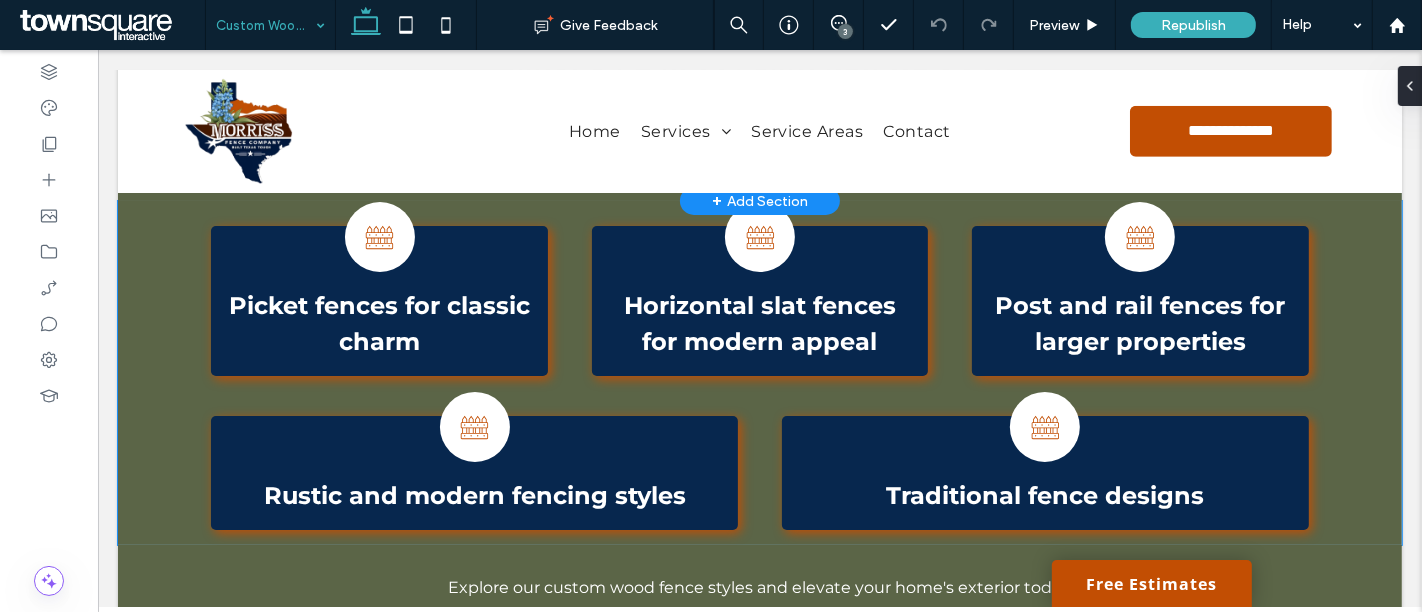 scroll, scrollTop: 1000, scrollLeft: 0, axis: vertical 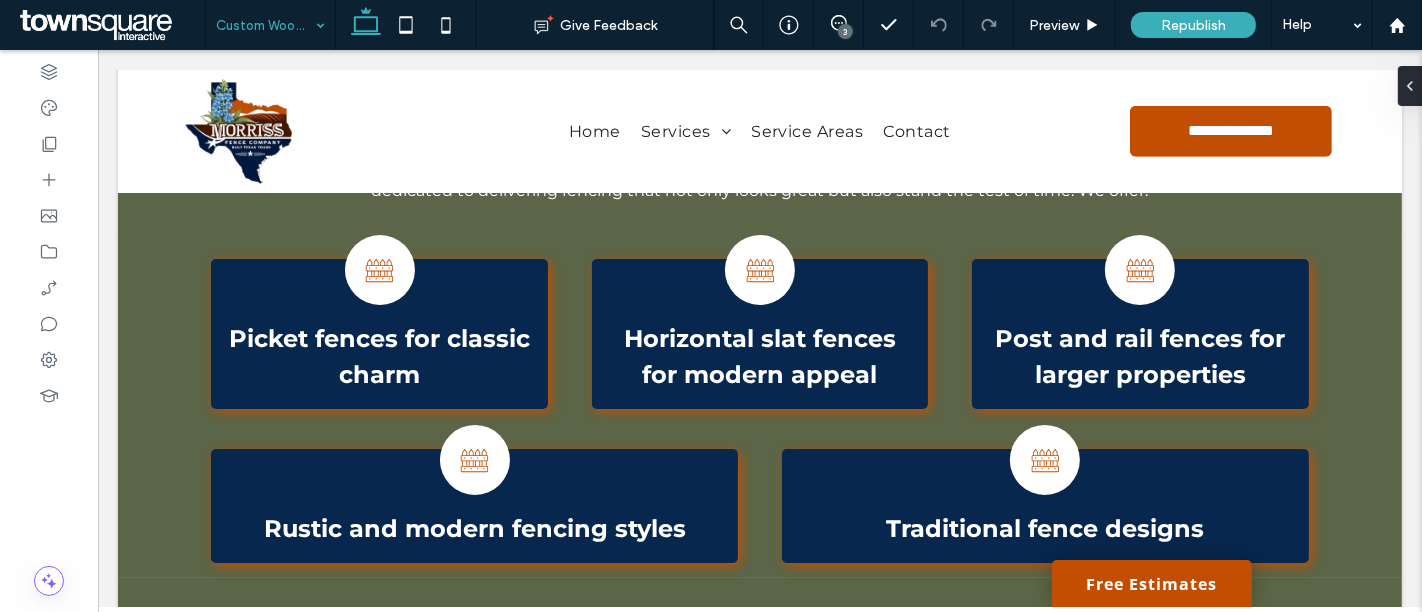 click on "3" at bounding box center [845, 31] 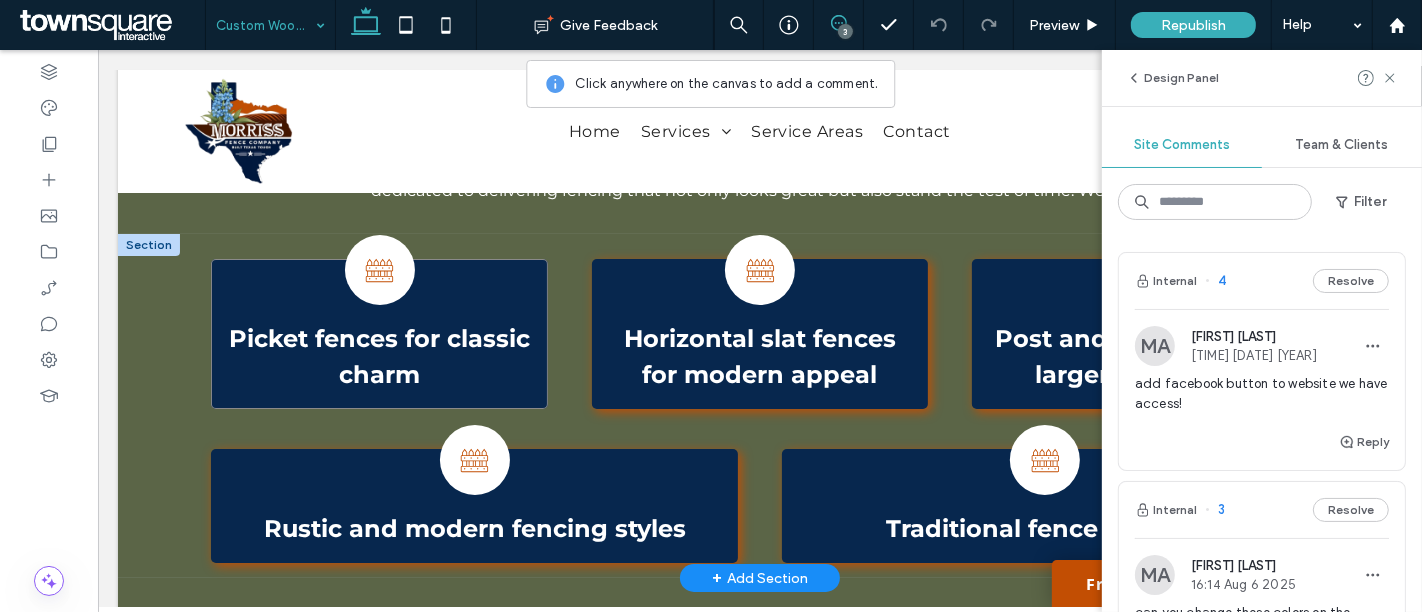 click on "A black and white illustration of a wooden fence.
Picket fences for classic charm" at bounding box center (378, 334) 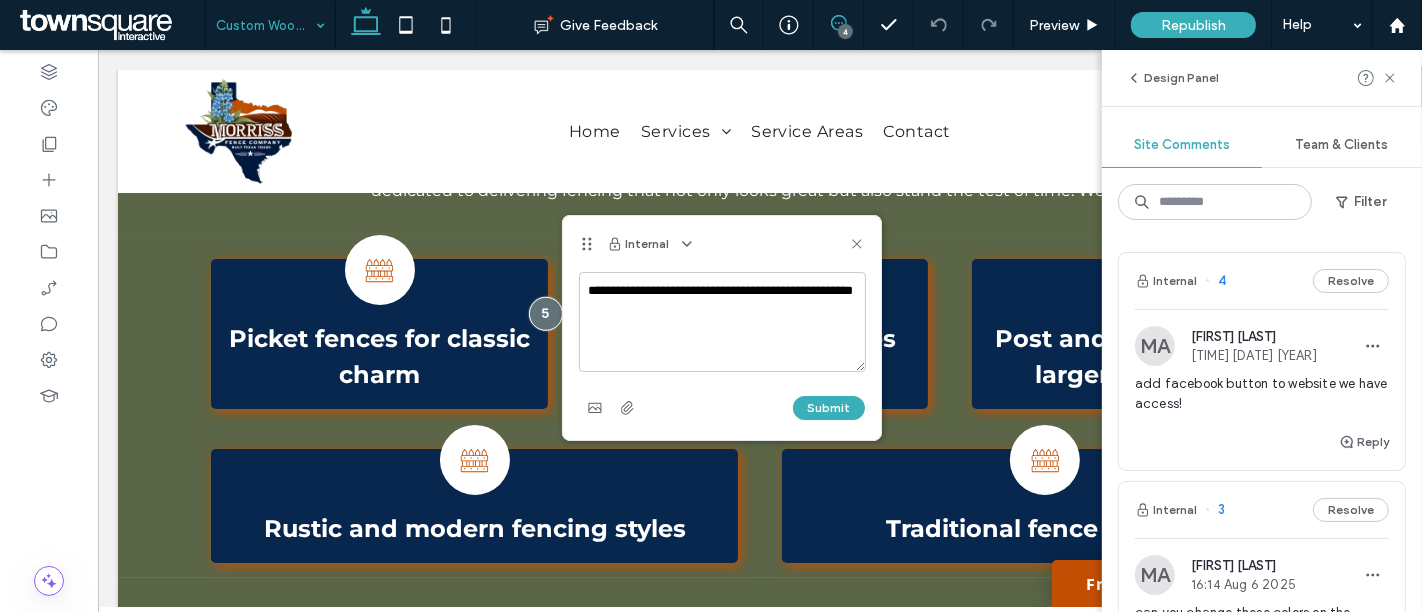 click on "**********" at bounding box center [722, 322] 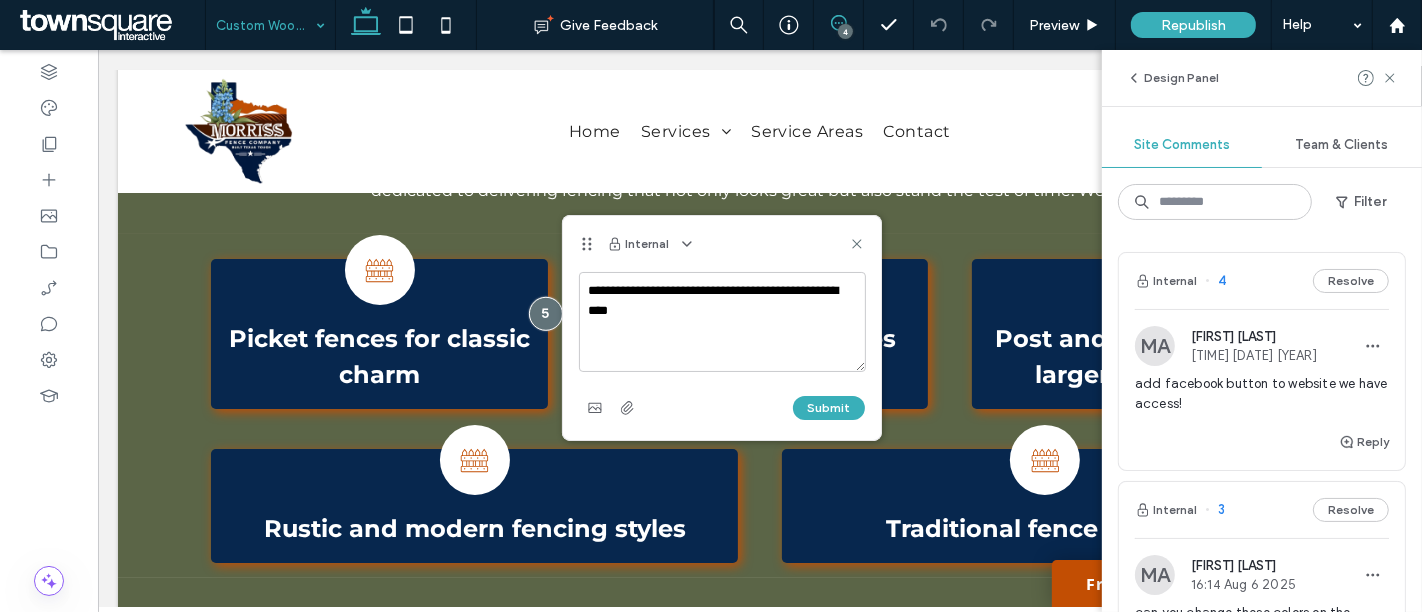 click on "**********" at bounding box center (722, 322) 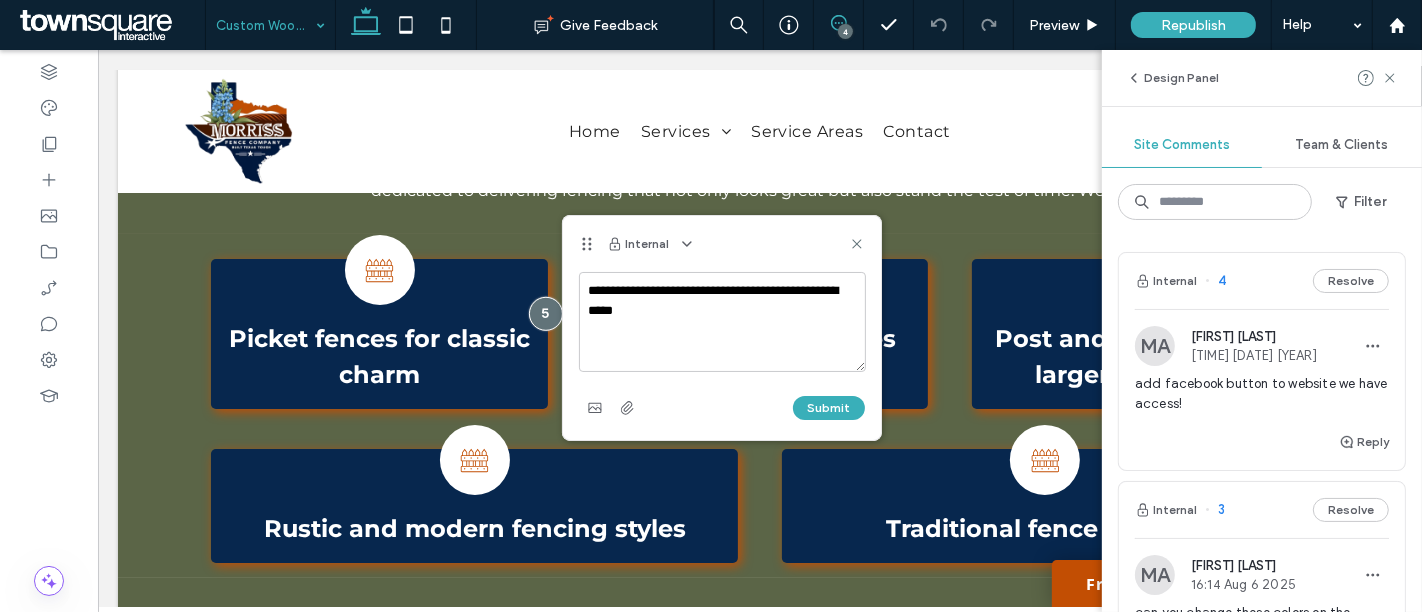 drag, startPoint x: 725, startPoint y: 344, endPoint x: 571, endPoint y: 278, distance: 167.54701 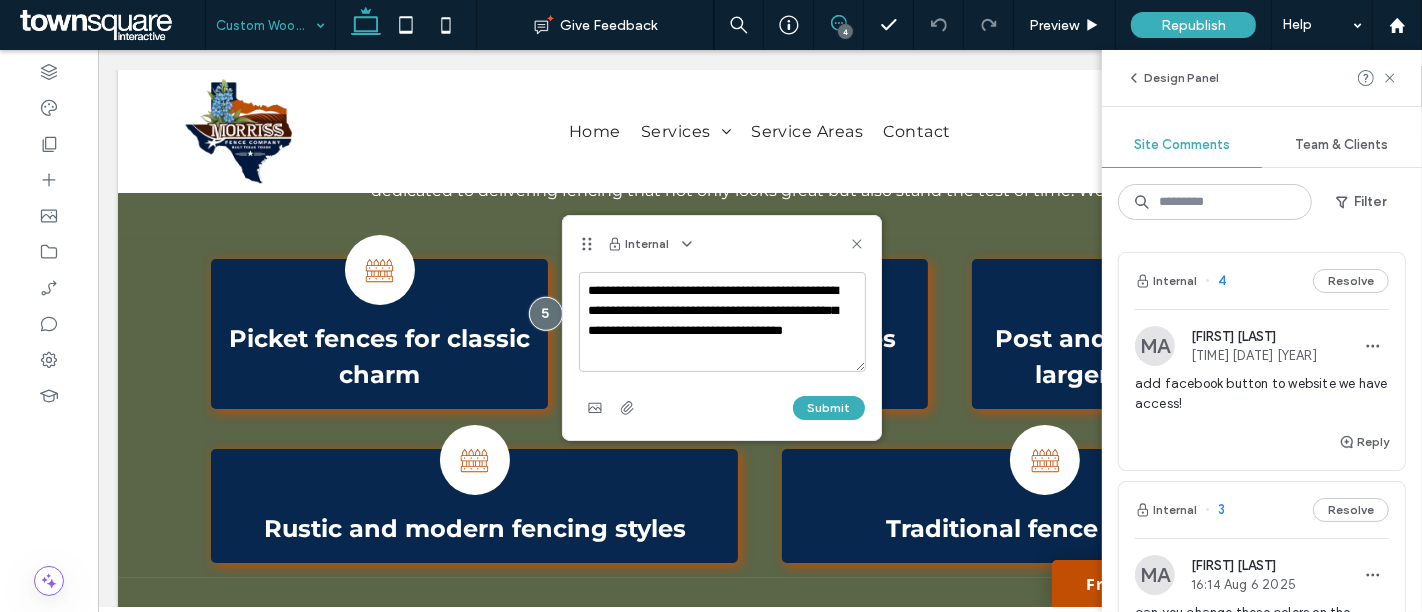 click on "**********" at bounding box center (722, 322) 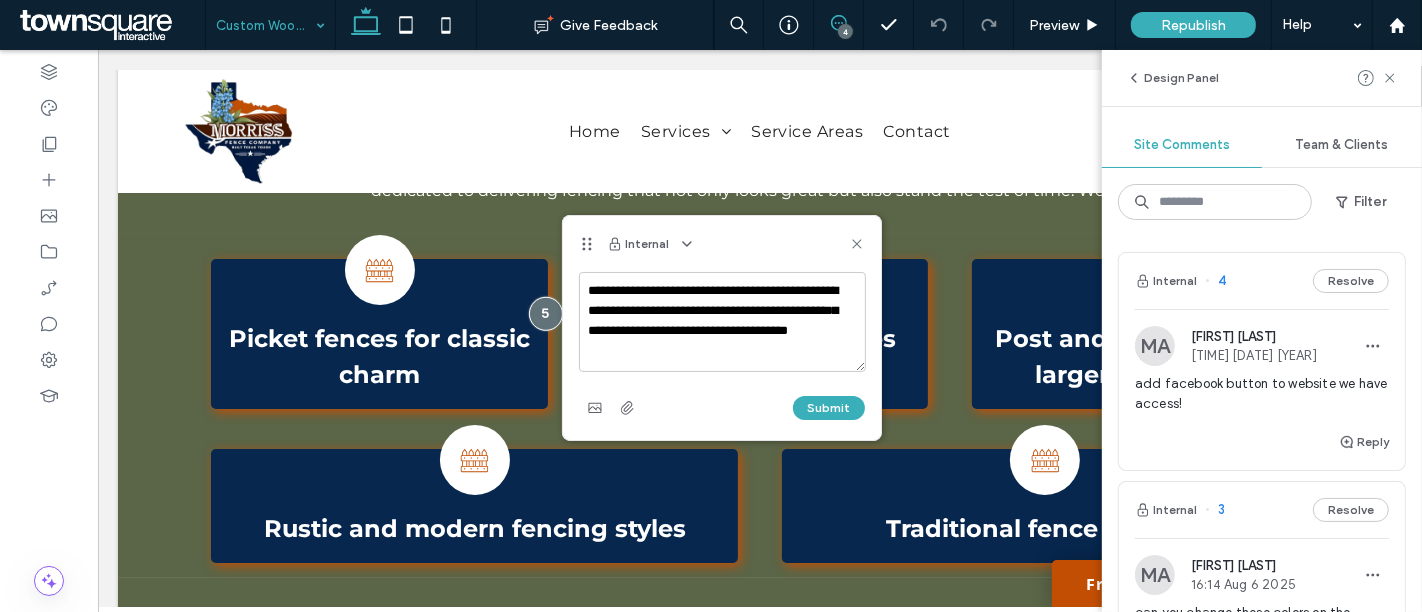 click on "**********" at bounding box center [722, 322] 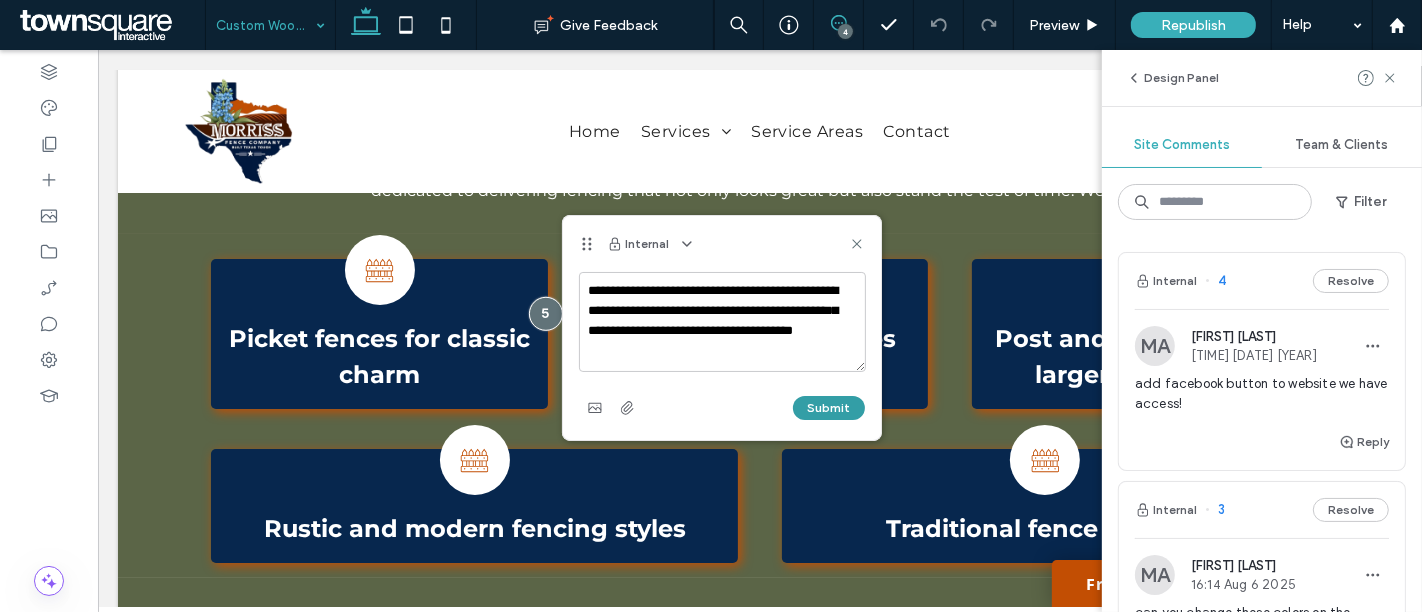 type on "**********" 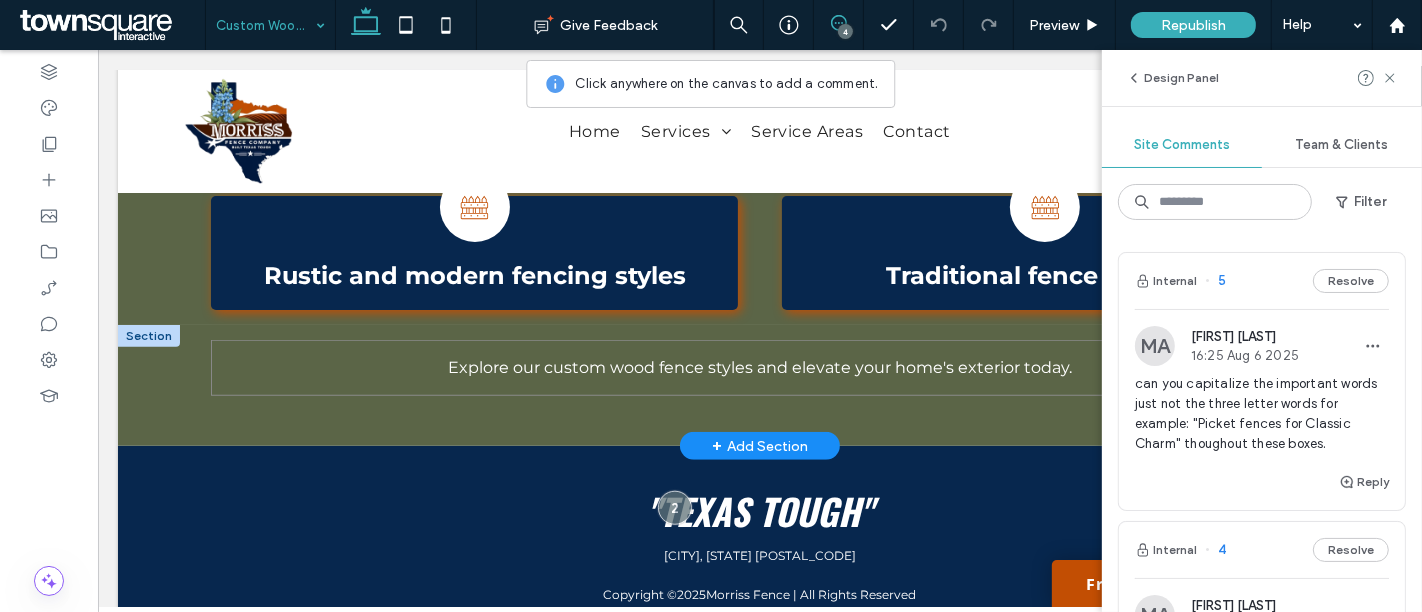 scroll, scrollTop: 1111, scrollLeft: 0, axis: vertical 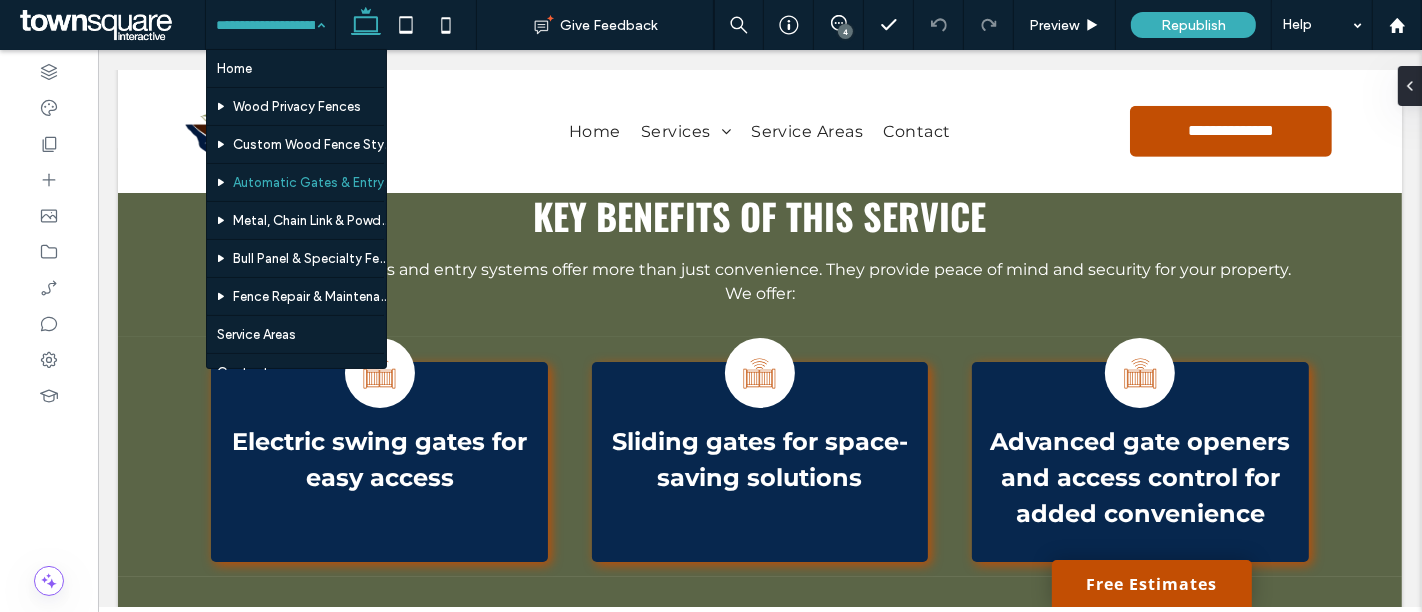 click at bounding box center (265, 25) 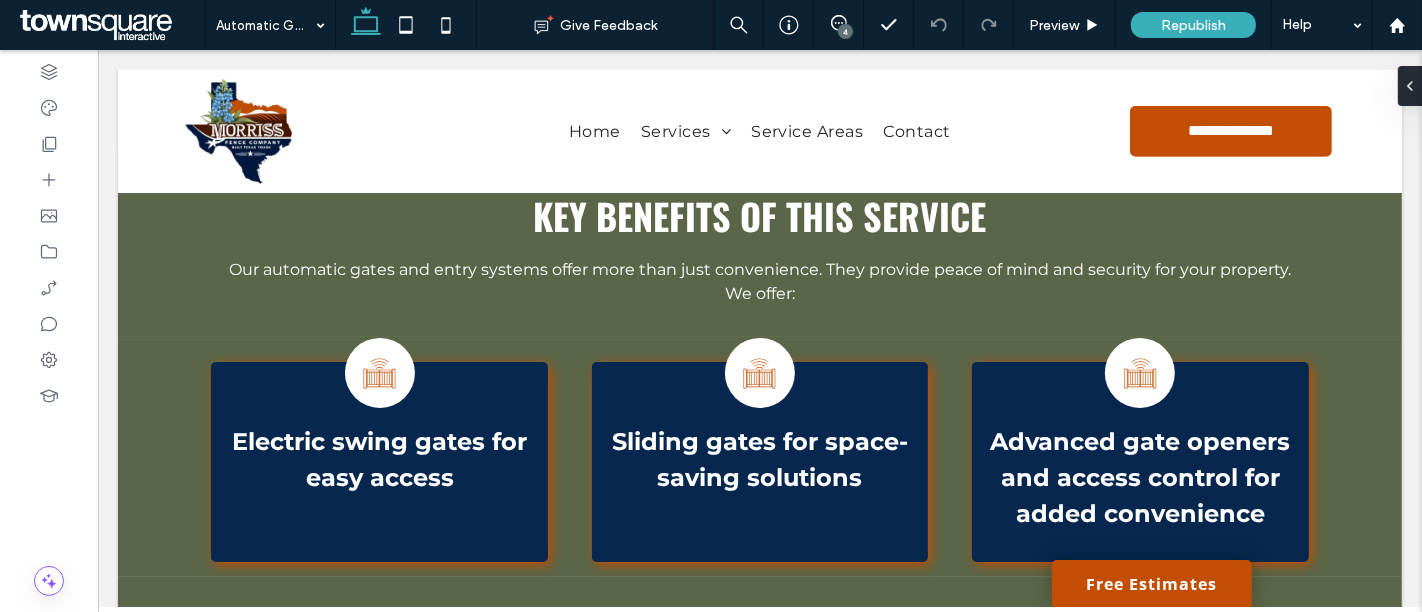 click on "**********" at bounding box center [759, 81] 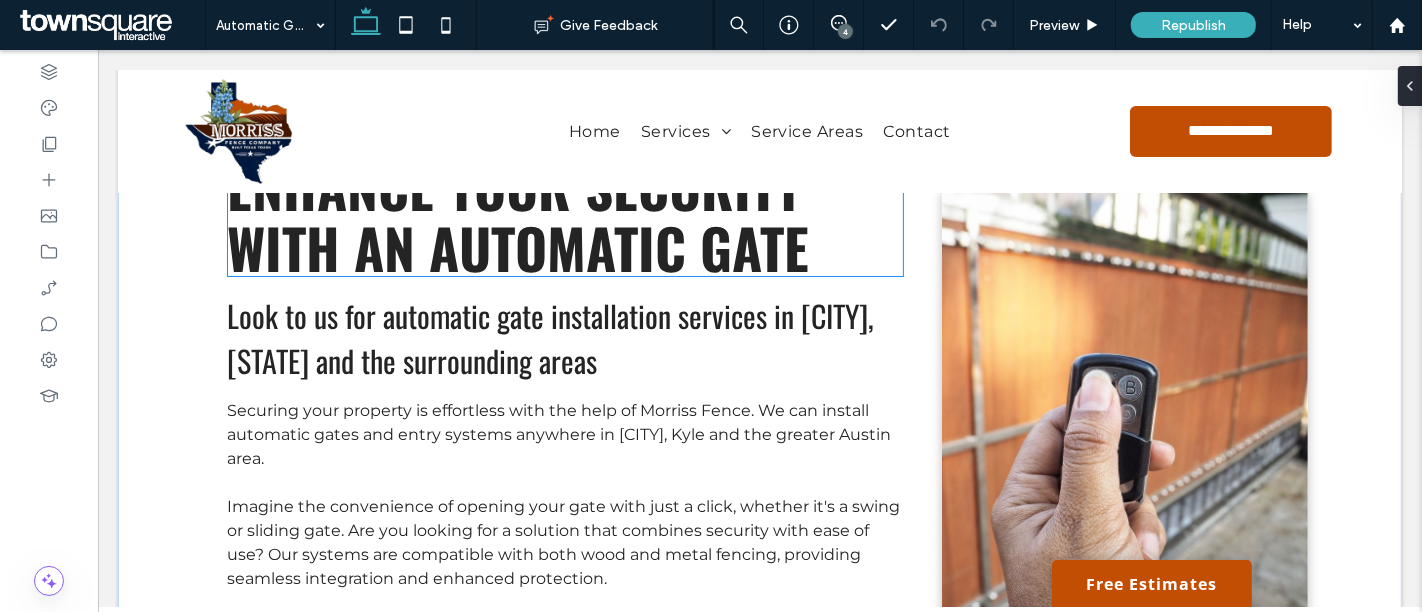scroll, scrollTop: 0, scrollLeft: 0, axis: both 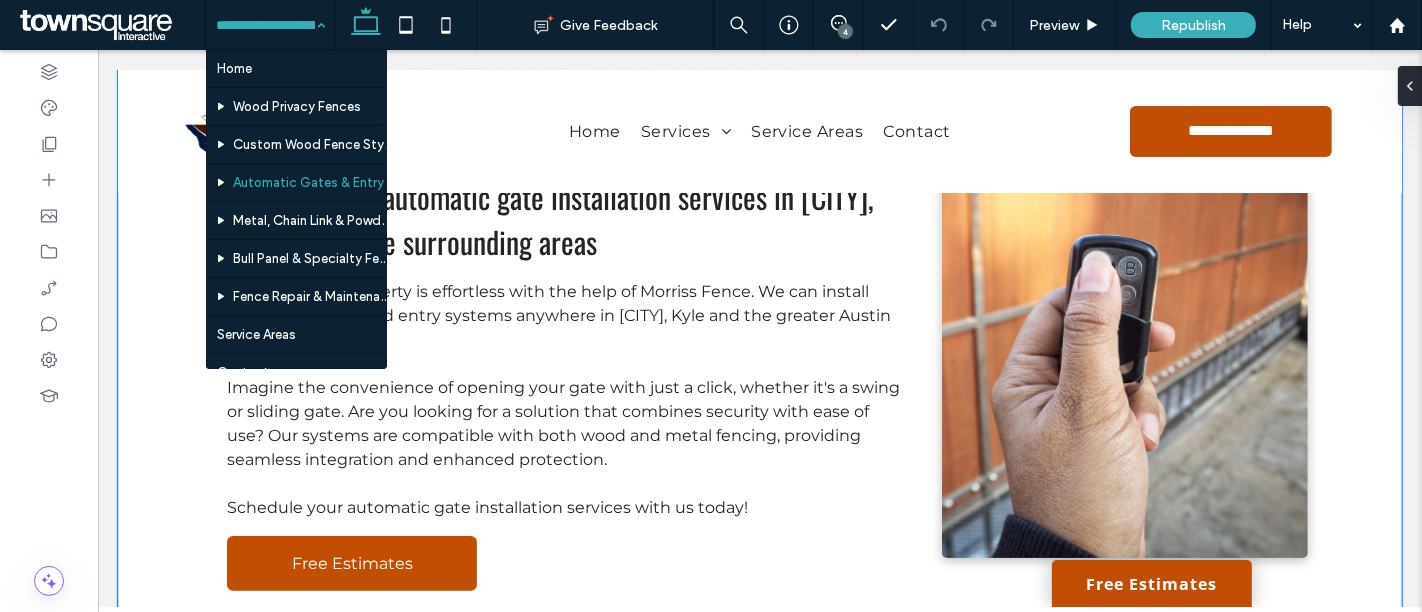 click on "Enhance Your Security with an Automatic Gate
Look to us for automatic gate installation services in [CITY], [STATE] and the surrounding areas
Securing your property is effortless with the help of Morriss Fence. We can install automatic gates and entry systems anywhere in [CITY], Kyle and the greater Austin area.
Imagine the convenience of opening your gate with just a click, whether it's a swing or sliding gate. Are you looking for a solution that combines security with ease of use? Our systems are compatible with both wood and metal fencing, providing seamless integration and enhanced protection. Schedule your automatic gate installation services with us today!
Free Estimates" at bounding box center [759, 314] 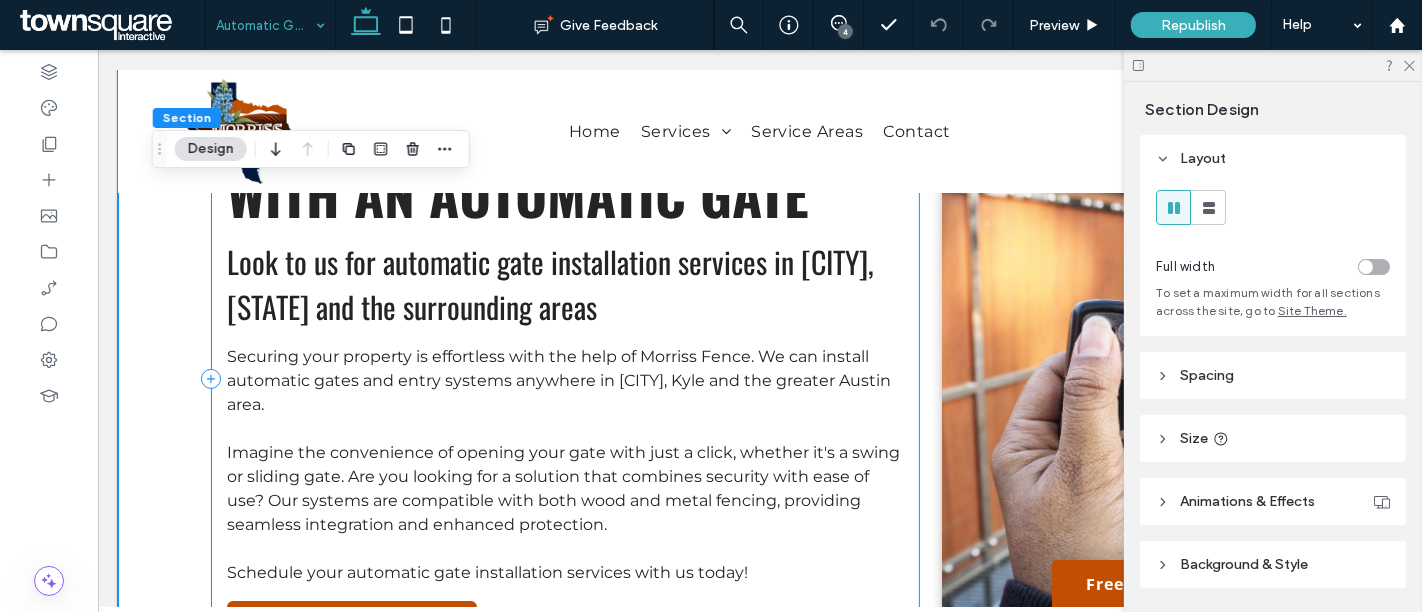 scroll, scrollTop: 222, scrollLeft: 0, axis: vertical 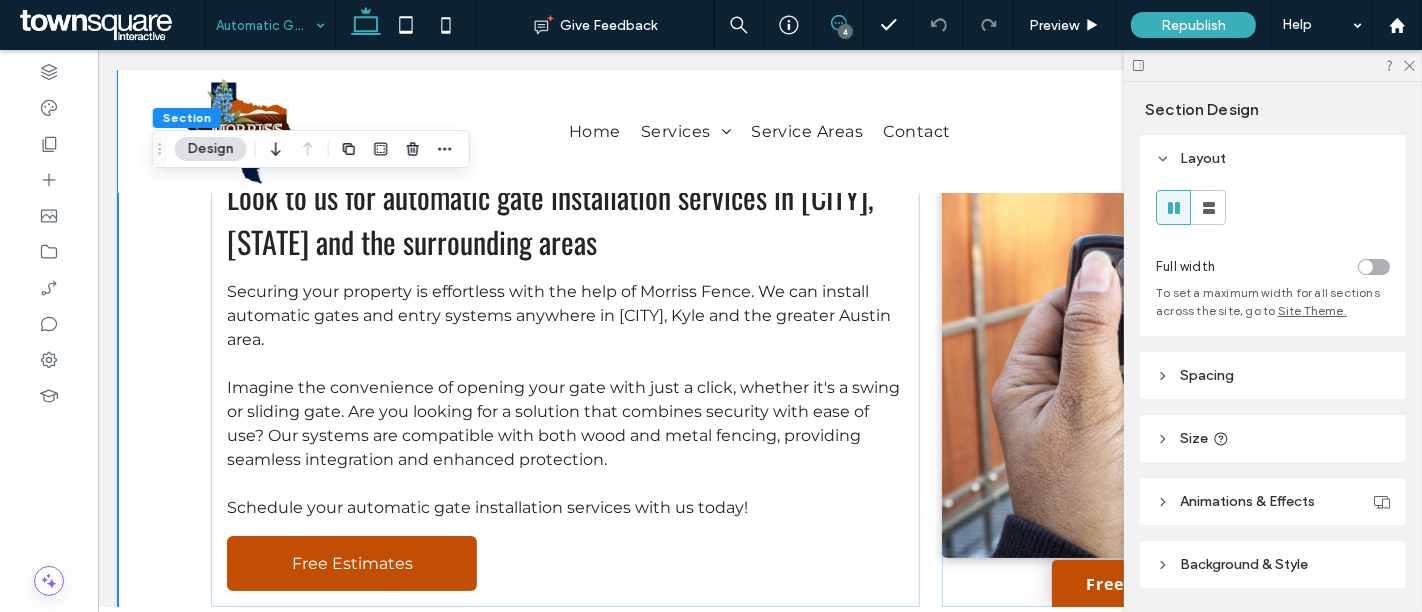 click 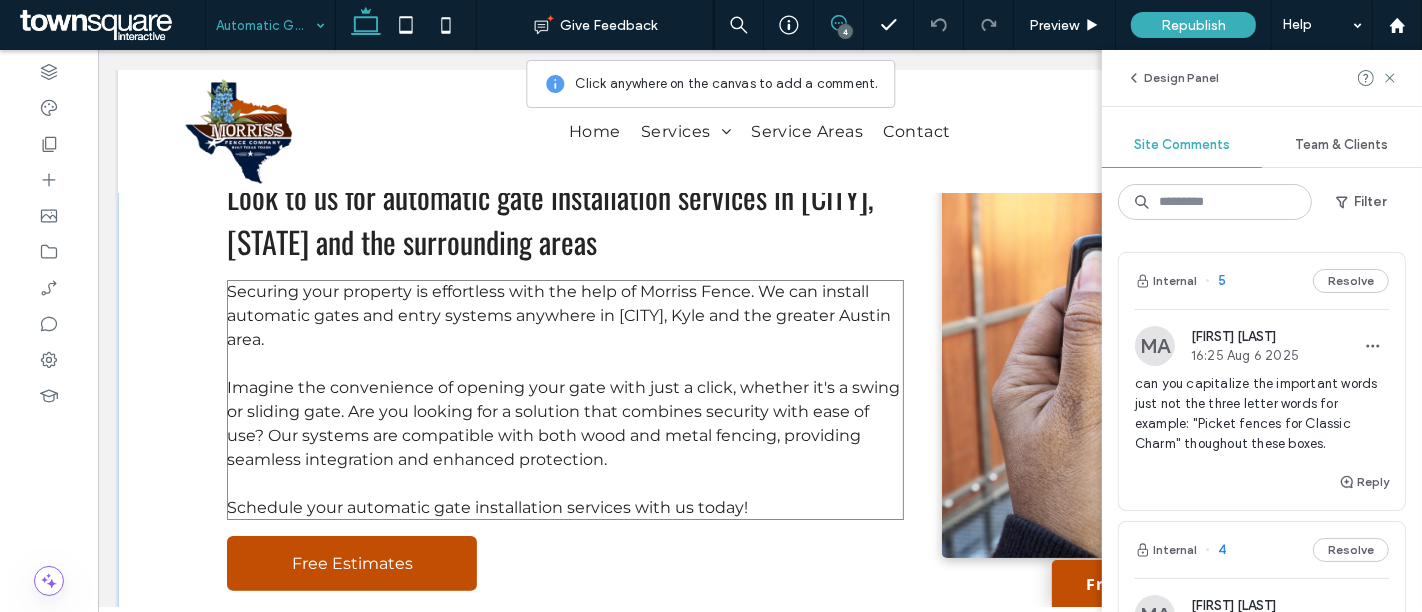 click at bounding box center [564, 364] 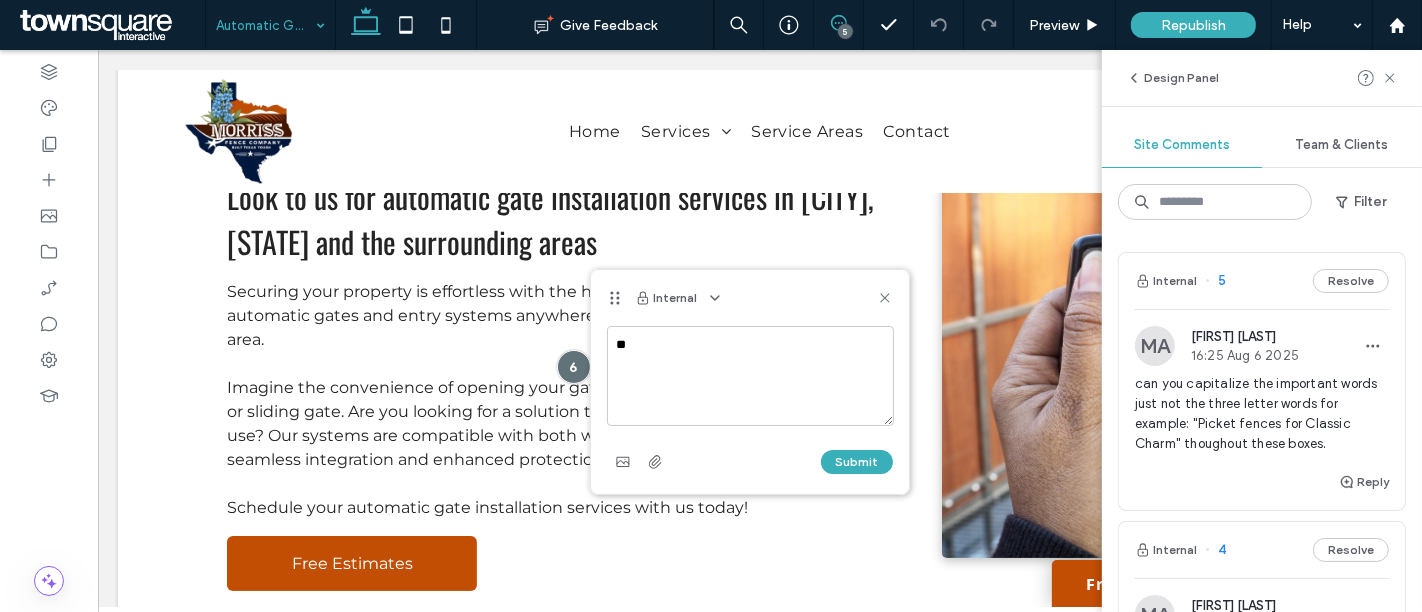 type on "*" 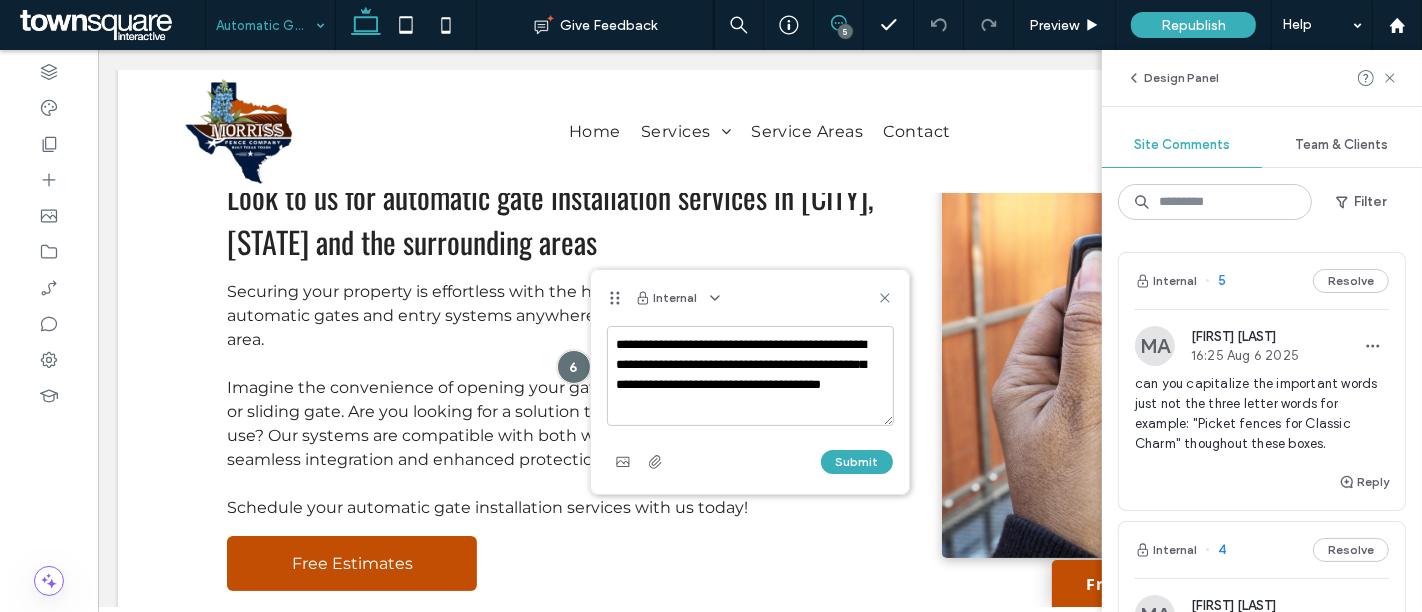 drag, startPoint x: 847, startPoint y: 385, endPoint x: 729, endPoint y: 403, distance: 119.36499 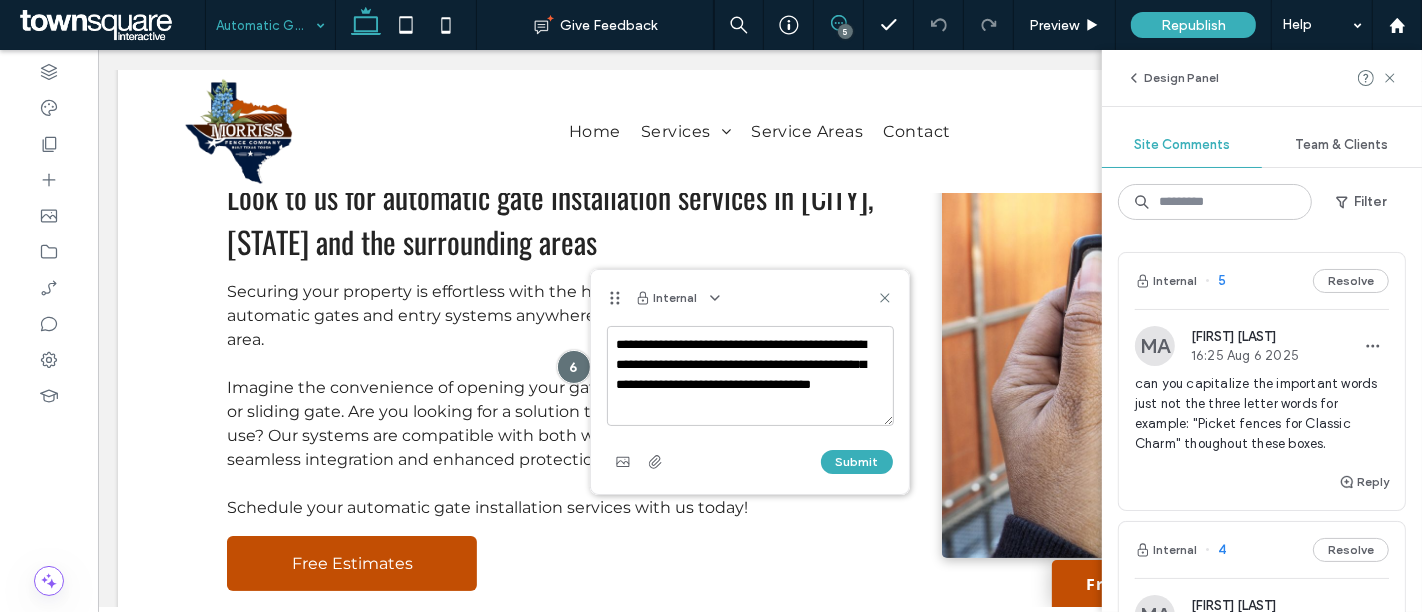 click on "**********" at bounding box center (750, 376) 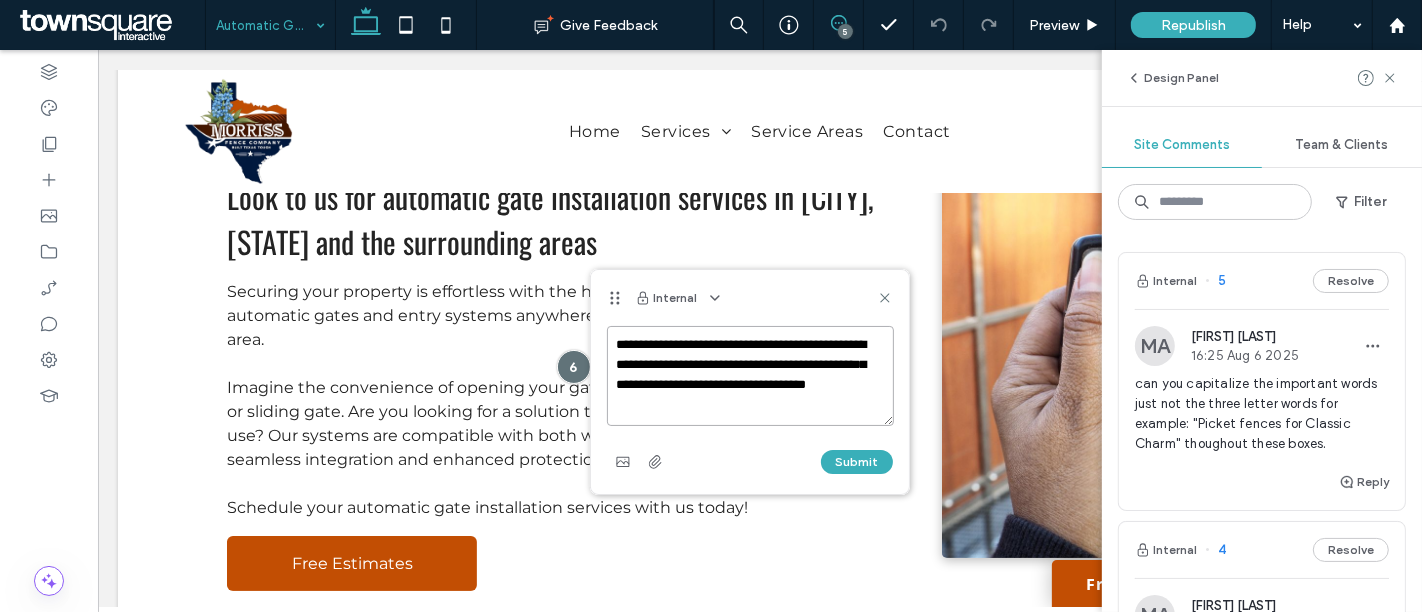click on "**********" at bounding box center (750, 376) 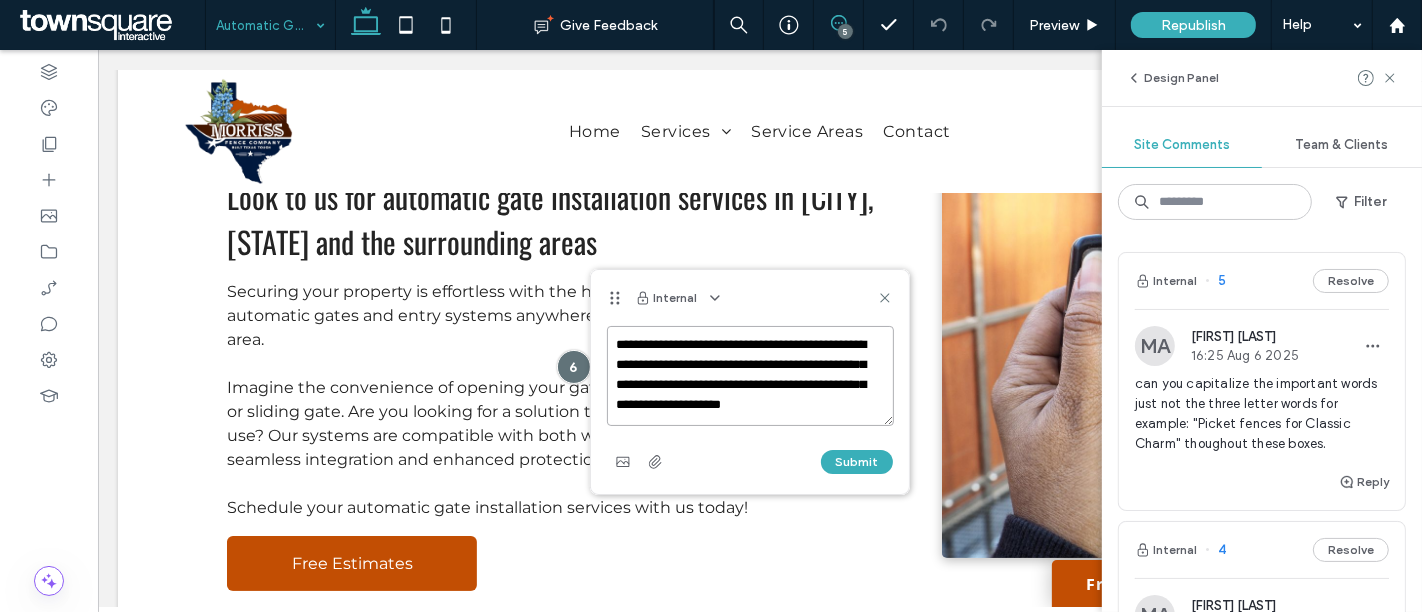 scroll, scrollTop: 8, scrollLeft: 0, axis: vertical 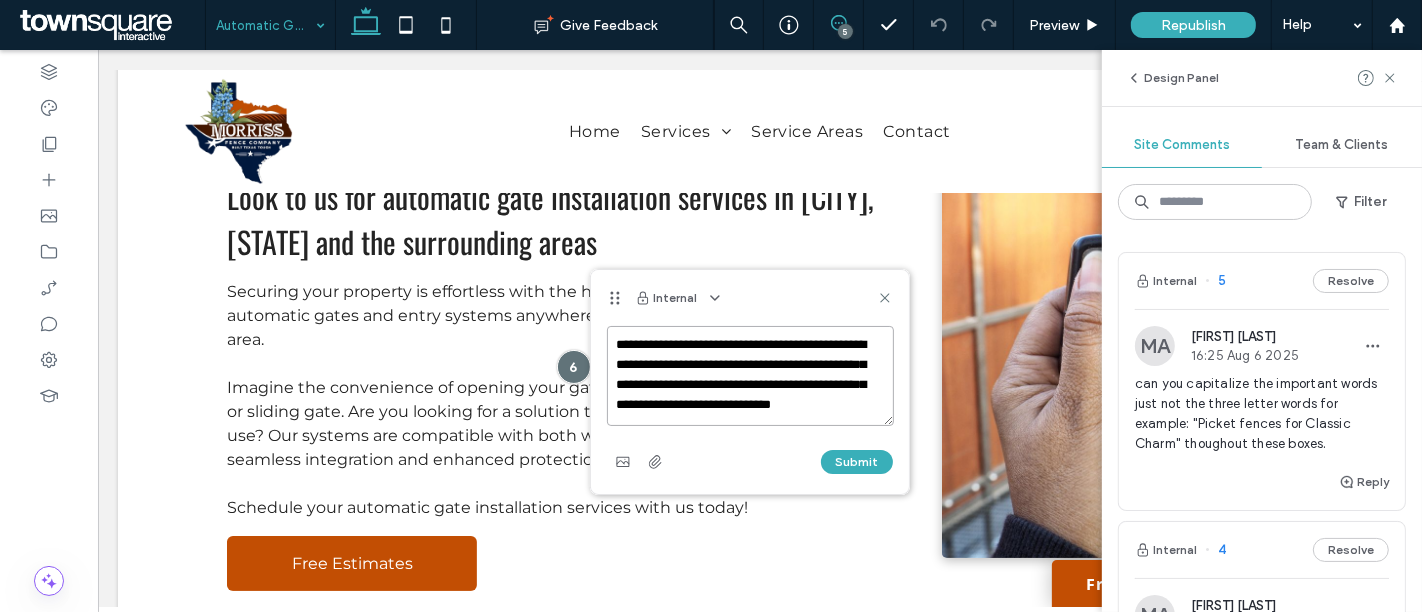 click on "**********" at bounding box center (750, 376) 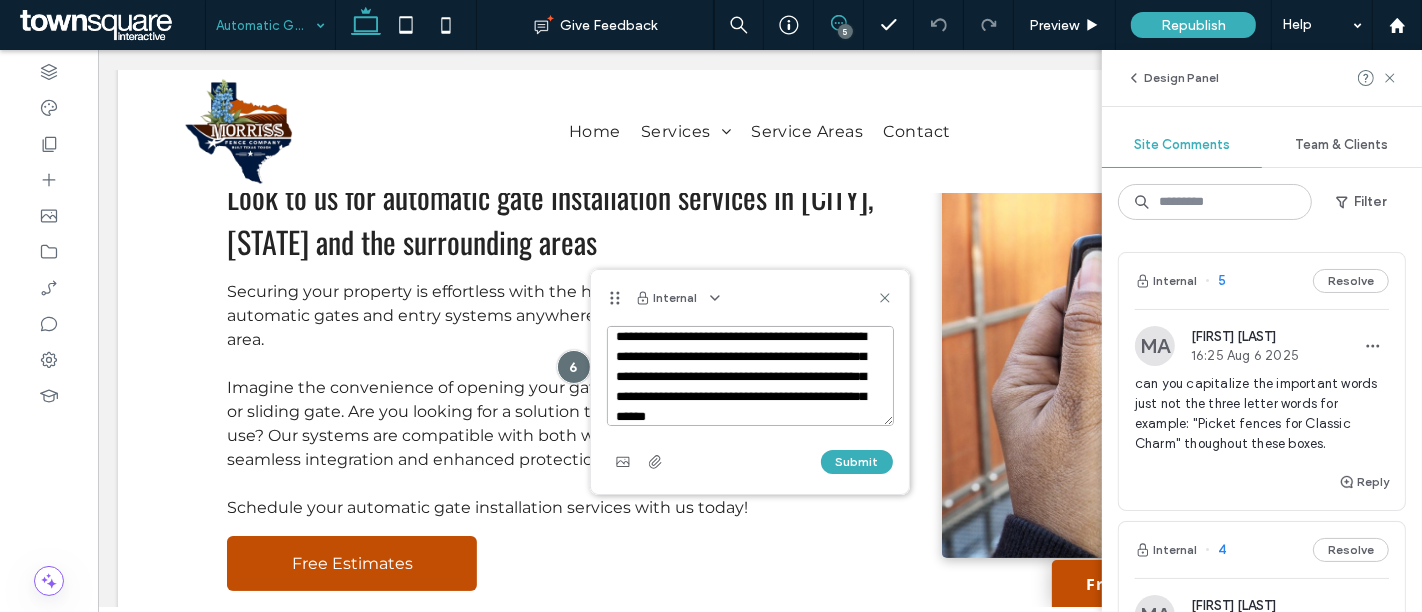 scroll, scrollTop: 28, scrollLeft: 0, axis: vertical 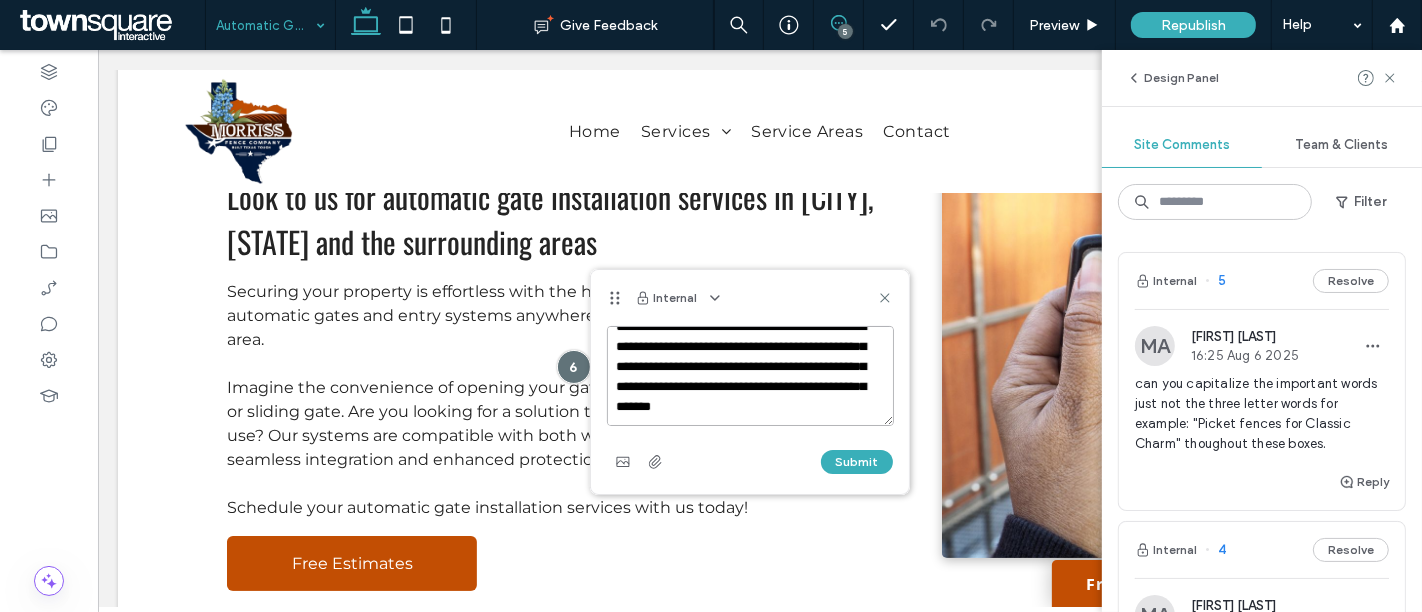 click on "**********" at bounding box center [750, 376] 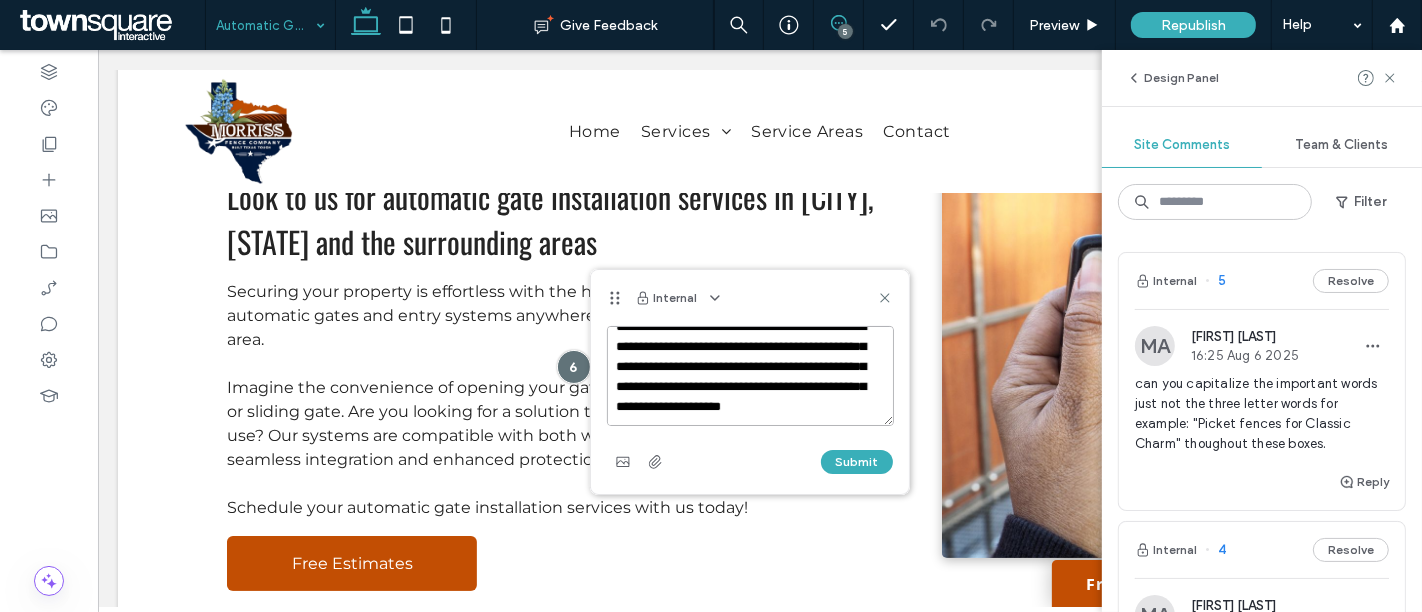click on "**********" at bounding box center [750, 376] 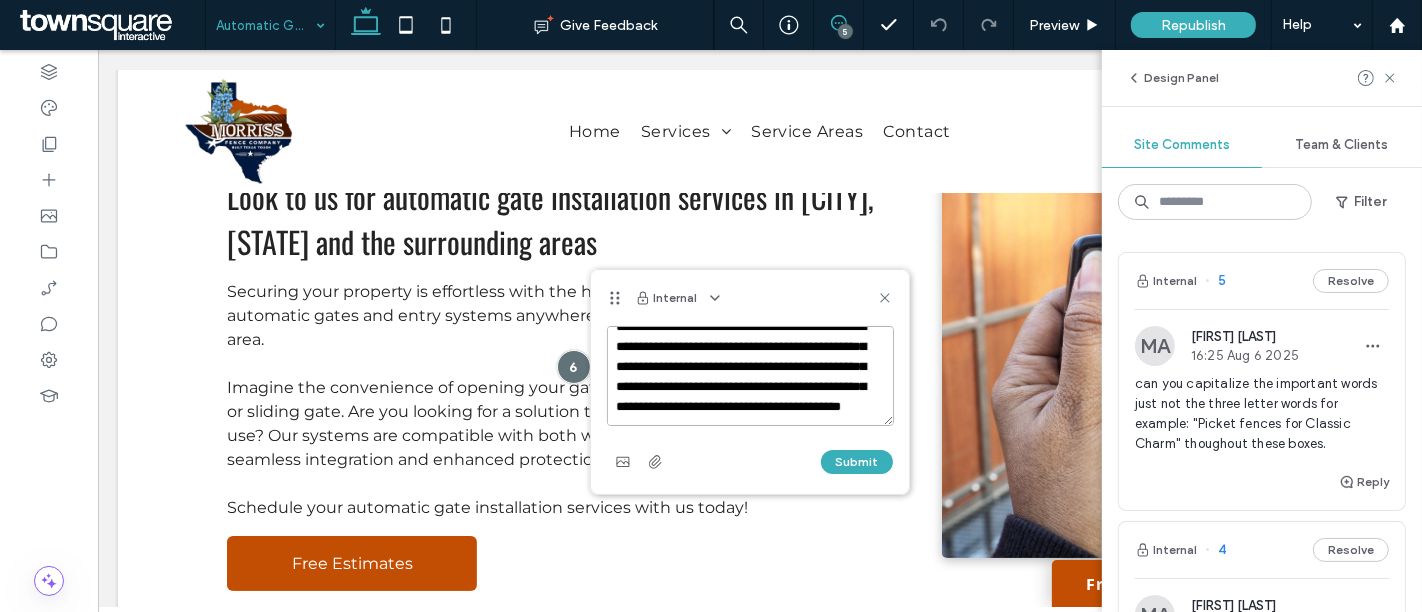 scroll, scrollTop: 48, scrollLeft: 0, axis: vertical 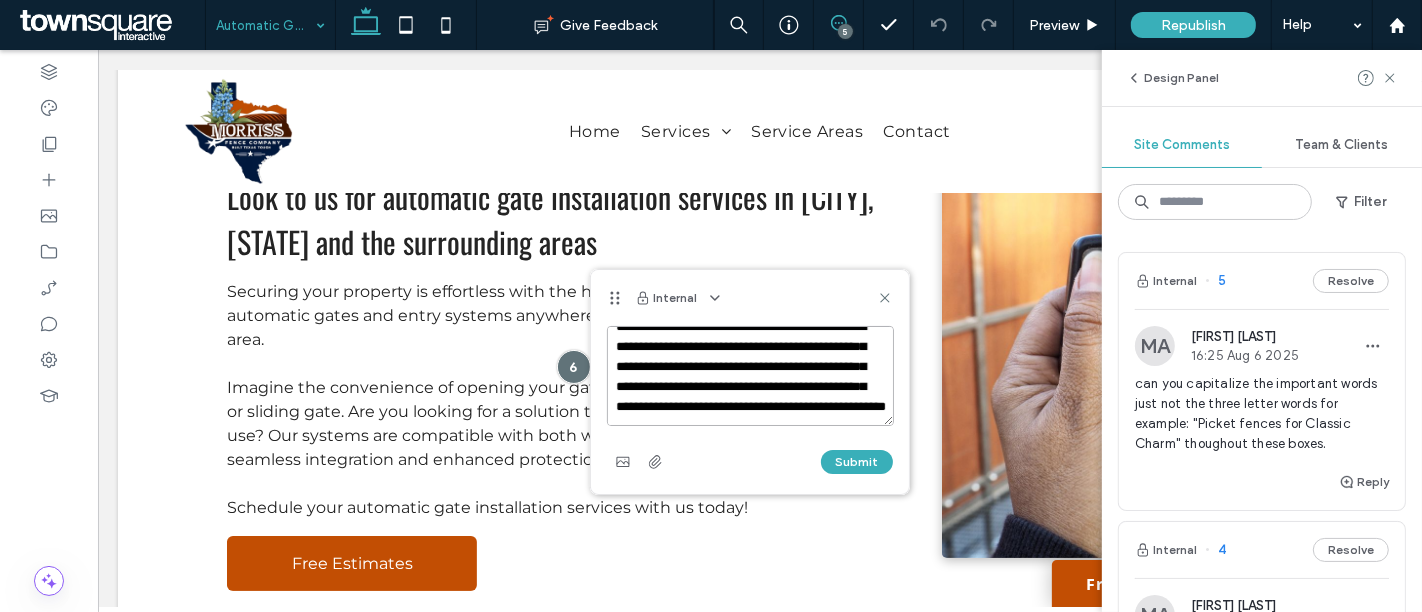 click on "**********" at bounding box center [750, 376] 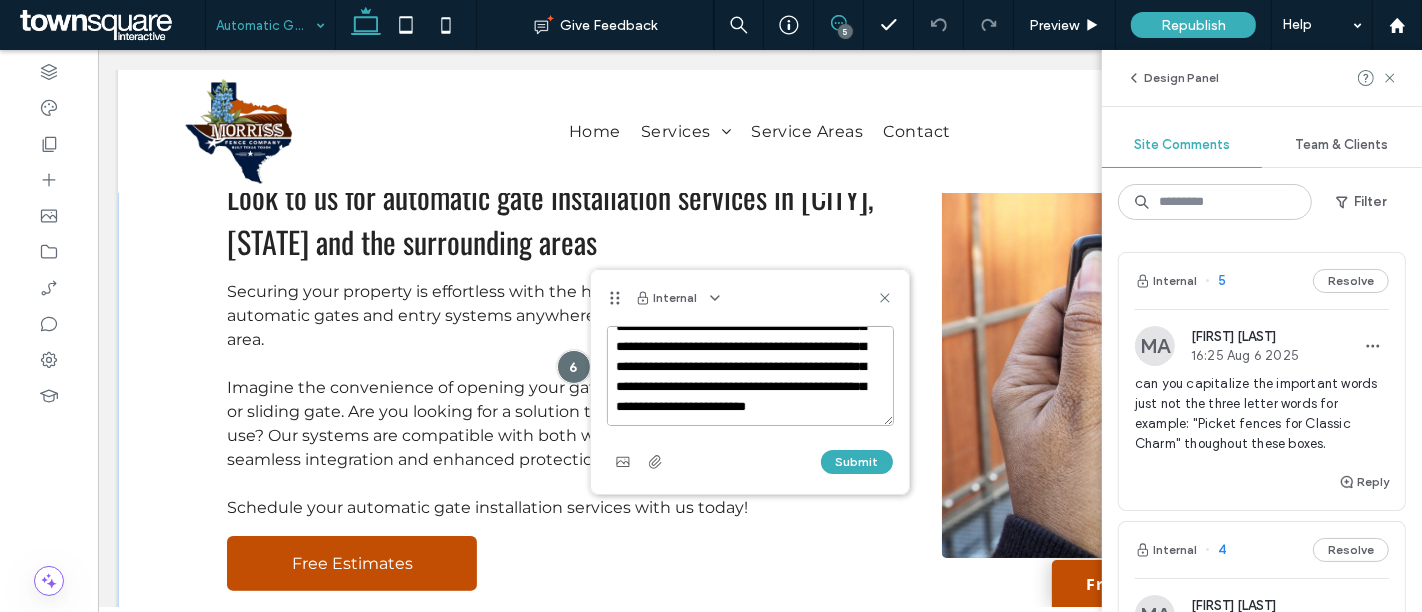type on "**********" 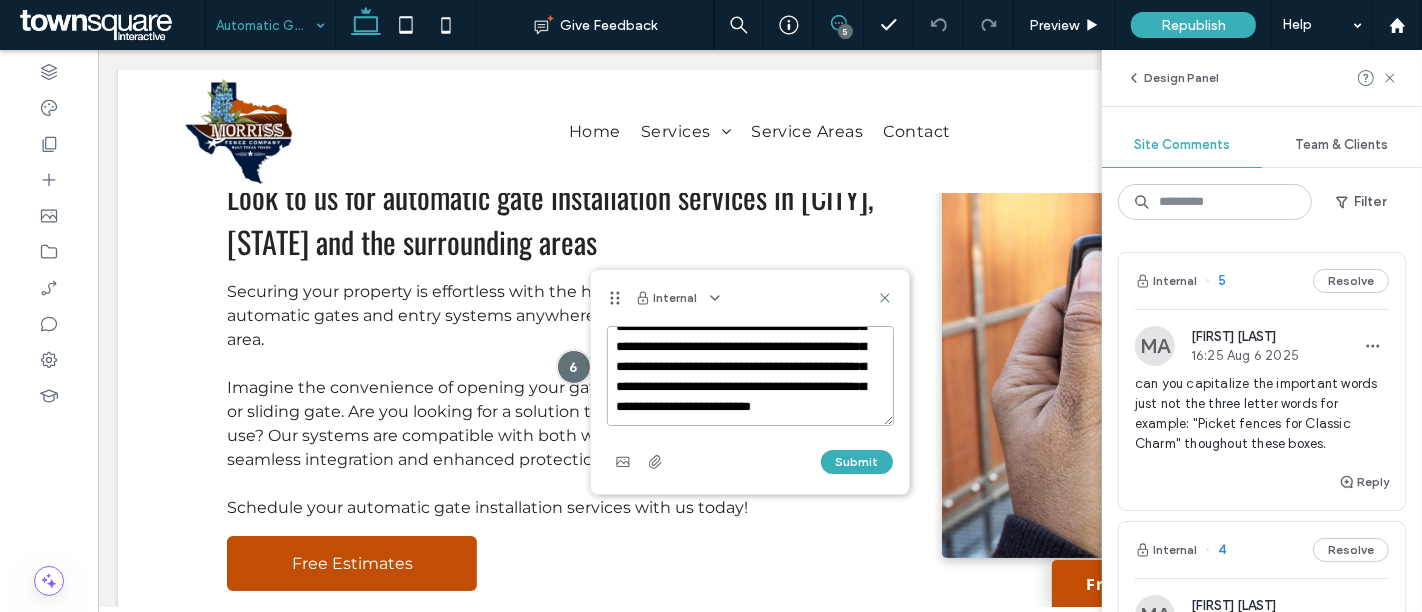 scroll, scrollTop: 57, scrollLeft: 0, axis: vertical 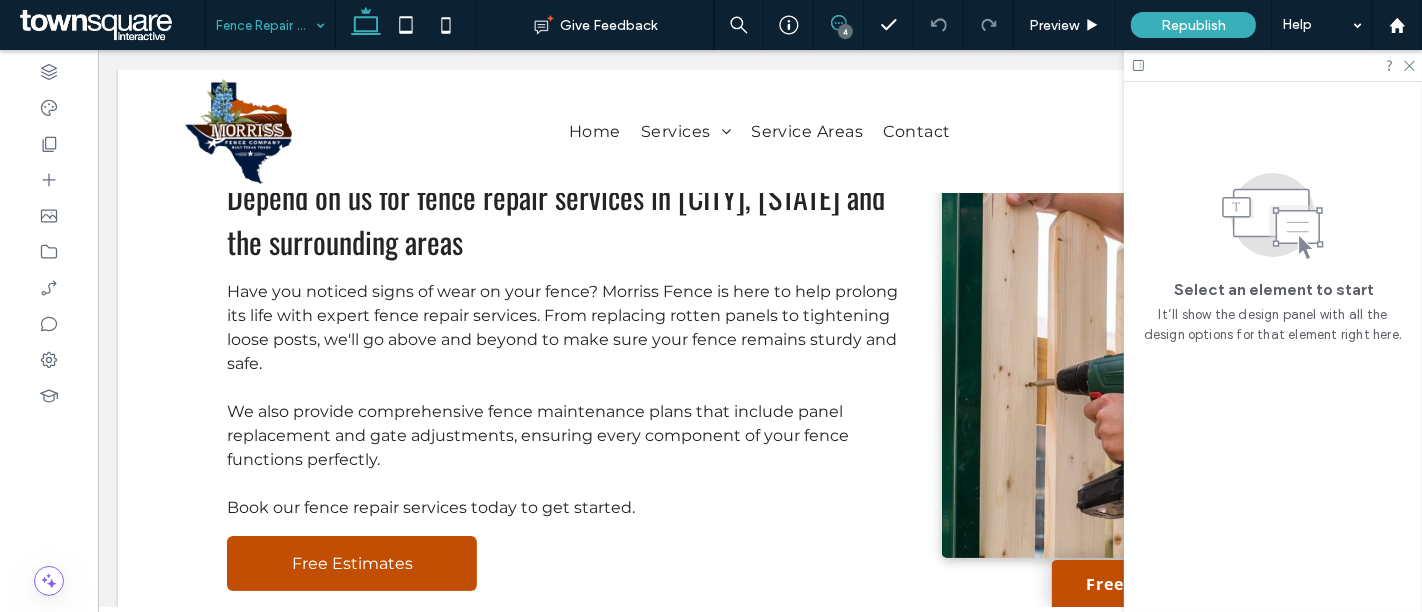 click 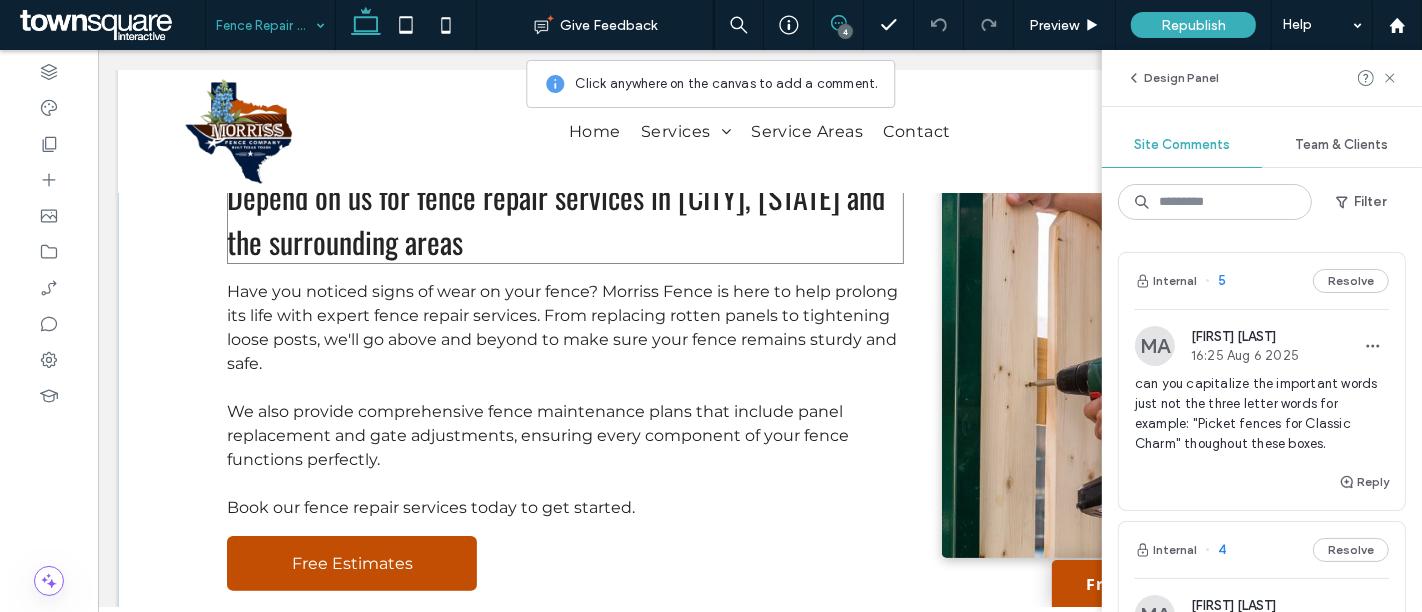 click on "Preserve Your Fence’s Longevity
Depend on us for fence repair services in [CITY], [STATE] and the surrounding areas
Have you noticed signs of wear on your fence? Morriss Fence is here to help prolong its life with expert fence repair services. From replacing rotten panels to tightening loose posts, we'll go above and beyond to make sure your fence remains sturdy and safe.
We also provide comprehensive fence maintenance plans that include panel replacement and gate adjustments, ensuring every component of your fence functions perfectly. Book our fence repair services today to get started.
Free Estimates" at bounding box center (564, 314) 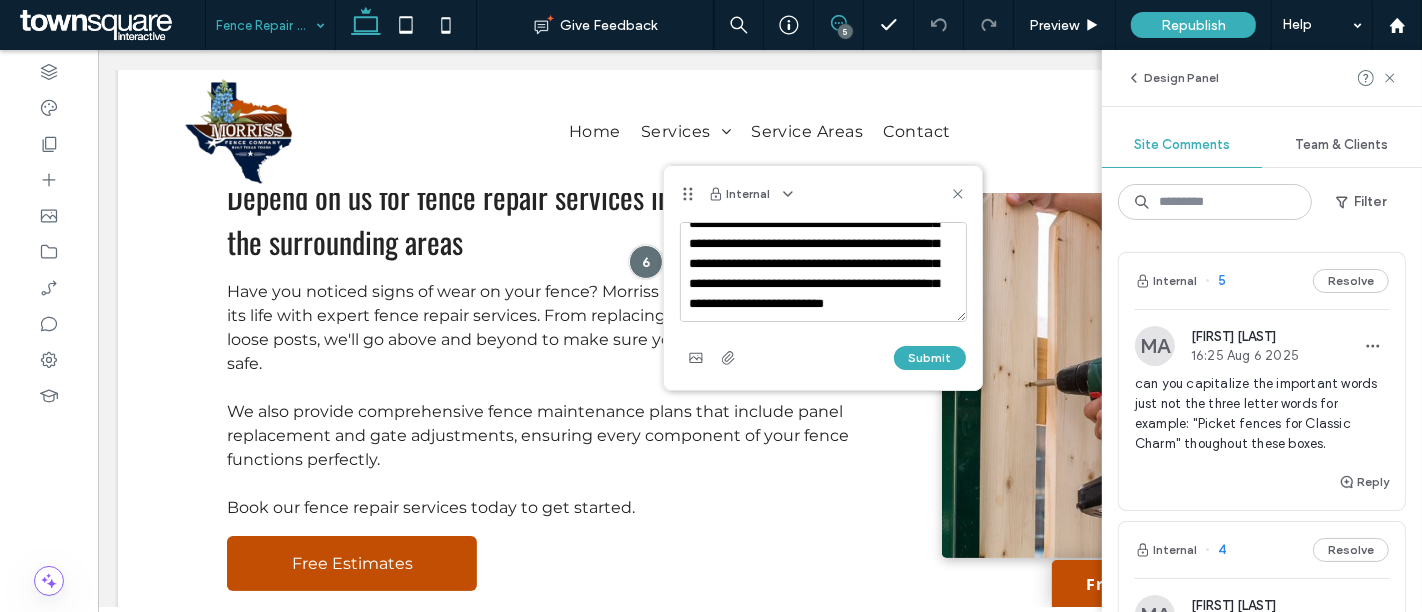 scroll, scrollTop: 57, scrollLeft: 0, axis: vertical 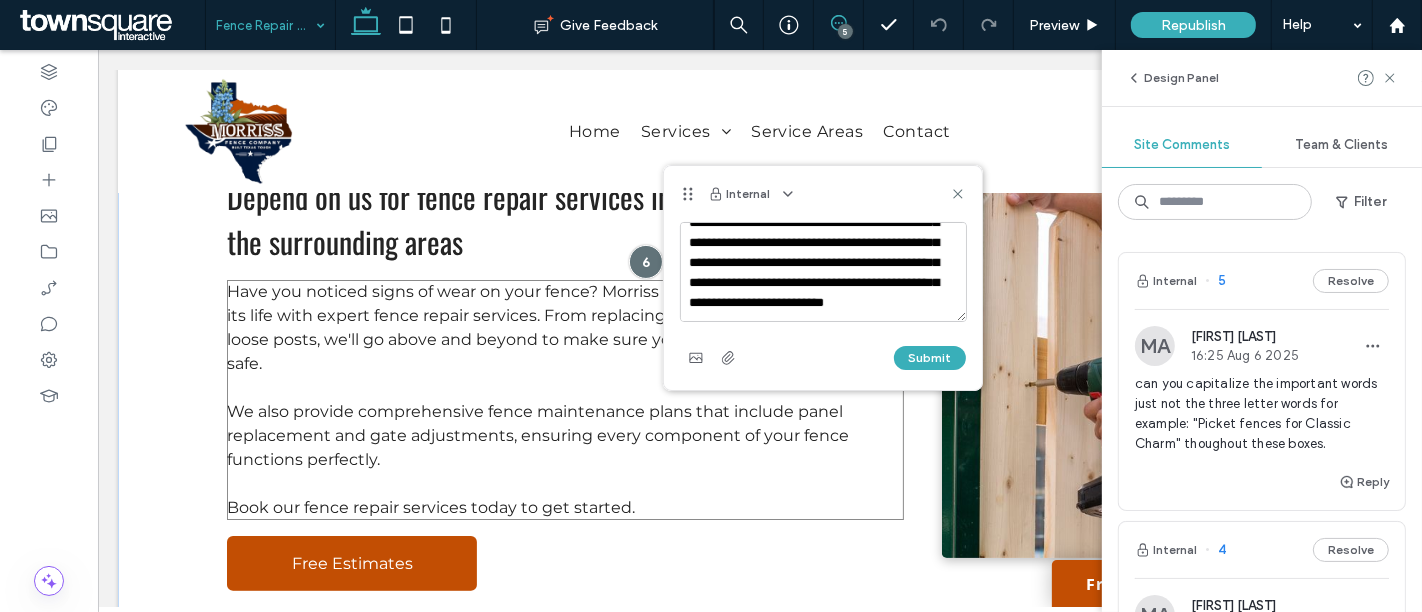 click at bounding box center (564, 484) 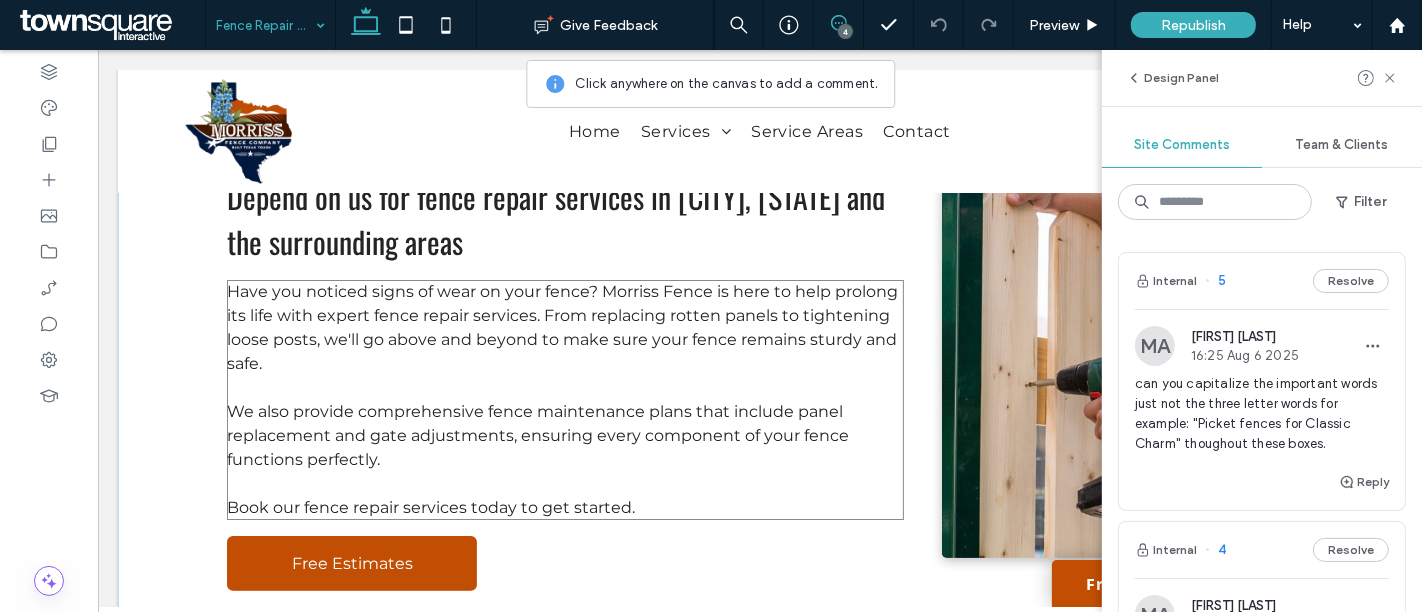 click on "Book our fence repair services today to get started." at bounding box center (564, 508) 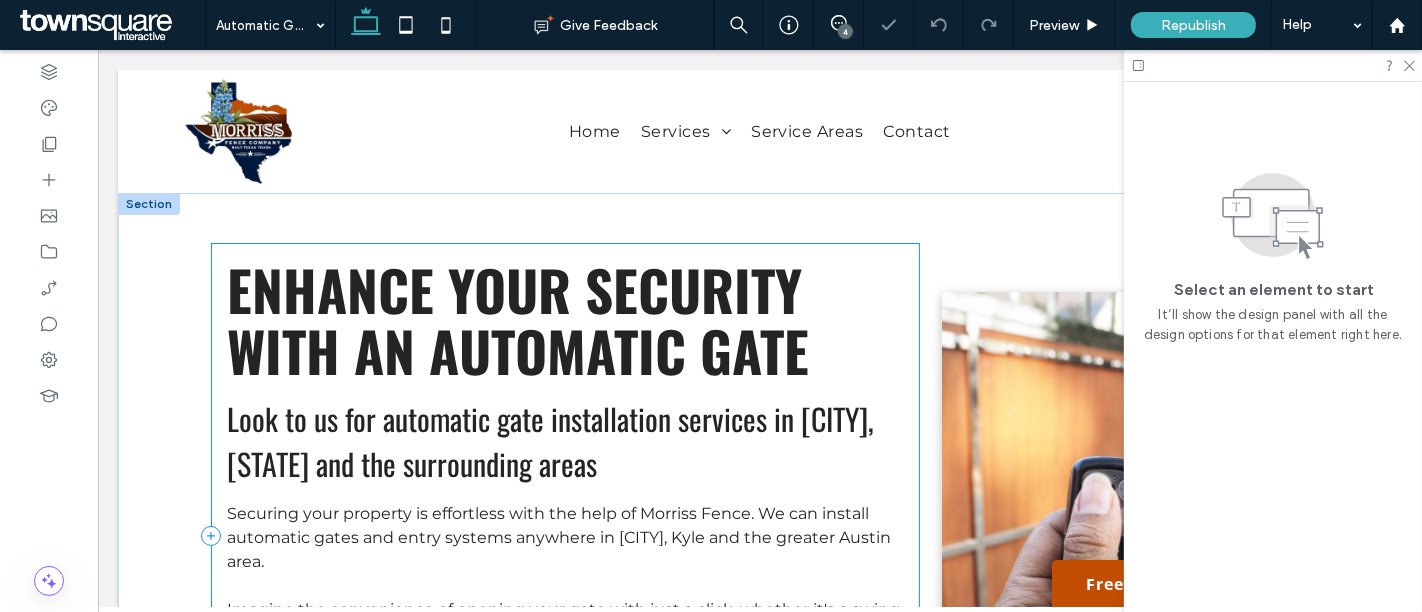 scroll, scrollTop: 0, scrollLeft: 0, axis: both 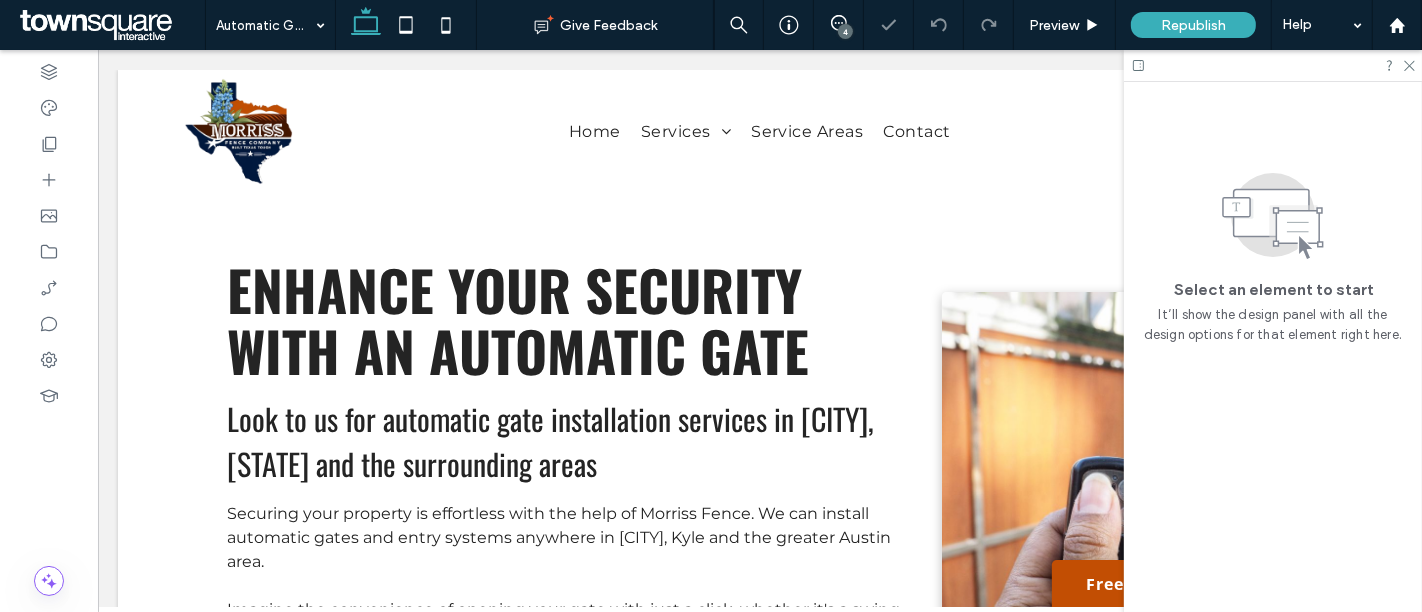 click on "4" at bounding box center (845, 31) 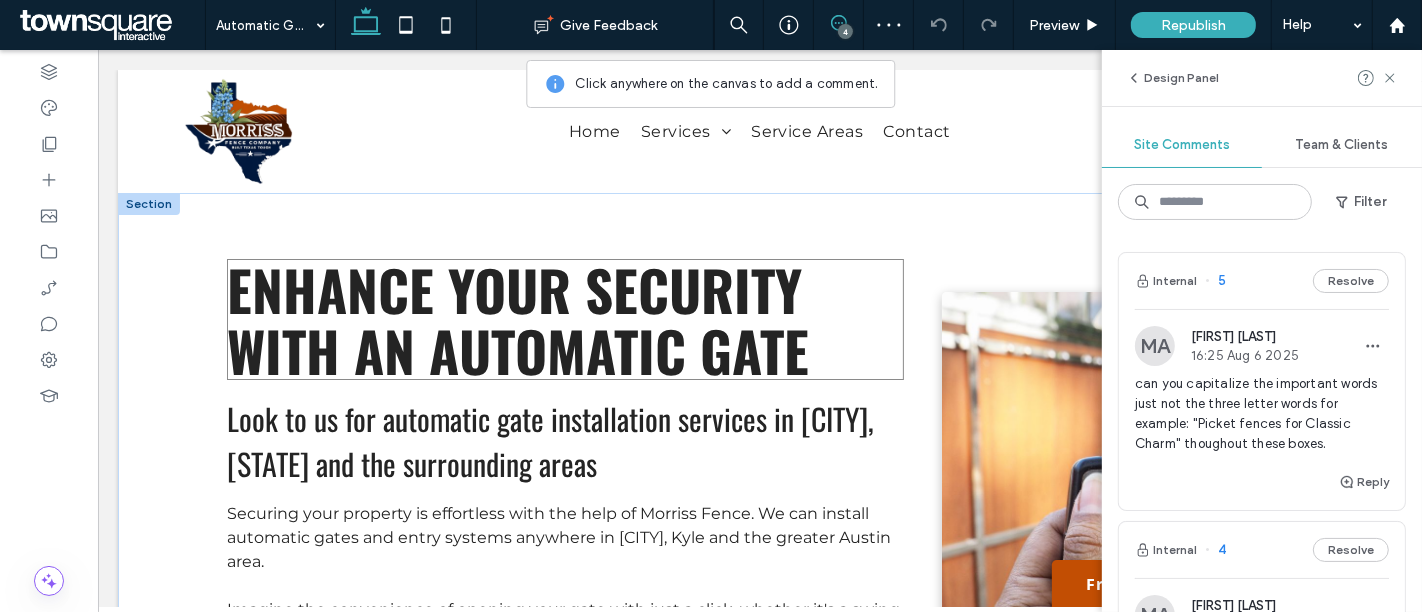 click on "Enhance Your Security with an Automatic Gate" at bounding box center [564, 319] 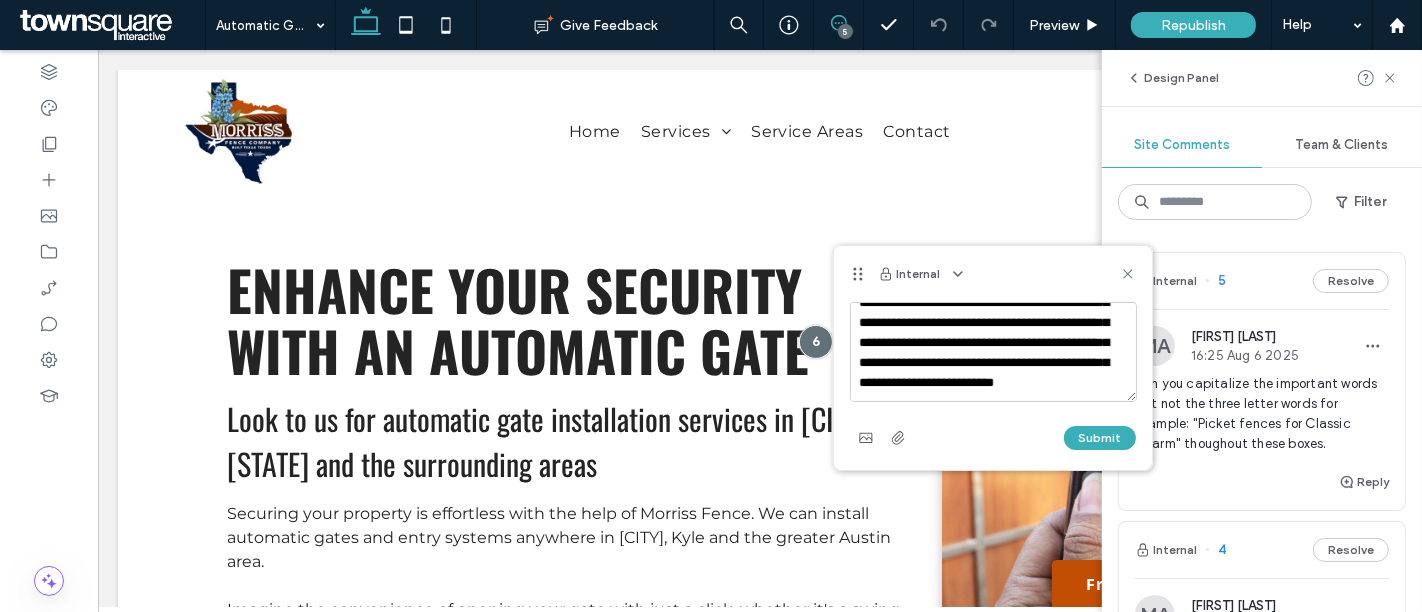 scroll, scrollTop: 57, scrollLeft: 0, axis: vertical 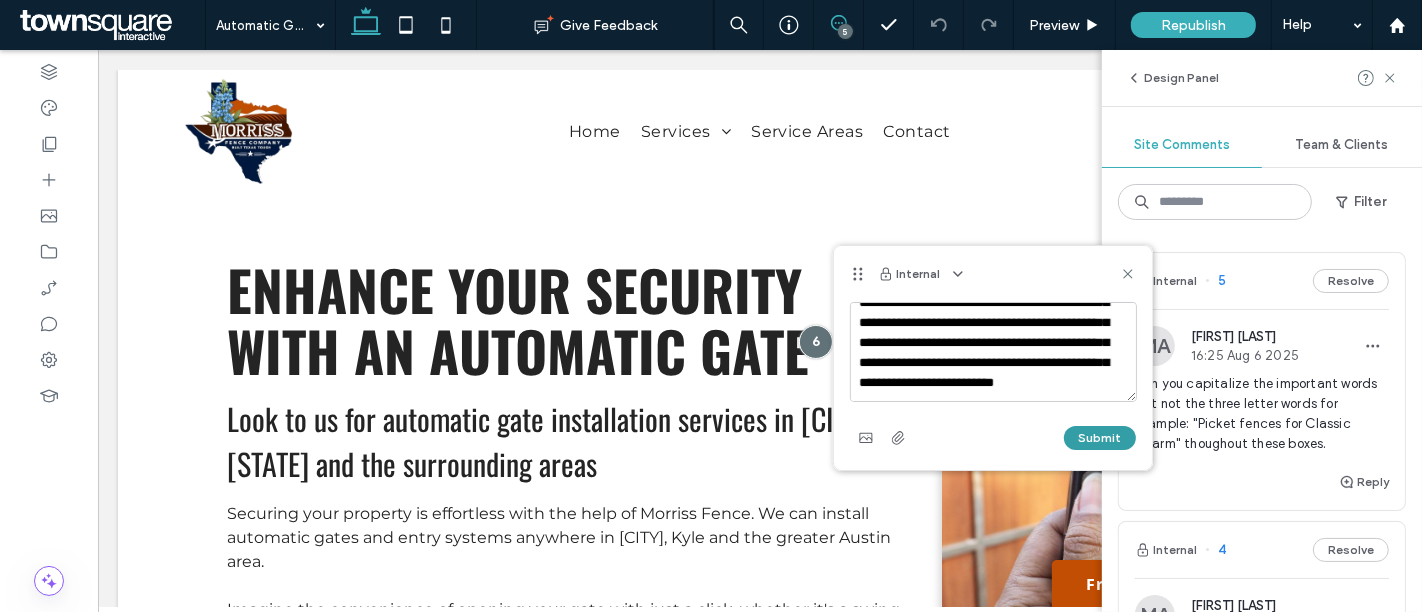 click on "Submit" at bounding box center [1100, 438] 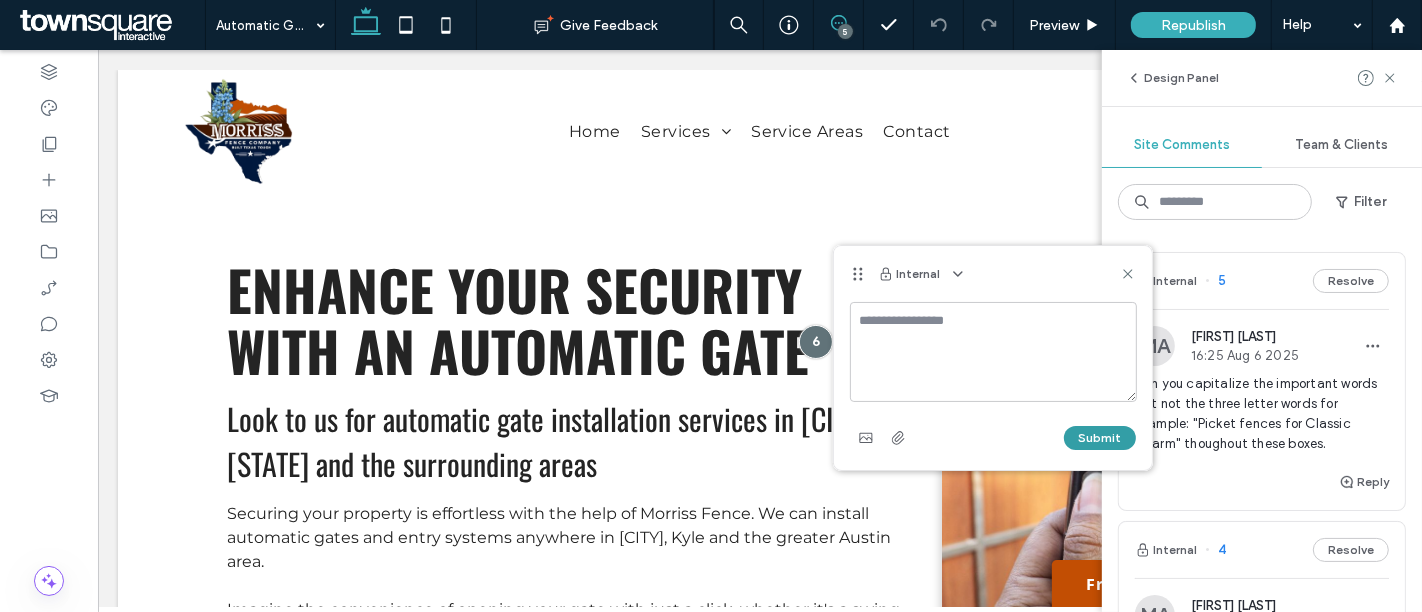 scroll, scrollTop: 0, scrollLeft: 0, axis: both 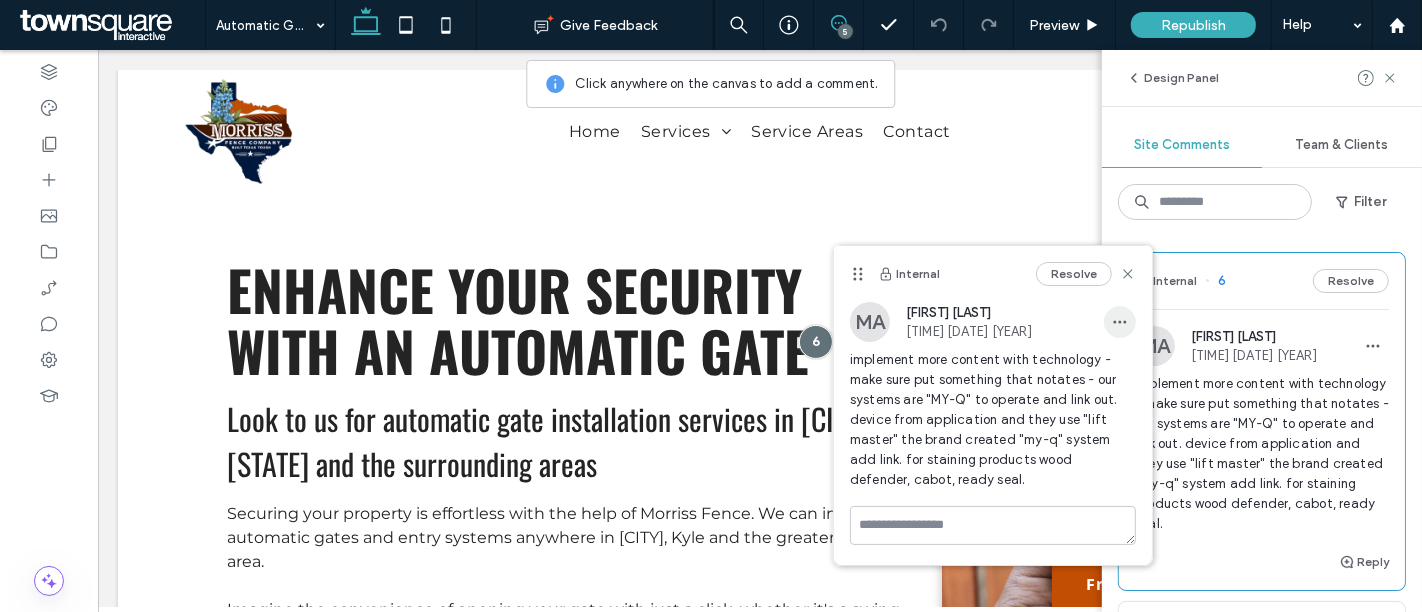 click at bounding box center [1120, 322] 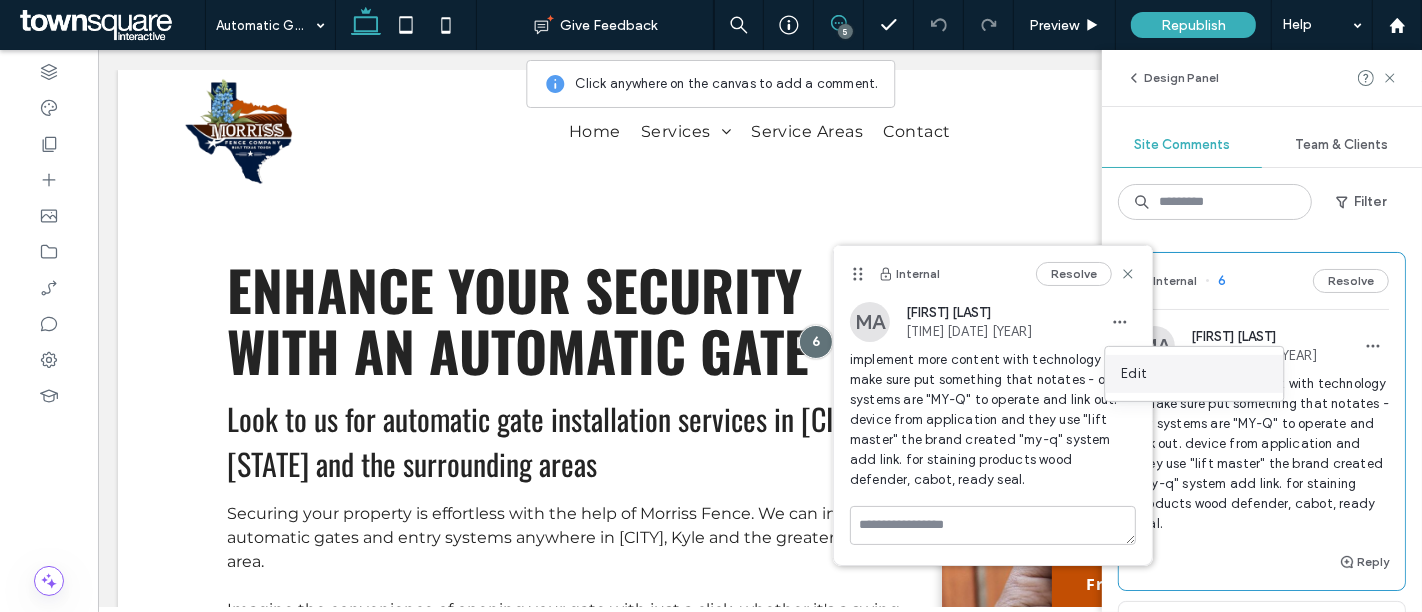click on "Edit" at bounding box center (1134, 374) 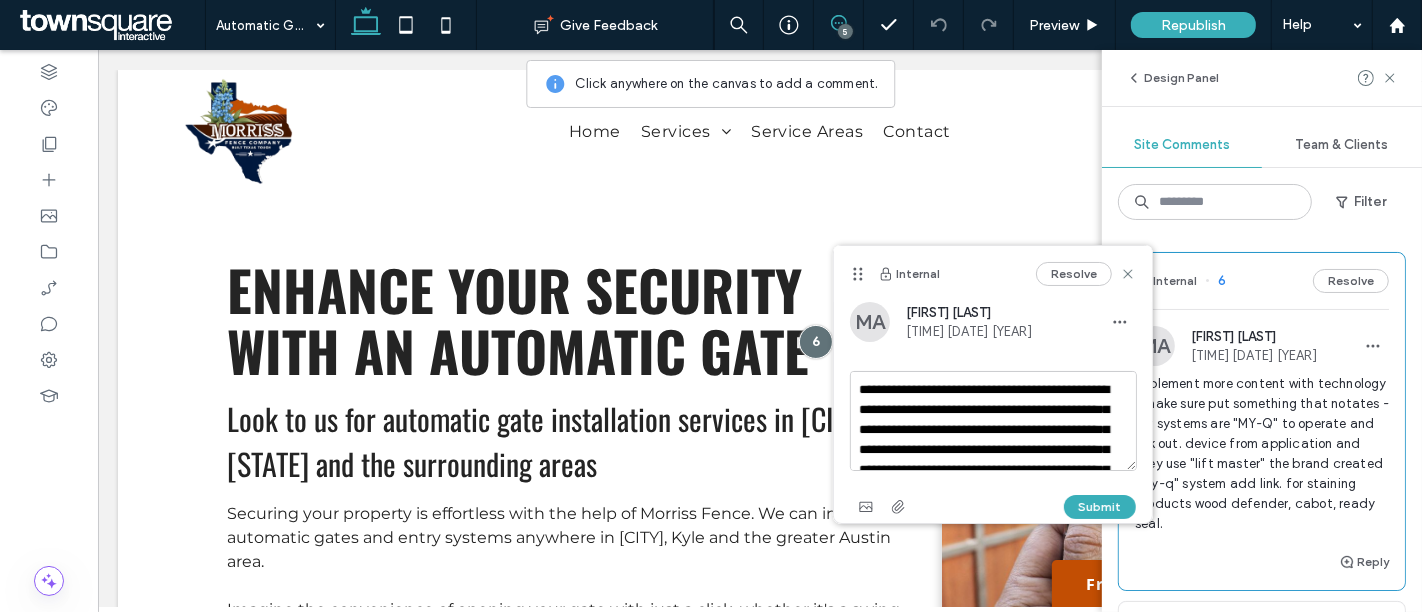scroll, scrollTop: 97, scrollLeft: 0, axis: vertical 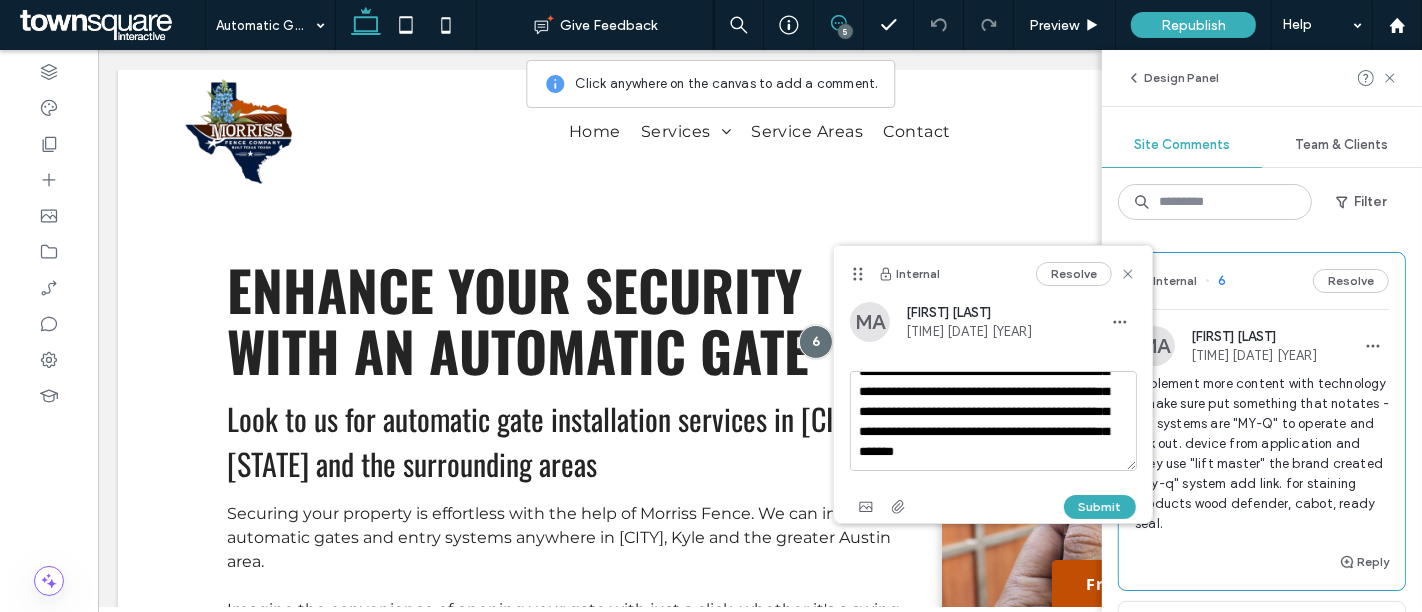 drag, startPoint x: 1015, startPoint y: 455, endPoint x: 1079, endPoint y: 412, distance: 77.10383 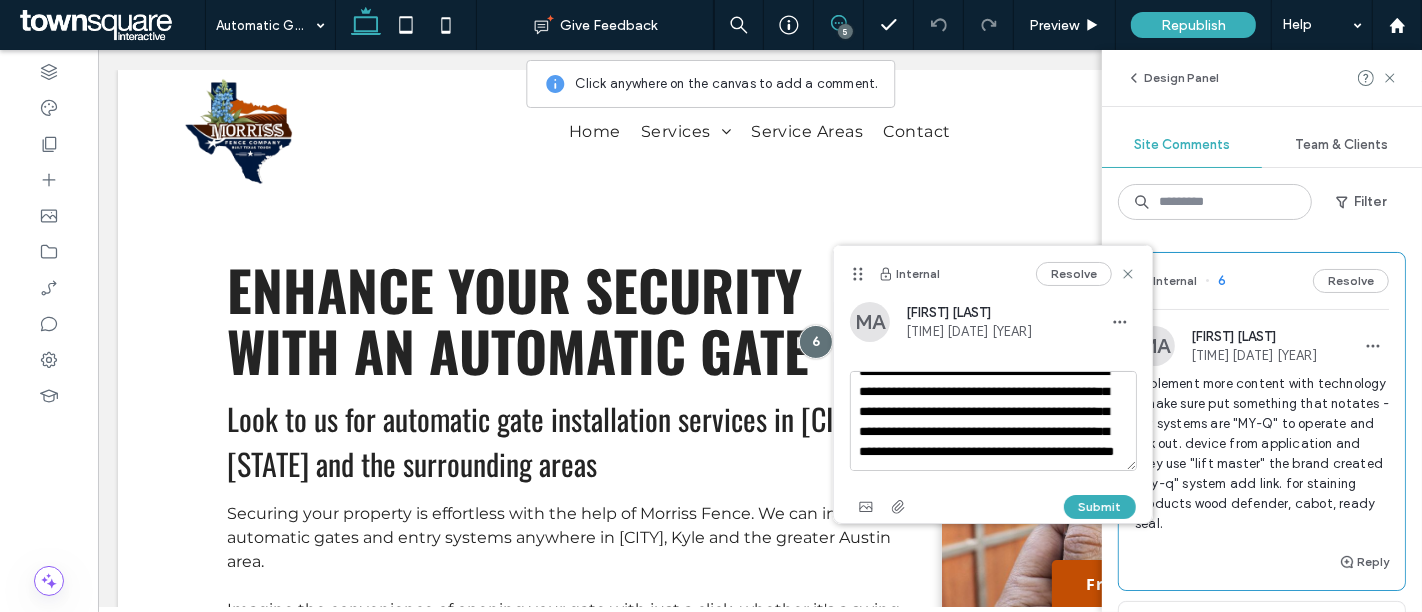 scroll, scrollTop: 57, scrollLeft: 0, axis: vertical 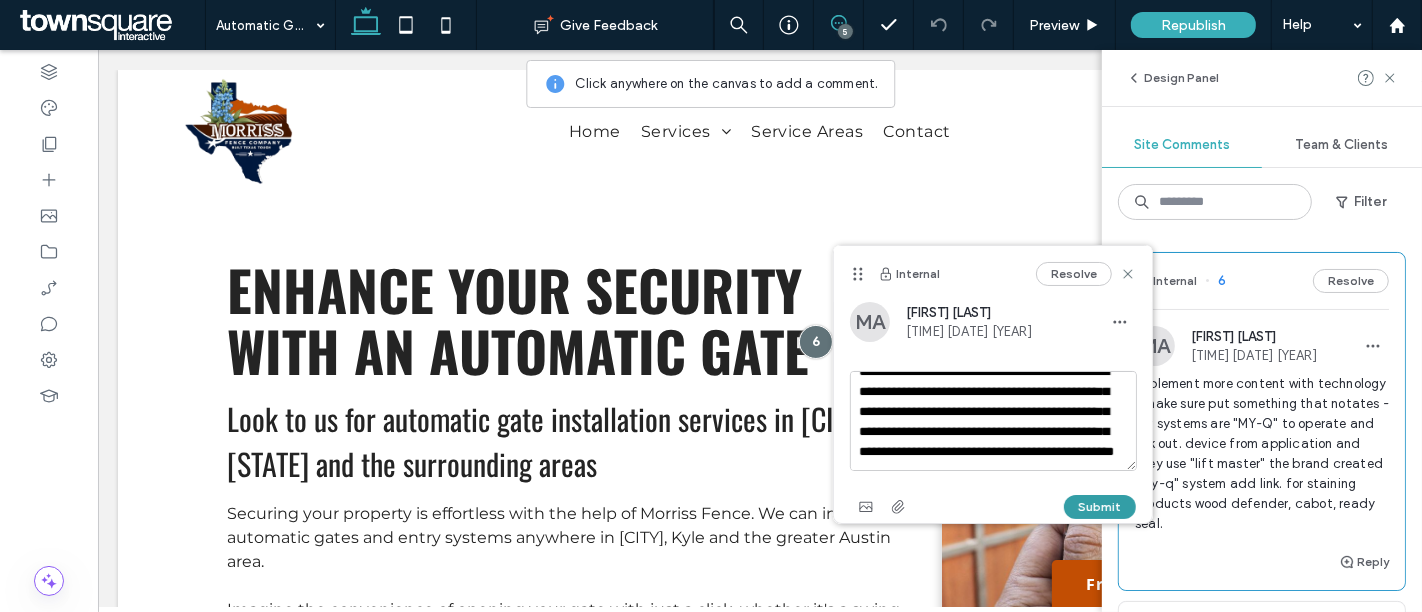 type on "**********" 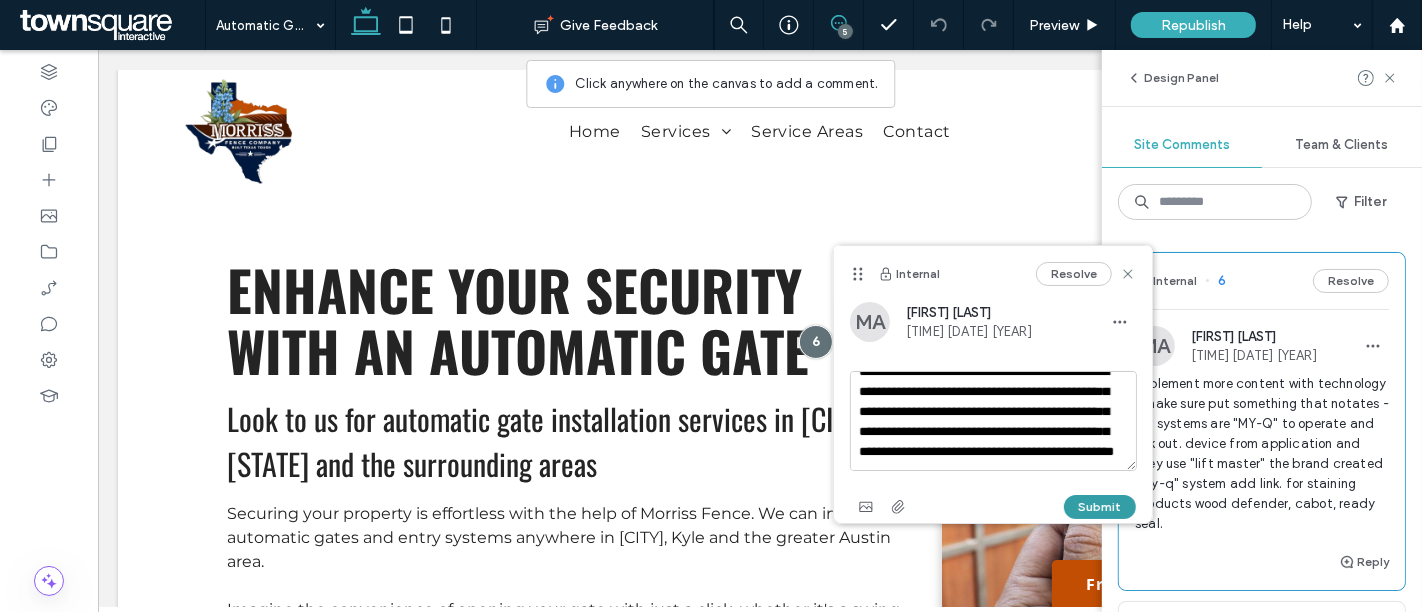 click on "Submit" at bounding box center (1100, 507) 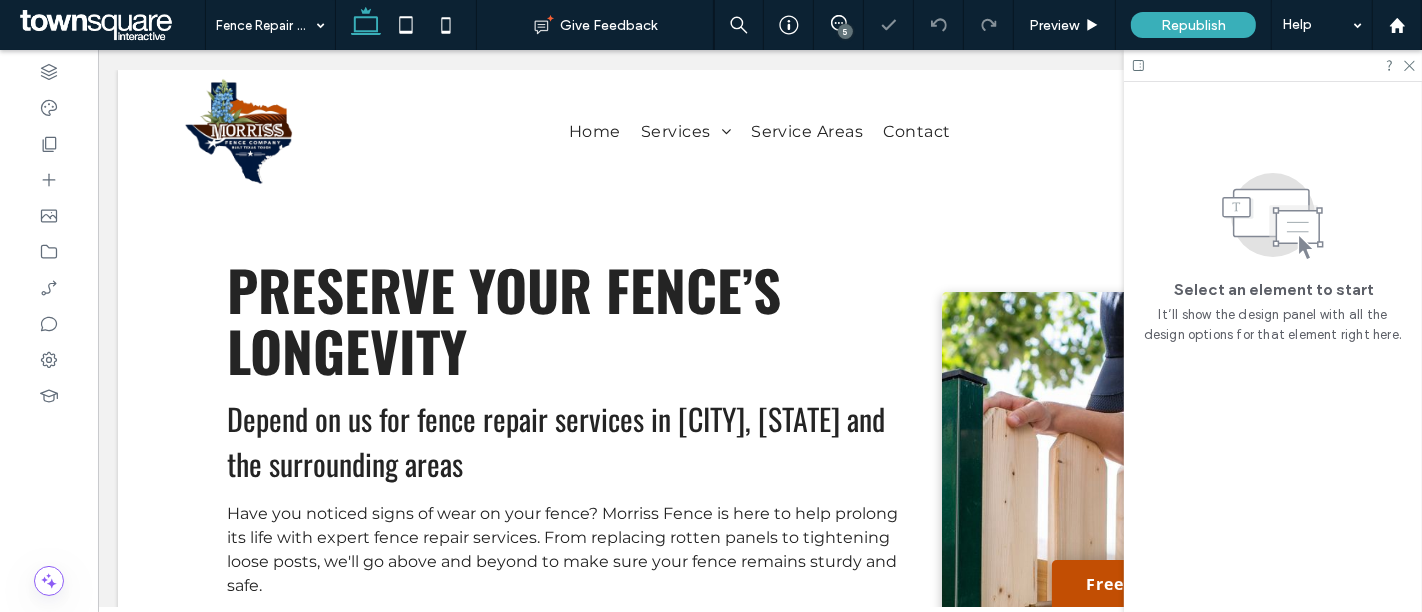 scroll, scrollTop: 0, scrollLeft: 0, axis: both 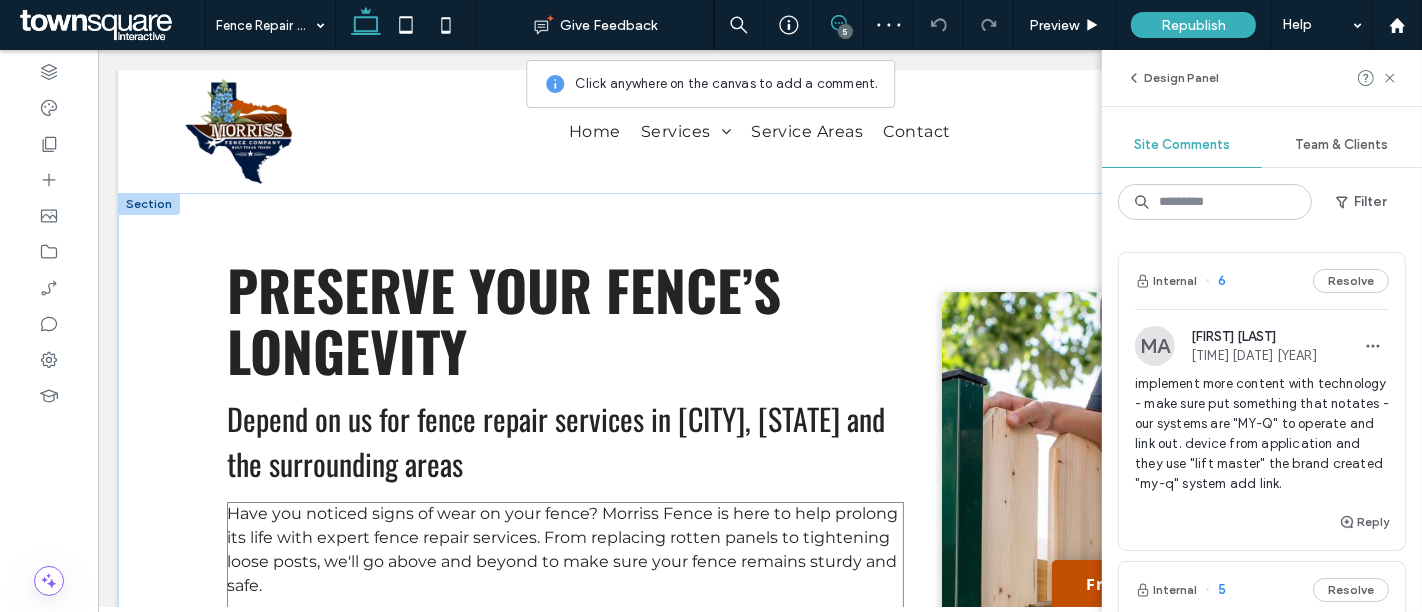 click on "Have you noticed signs of wear on your fence? Morriss Fence is here to help prolong its life with expert fence repair services. From replacing rotten panels to tightening loose posts, we'll go above and beyond to make sure your fence remains sturdy and safe." at bounding box center [561, 549] 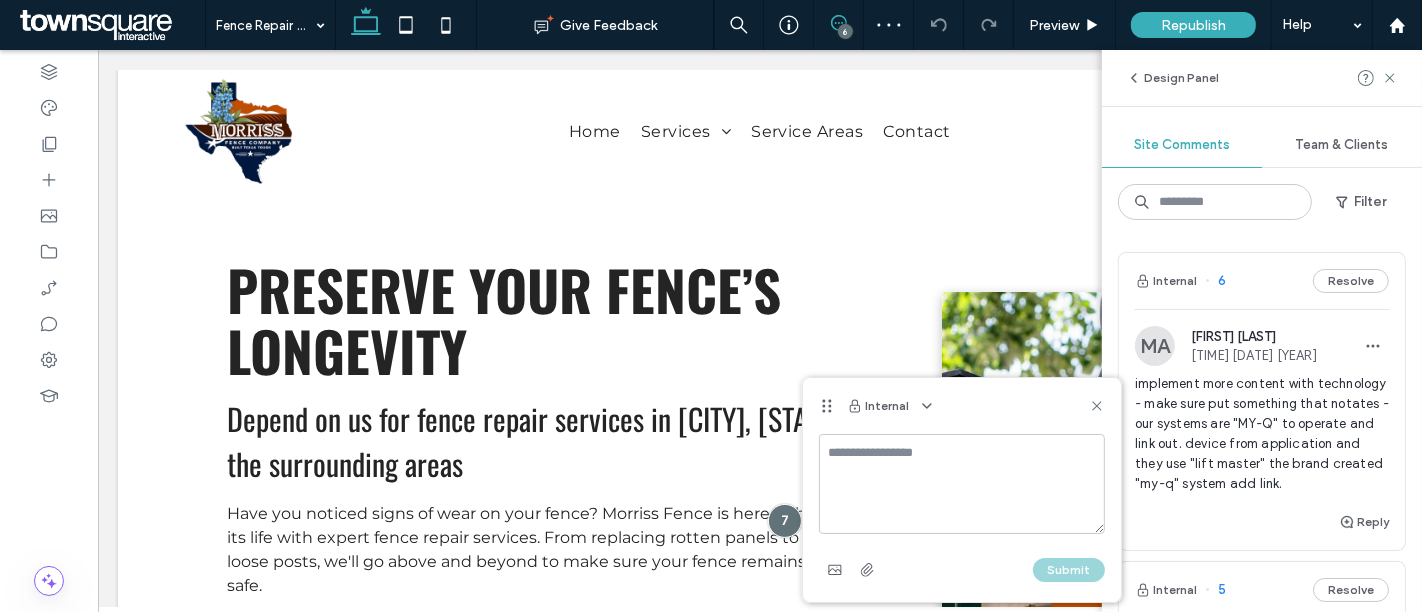 click at bounding box center [962, 484] 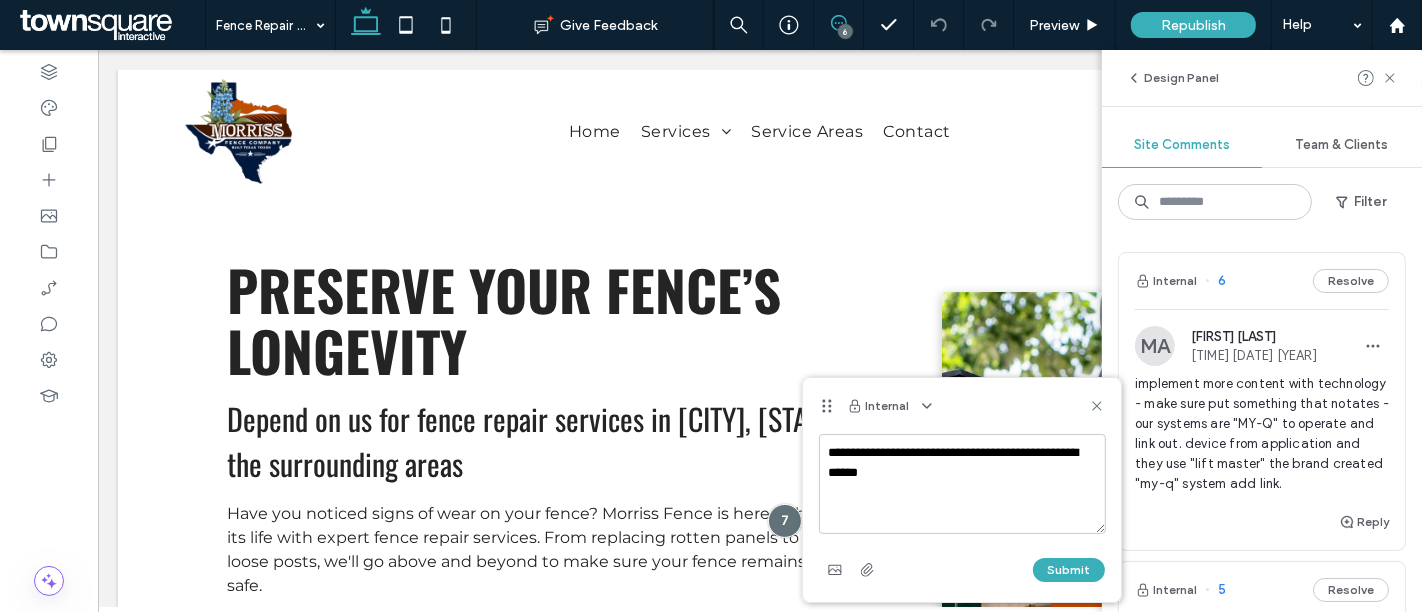 click on "**********" at bounding box center (962, 484) 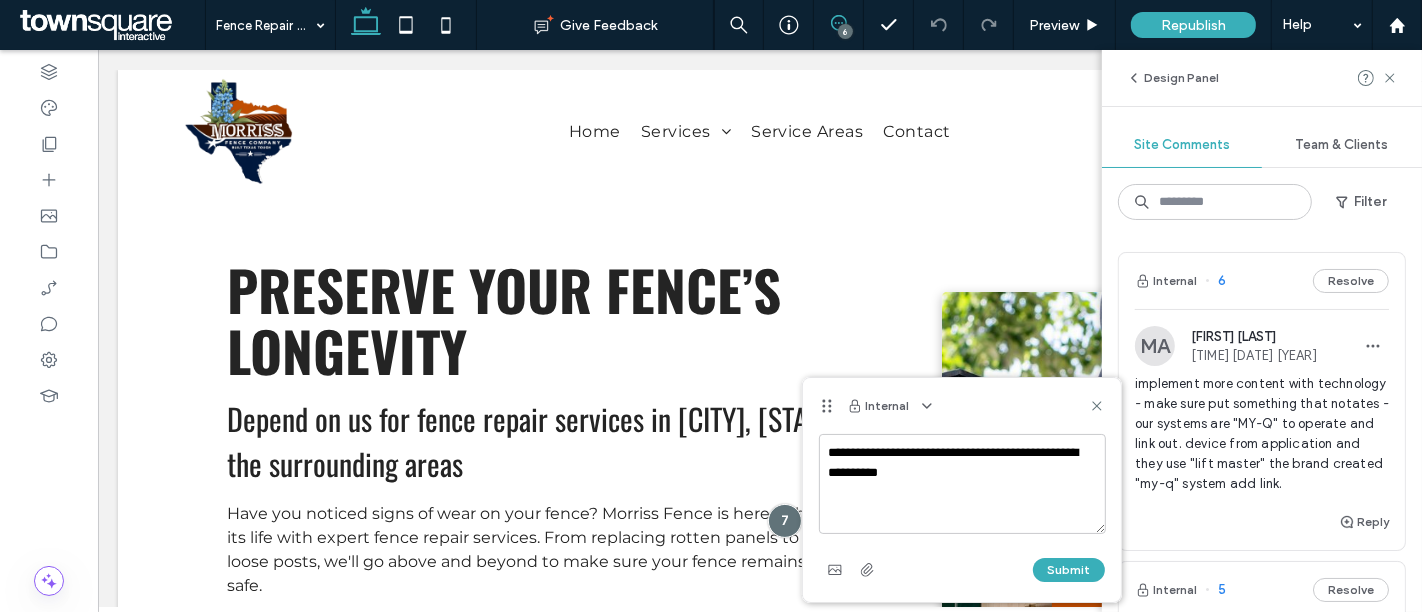 drag, startPoint x: 874, startPoint y: 452, endPoint x: 854, endPoint y: 451, distance: 20.024984 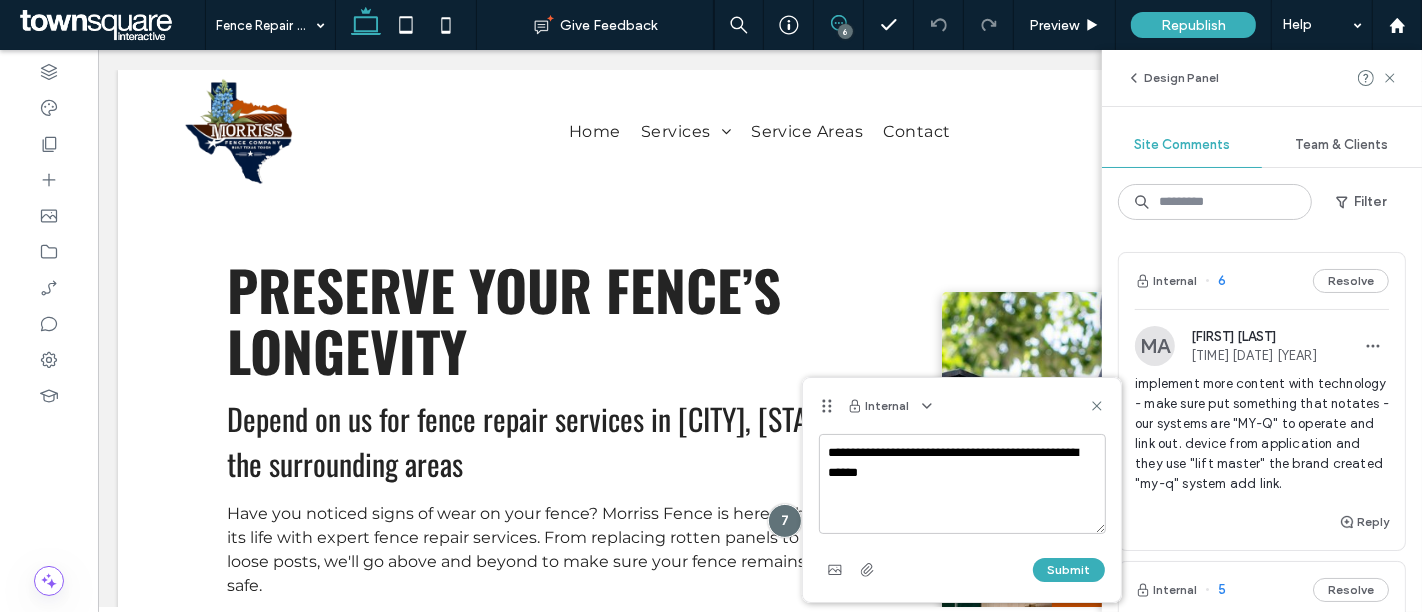 click on "**********" at bounding box center (962, 484) 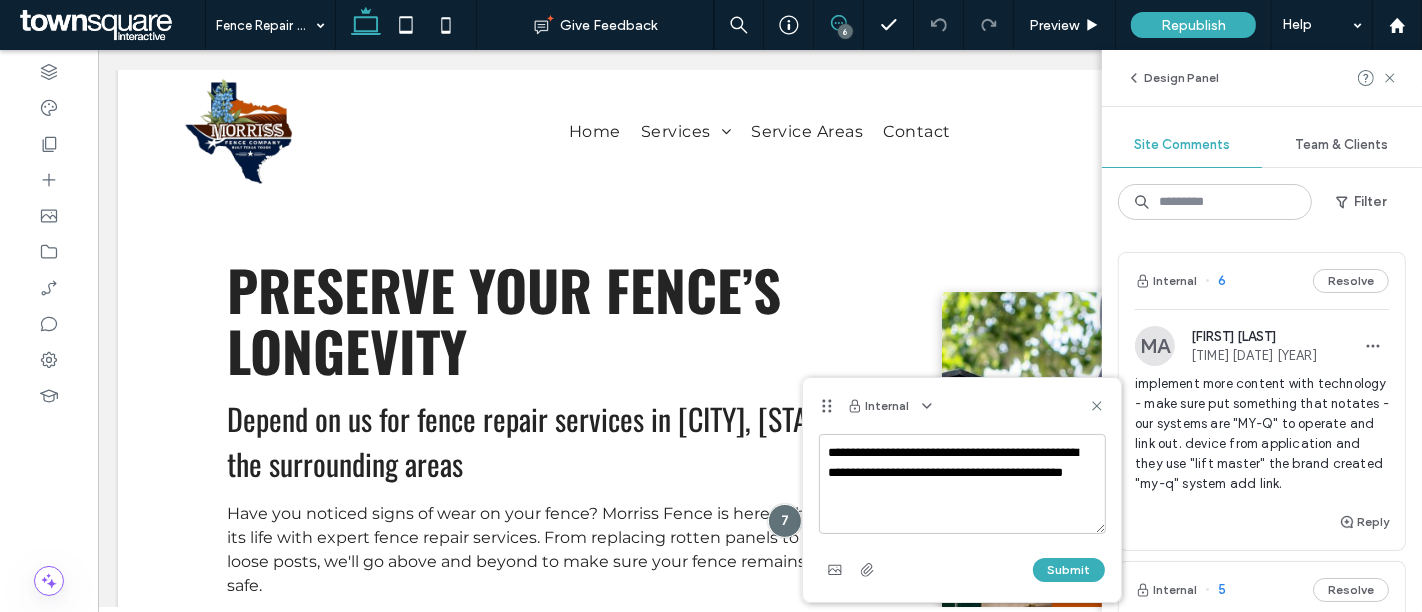 click on "**********" at bounding box center [962, 484] 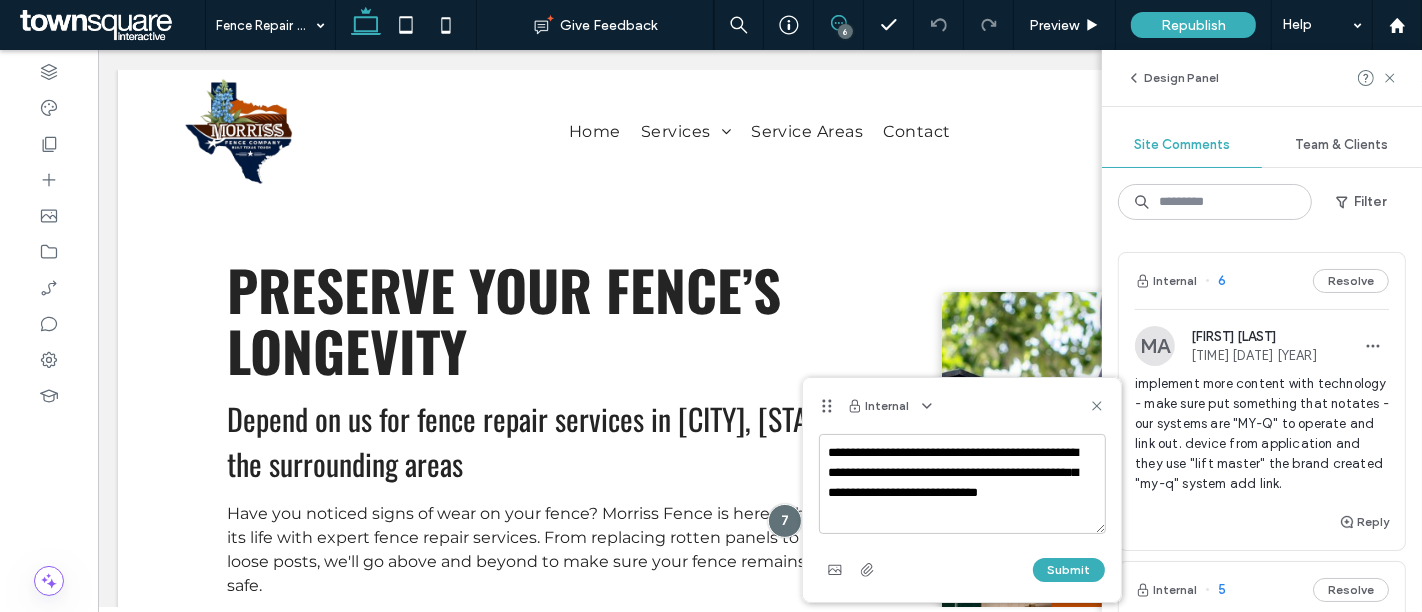 click on "**********" at bounding box center [962, 484] 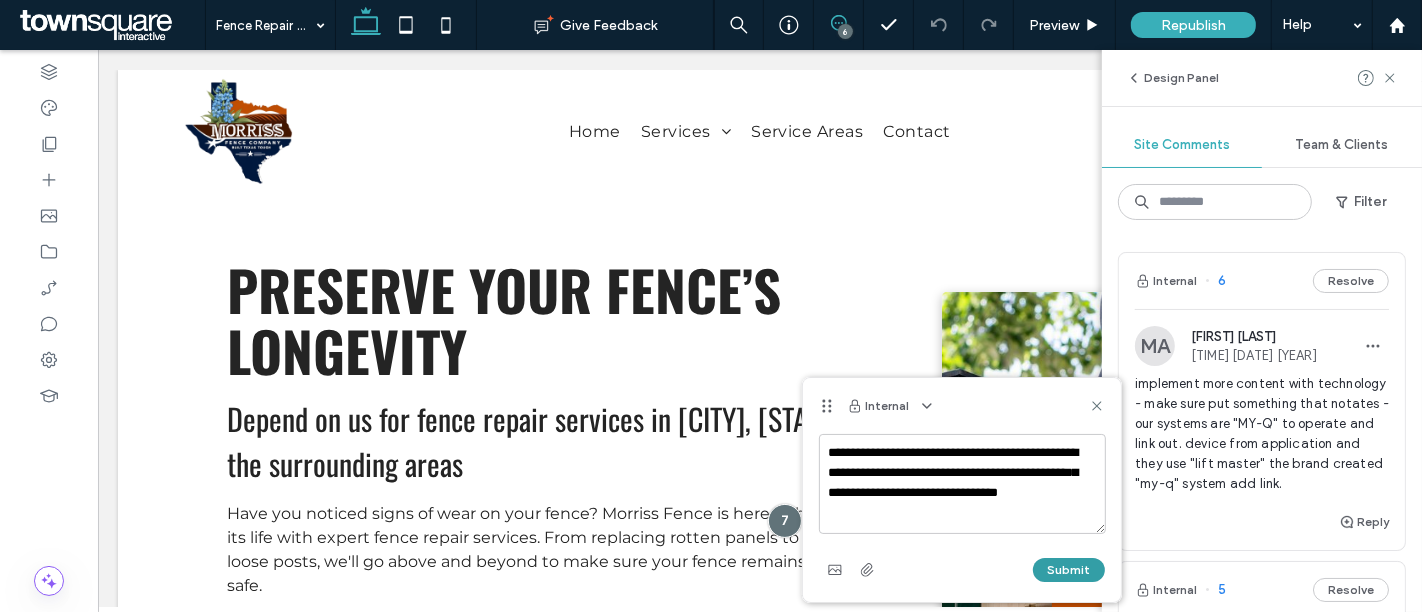type on "**********" 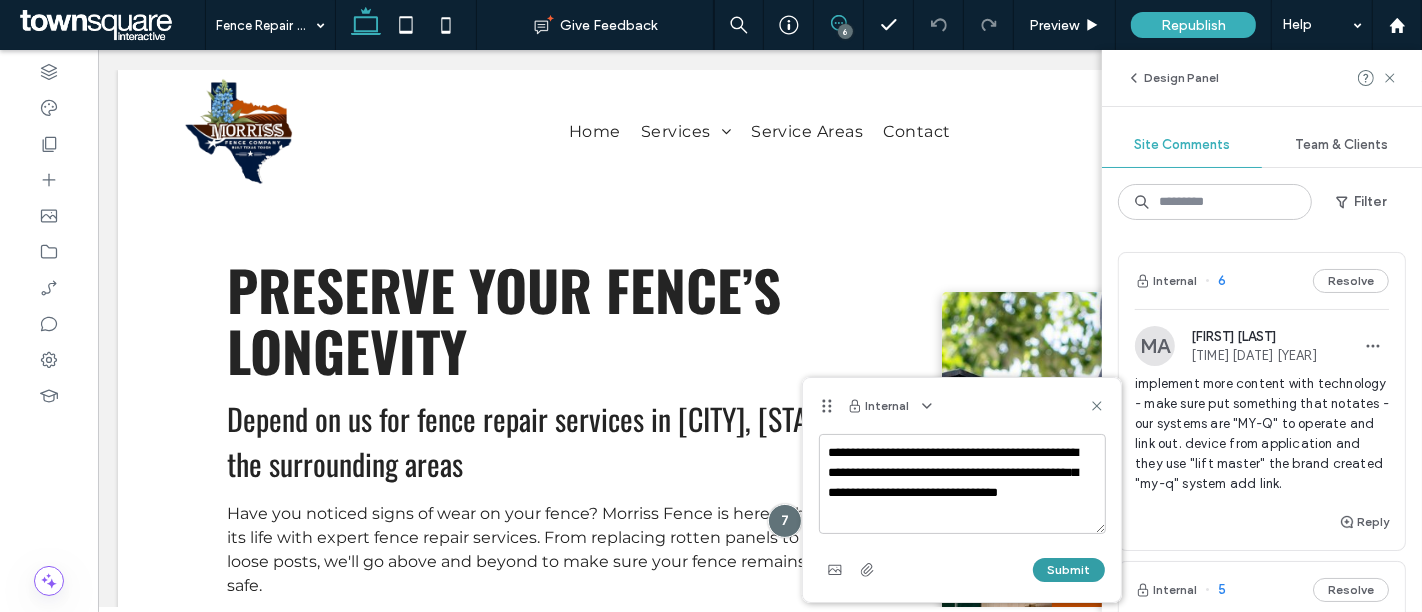 click on "Submit" at bounding box center [1069, 570] 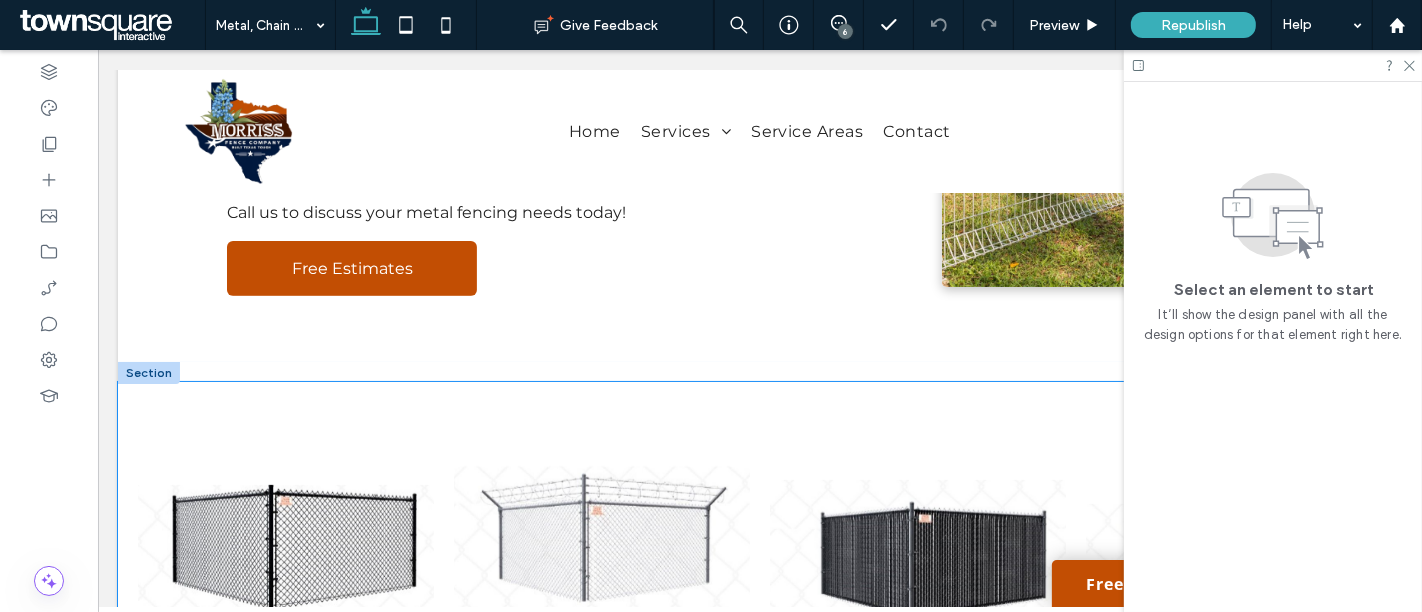scroll, scrollTop: 111, scrollLeft: 0, axis: vertical 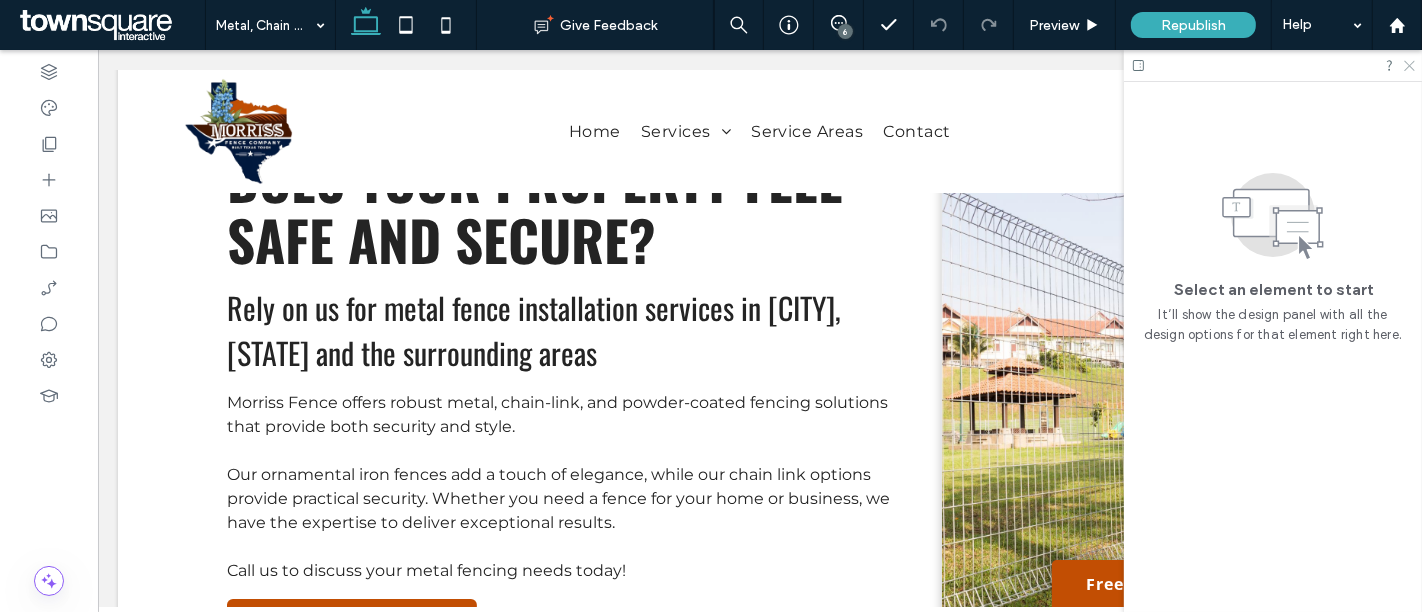 click 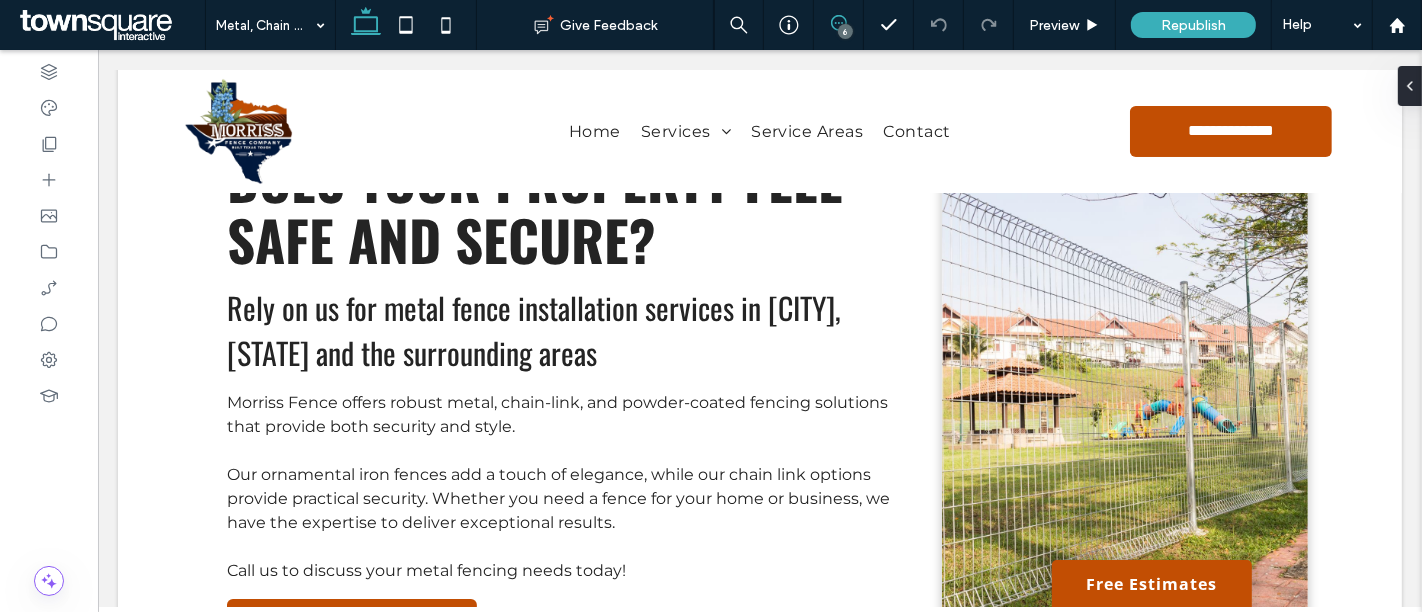 click 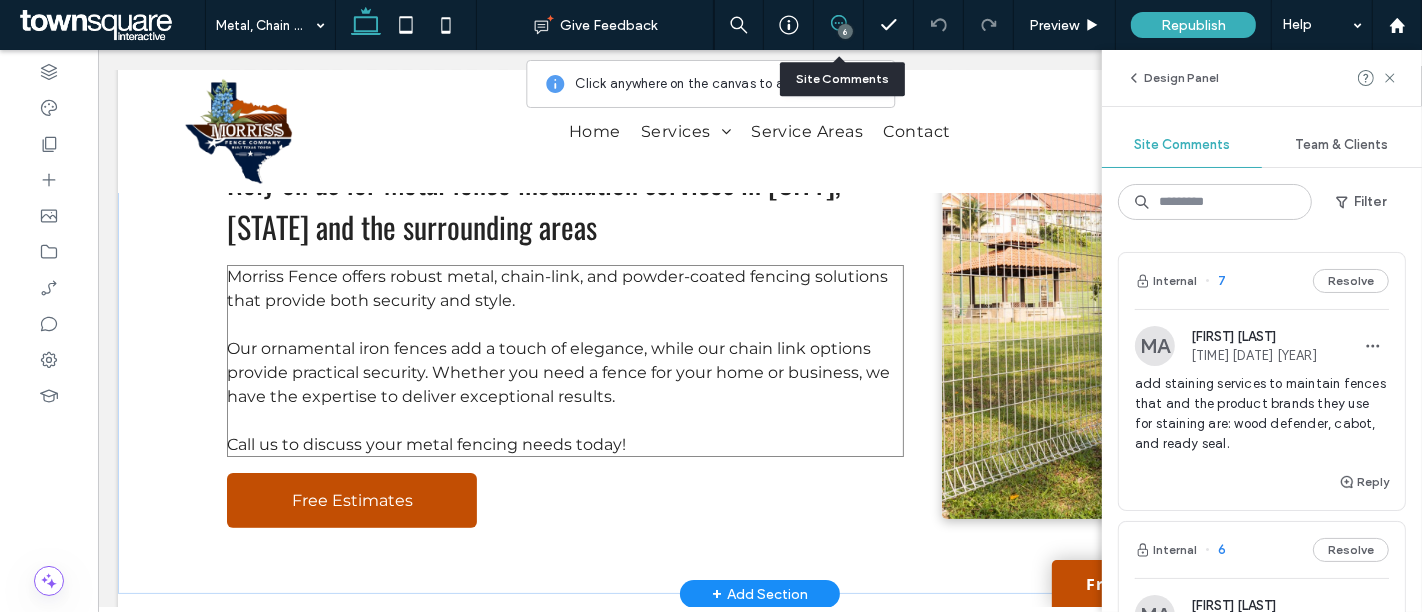 scroll, scrollTop: 222, scrollLeft: 0, axis: vertical 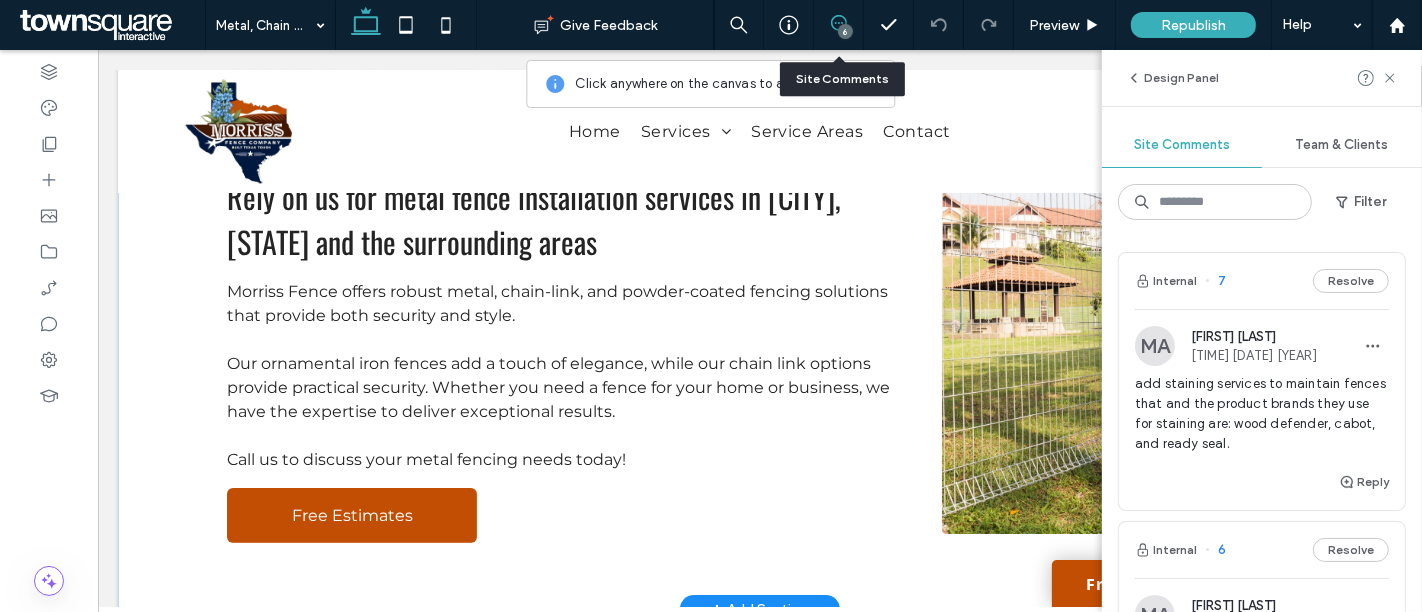 click at bounding box center [1124, 290] 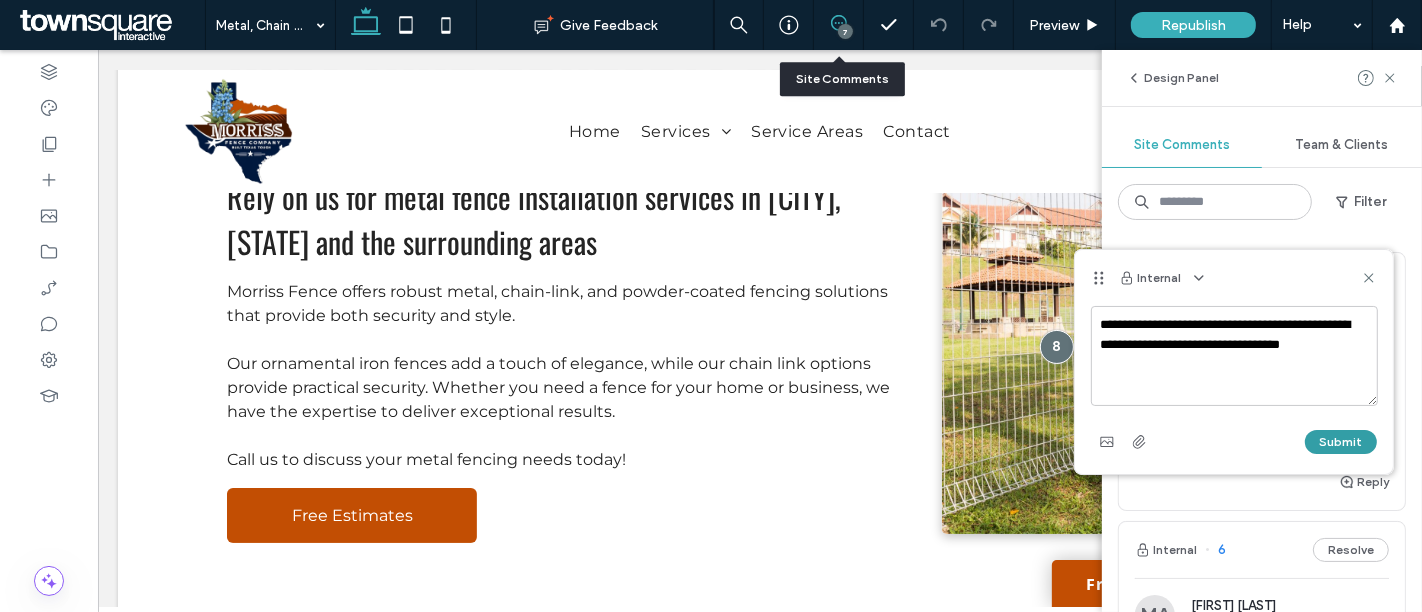 type on "**********" 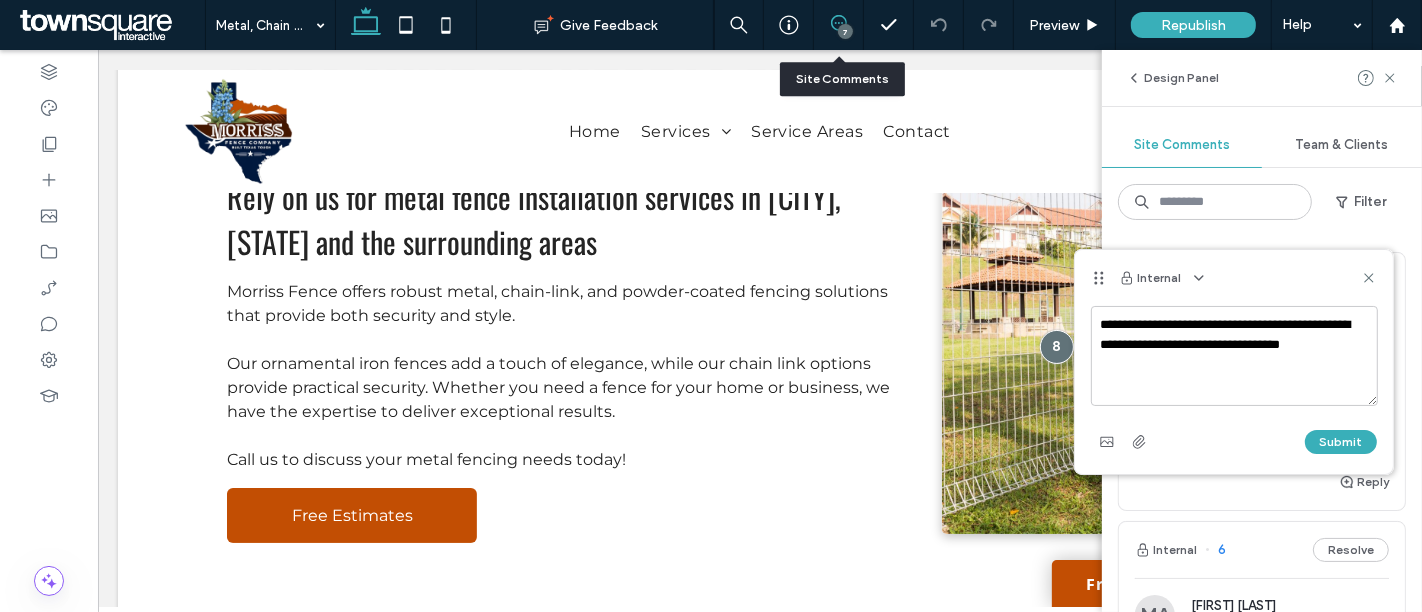 type 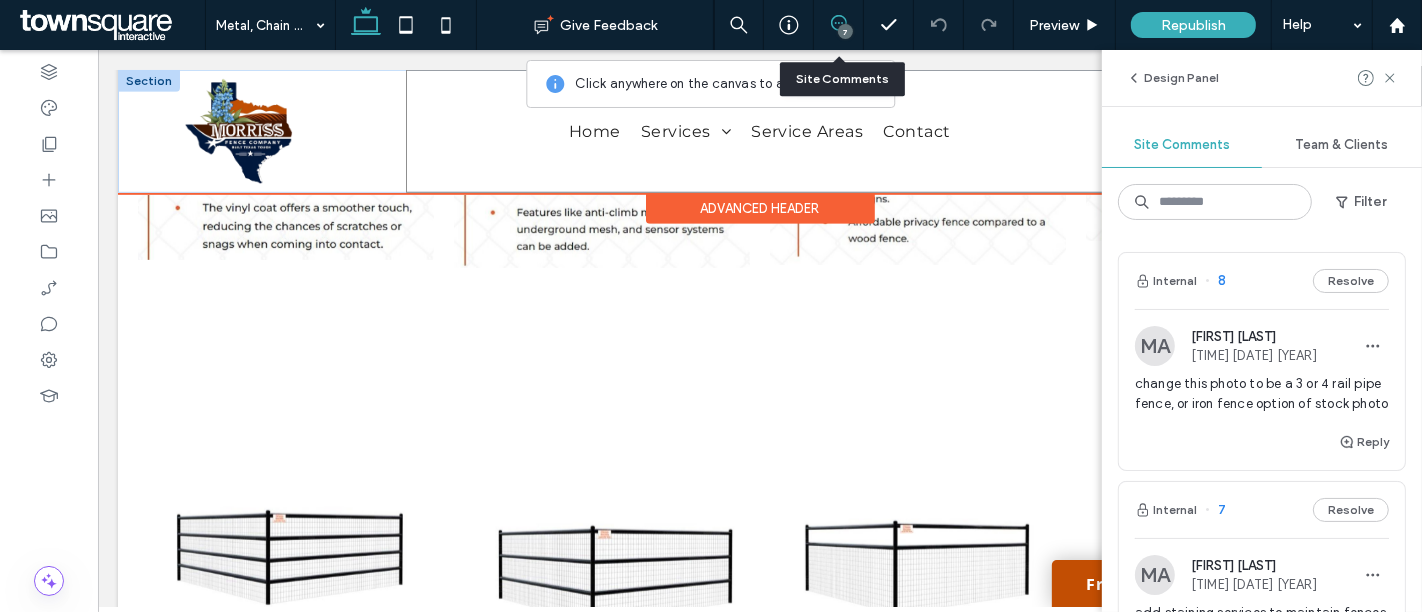 scroll, scrollTop: 1111, scrollLeft: 0, axis: vertical 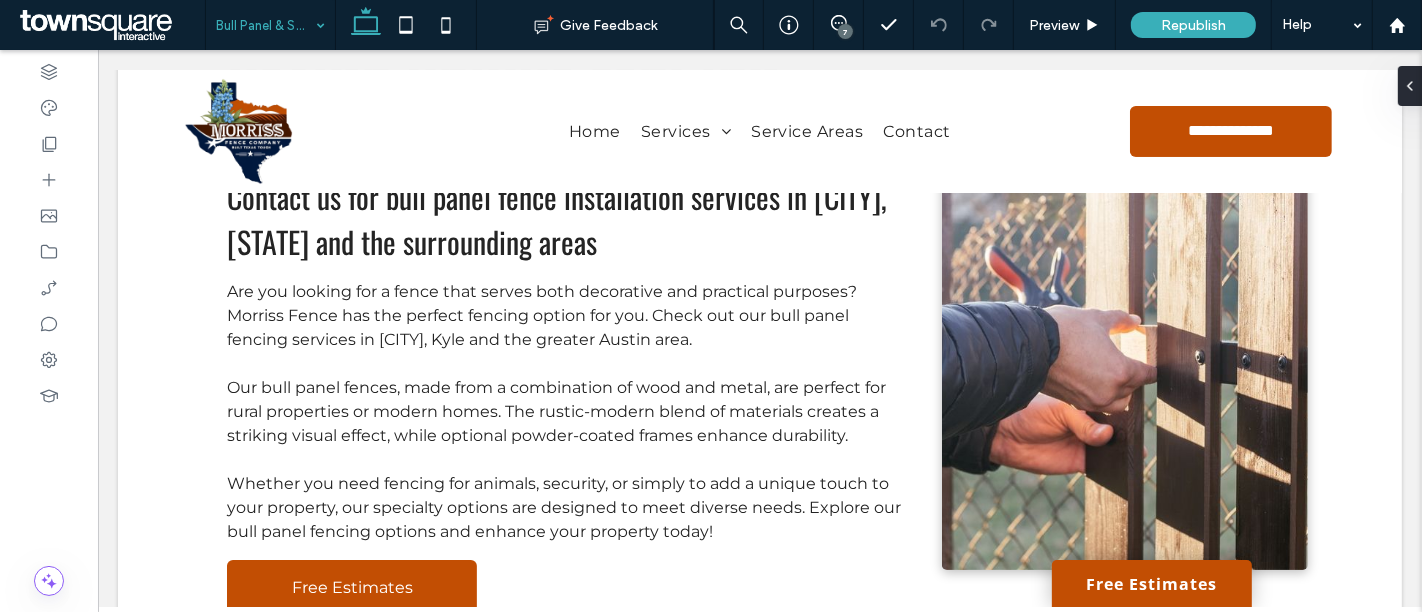click on "7" at bounding box center [845, 31] 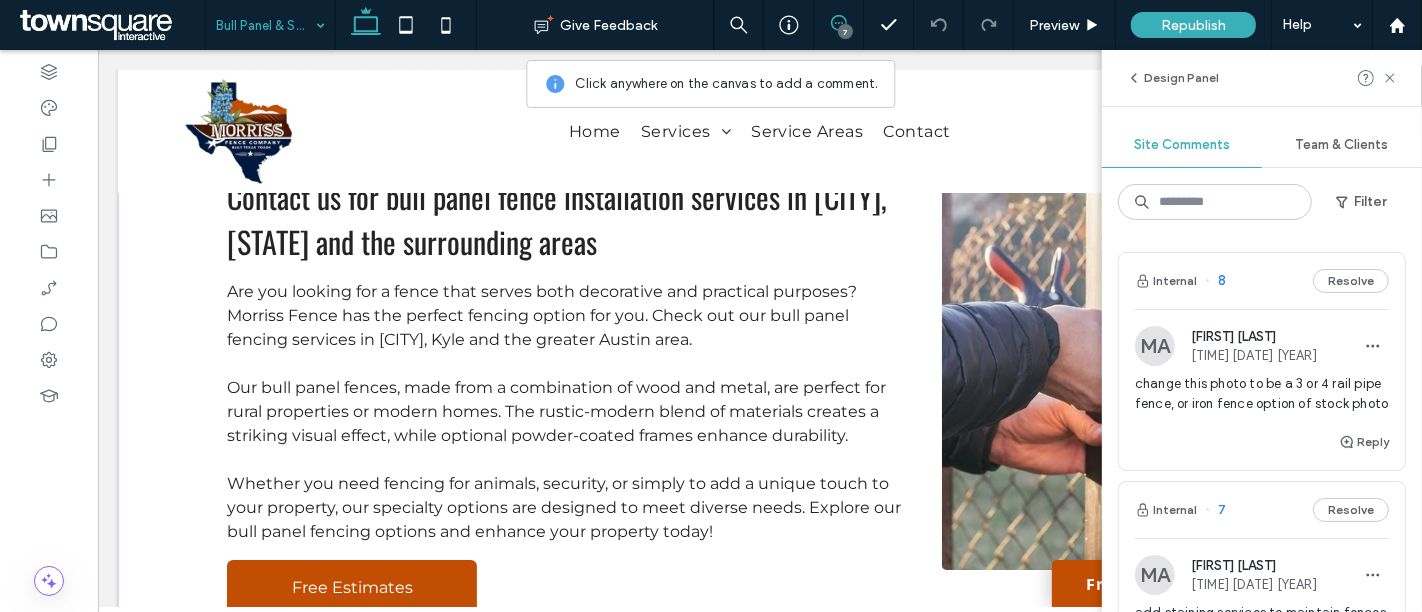 click at bounding box center (1124, 326) 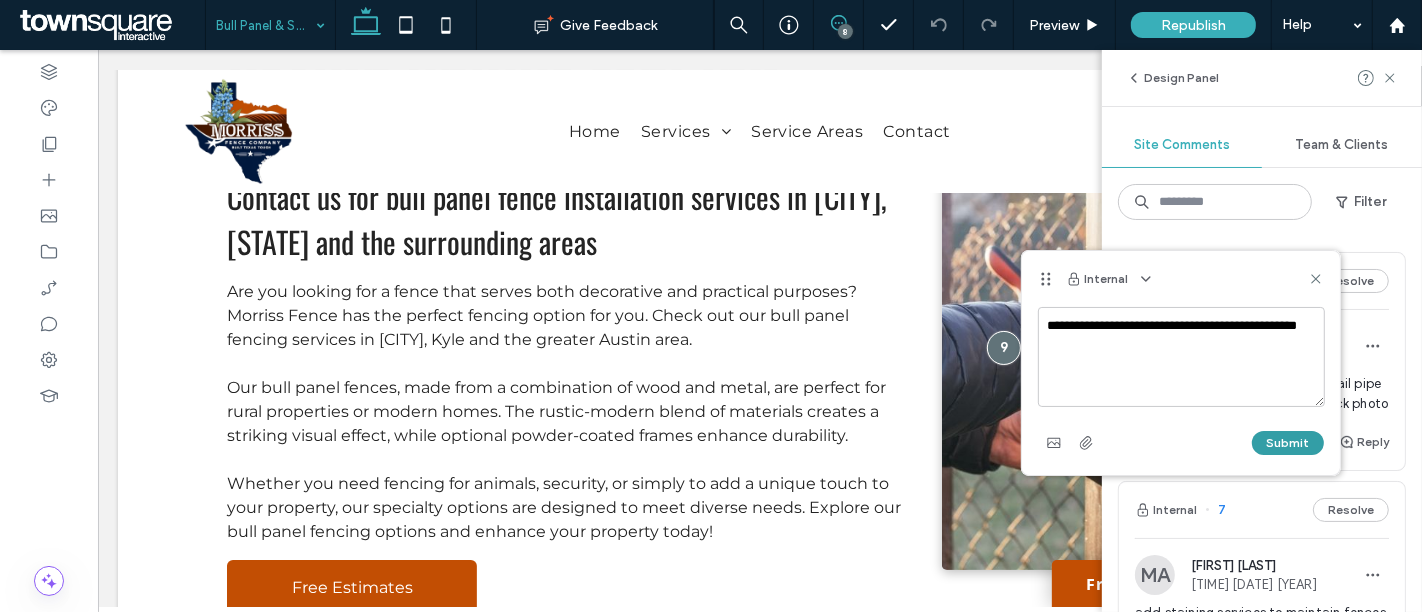 type on "**********" 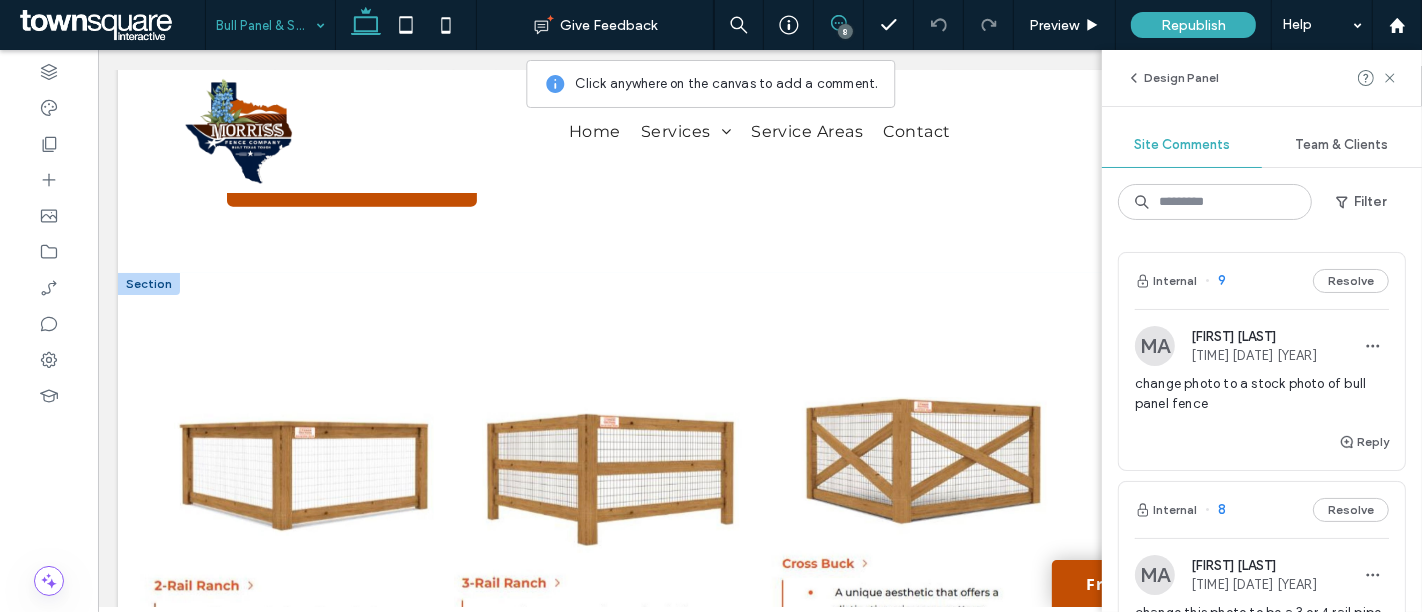 scroll, scrollTop: 777, scrollLeft: 0, axis: vertical 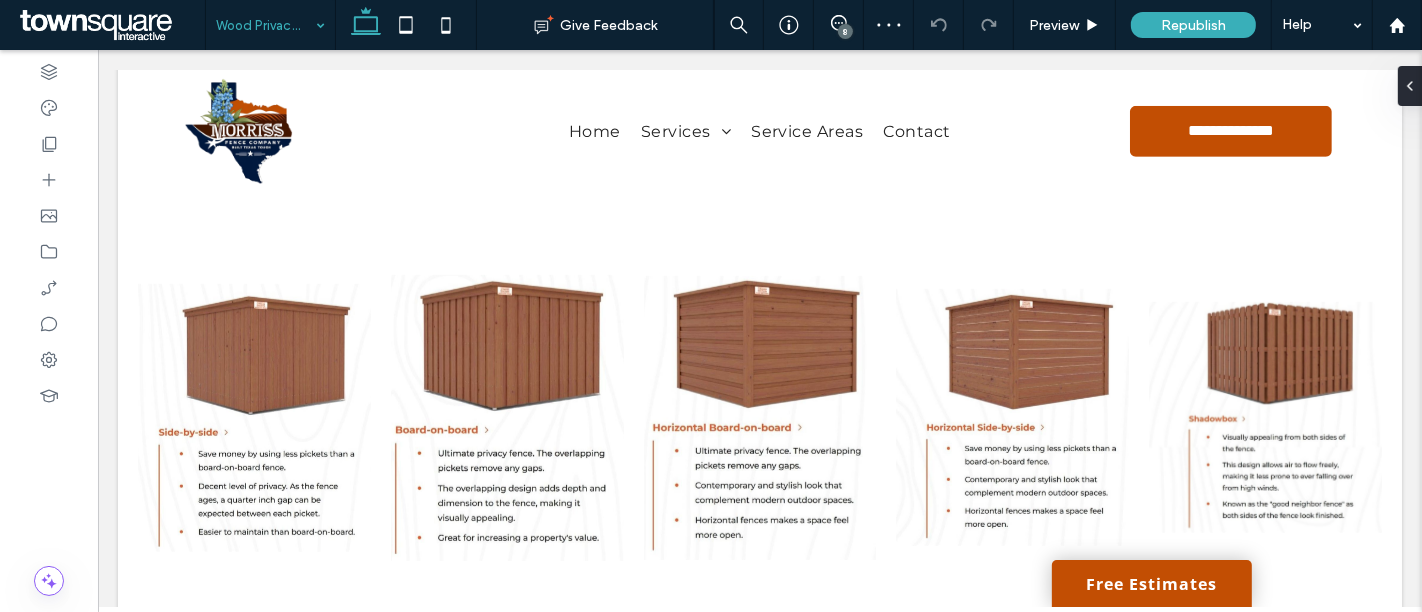 click on "8" at bounding box center (845, 31) 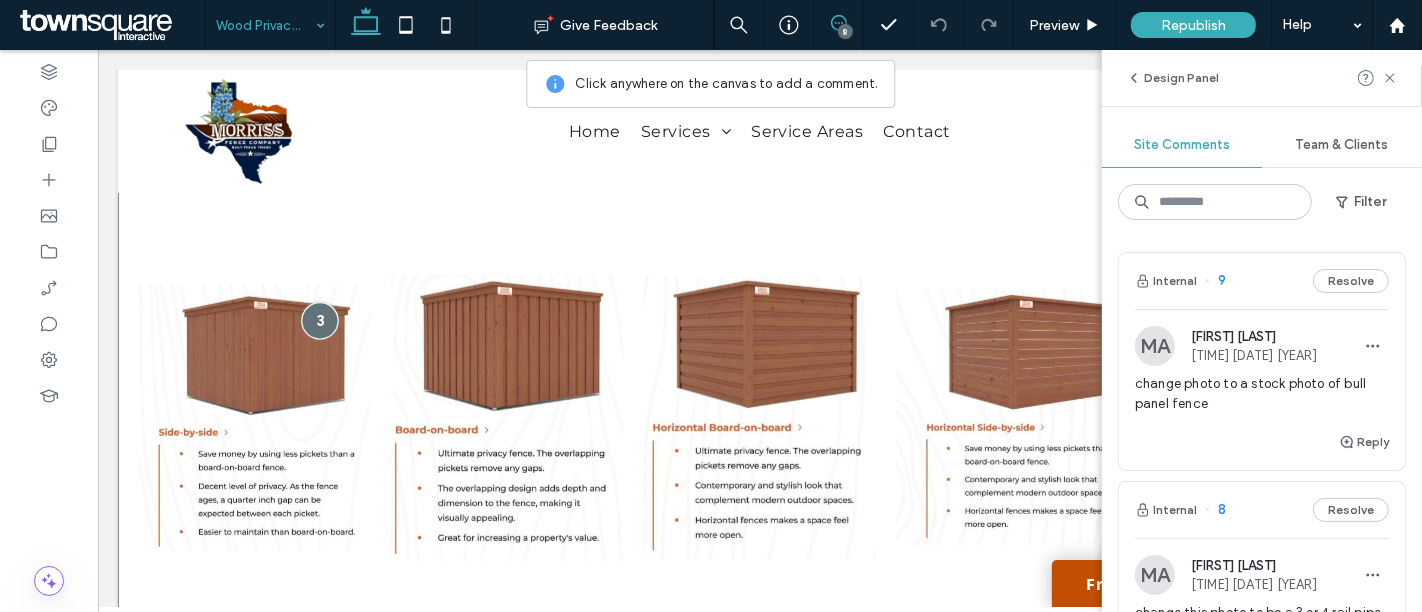 click at bounding box center (318, 320) 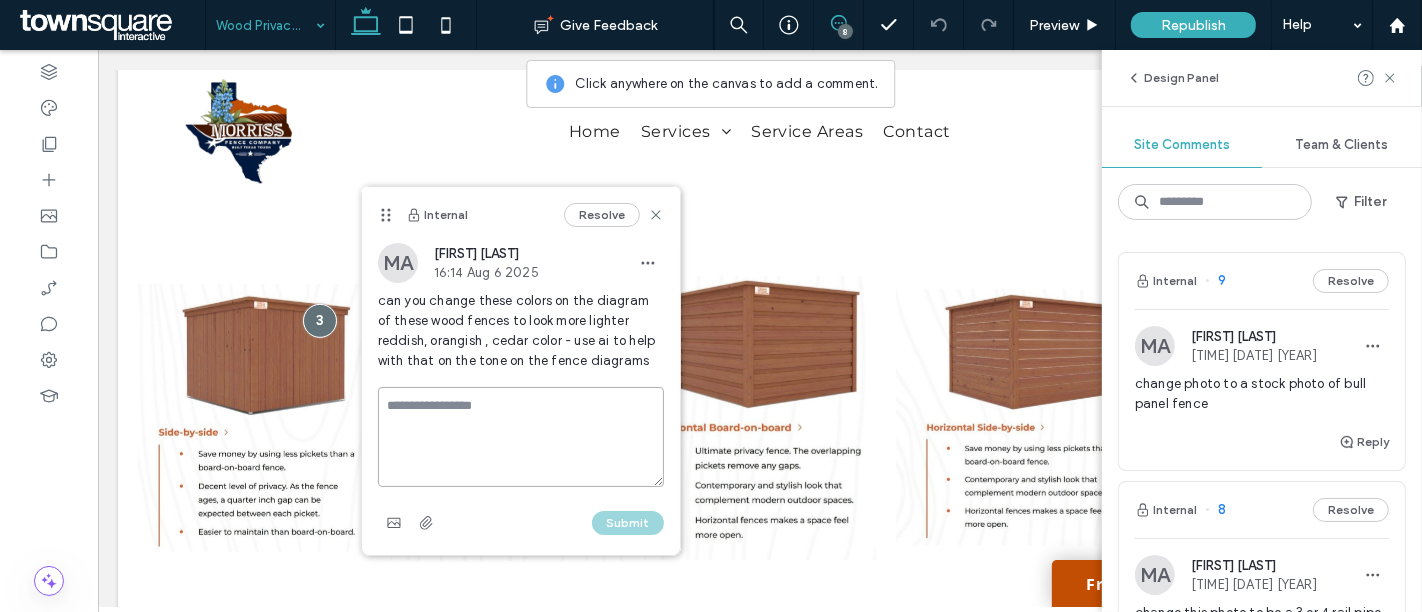 click at bounding box center [521, 437] 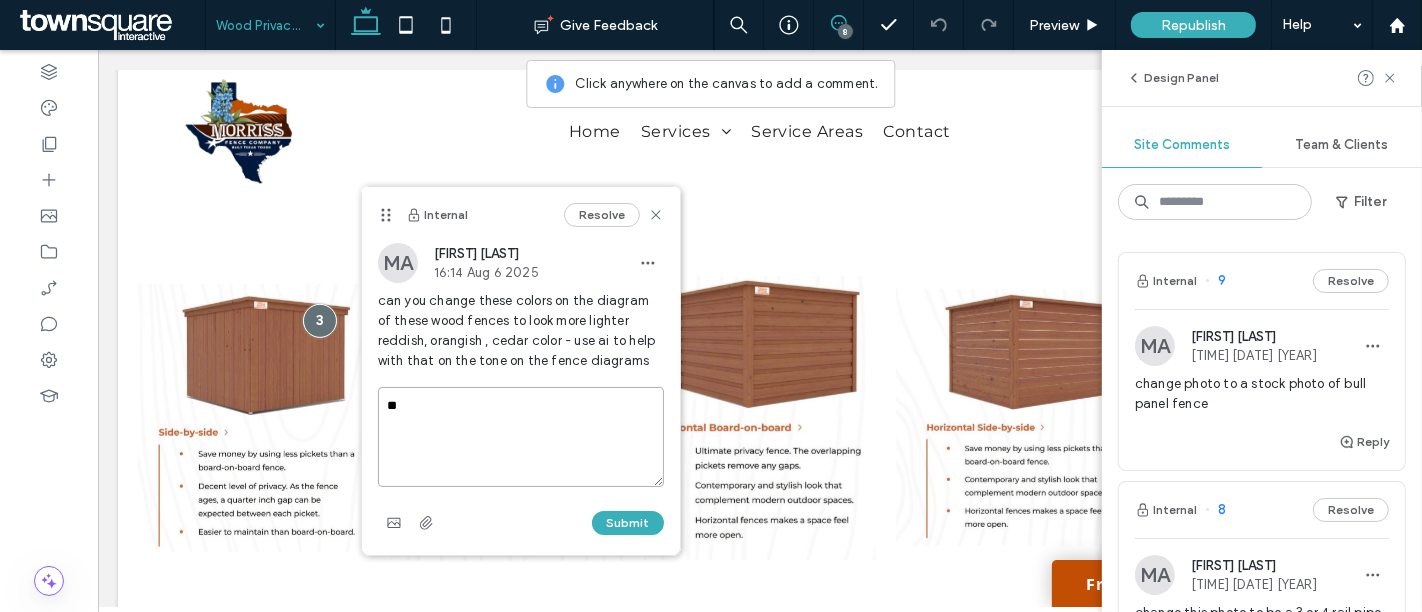 type on "*" 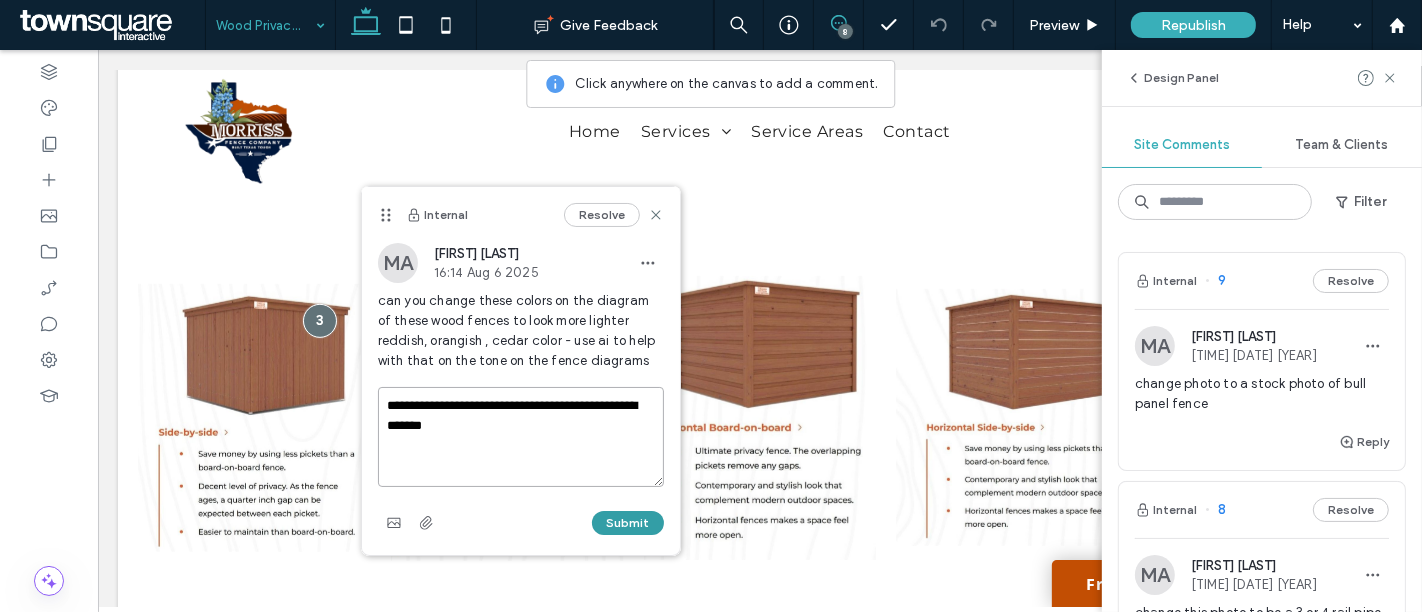 type on "**********" 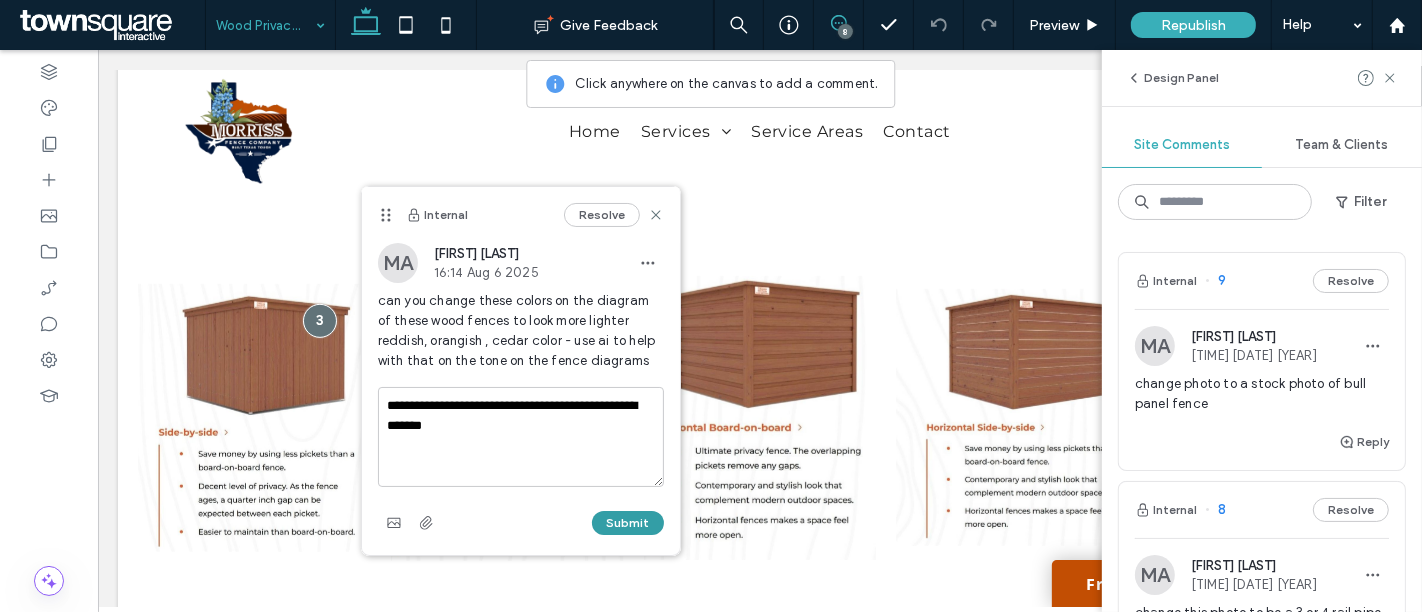 click on "Submit" at bounding box center (628, 523) 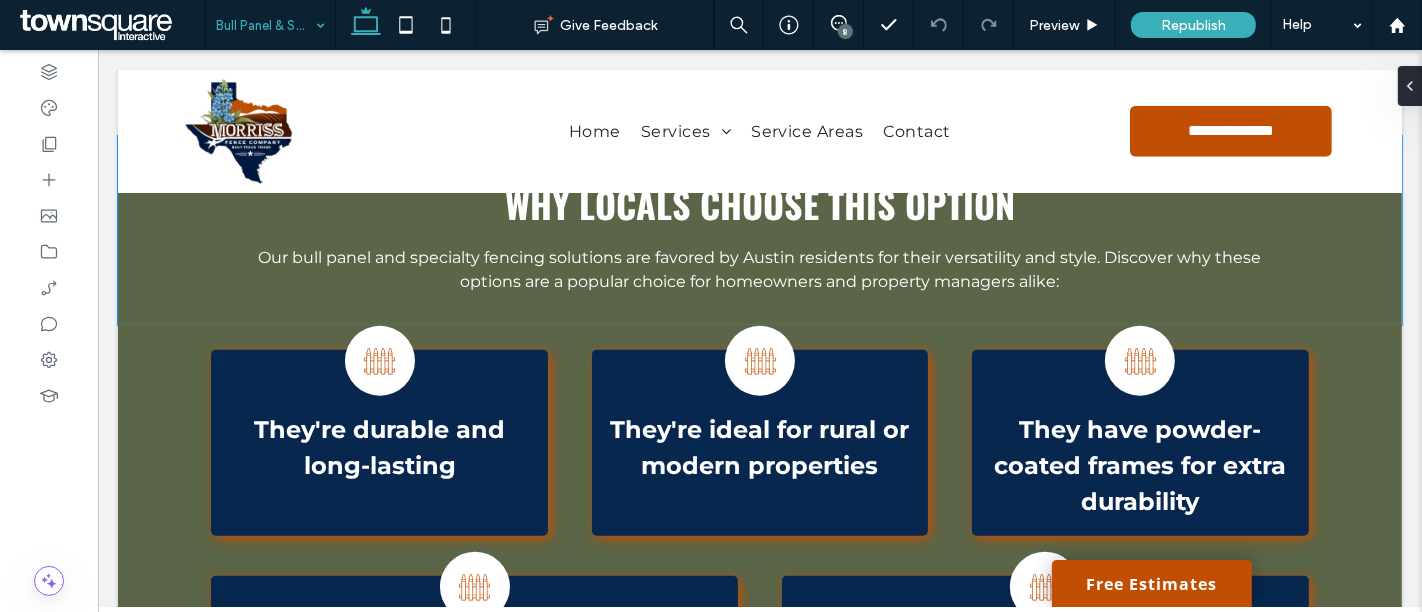 scroll, scrollTop: 1555, scrollLeft: 0, axis: vertical 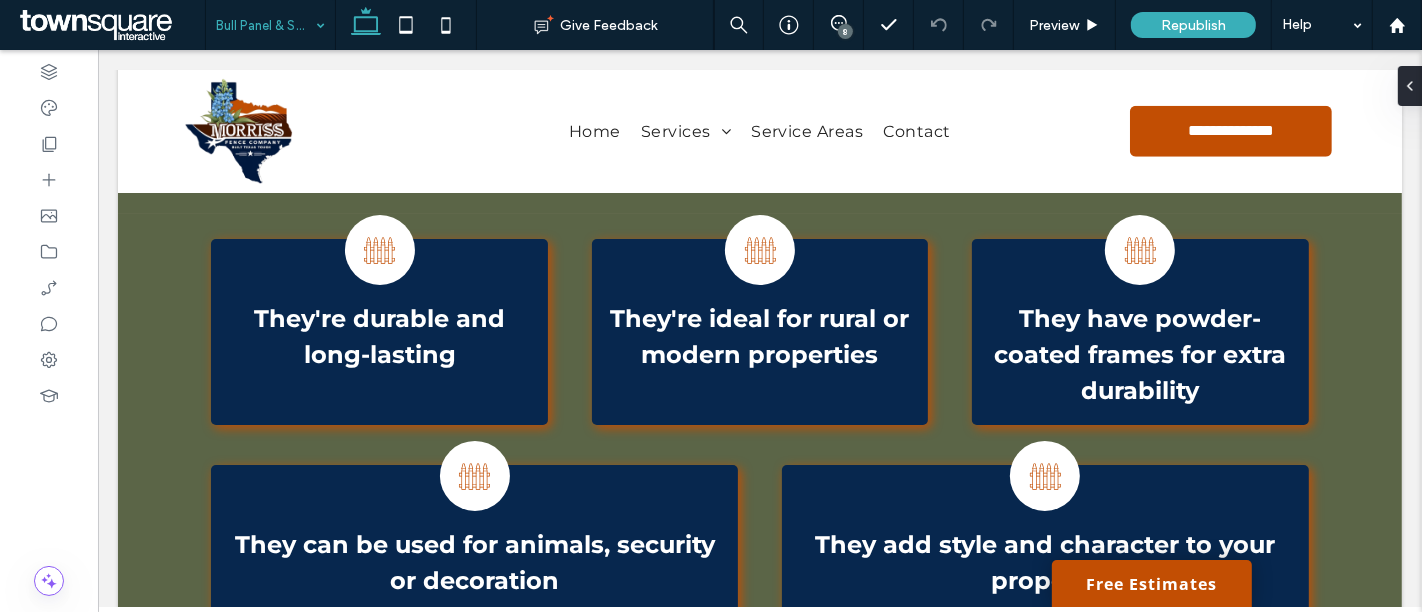 click 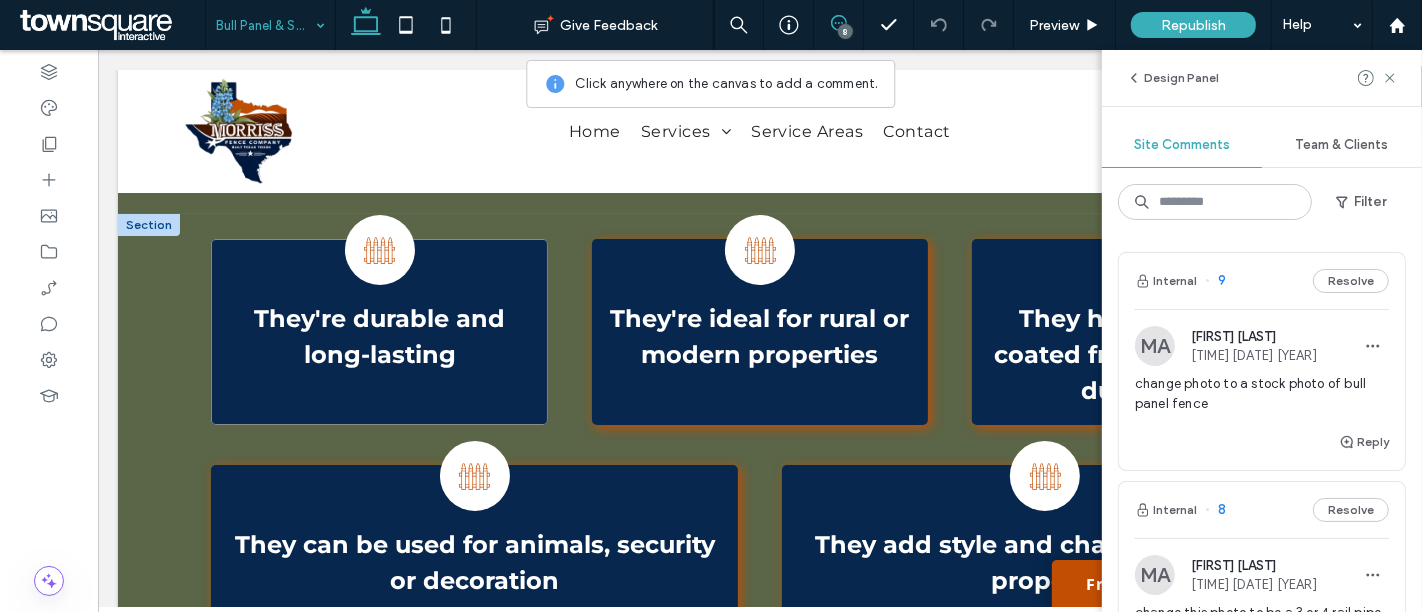 click on "Black and white outline of a picket fence.
They're durable and long-lasting" at bounding box center (378, 332) 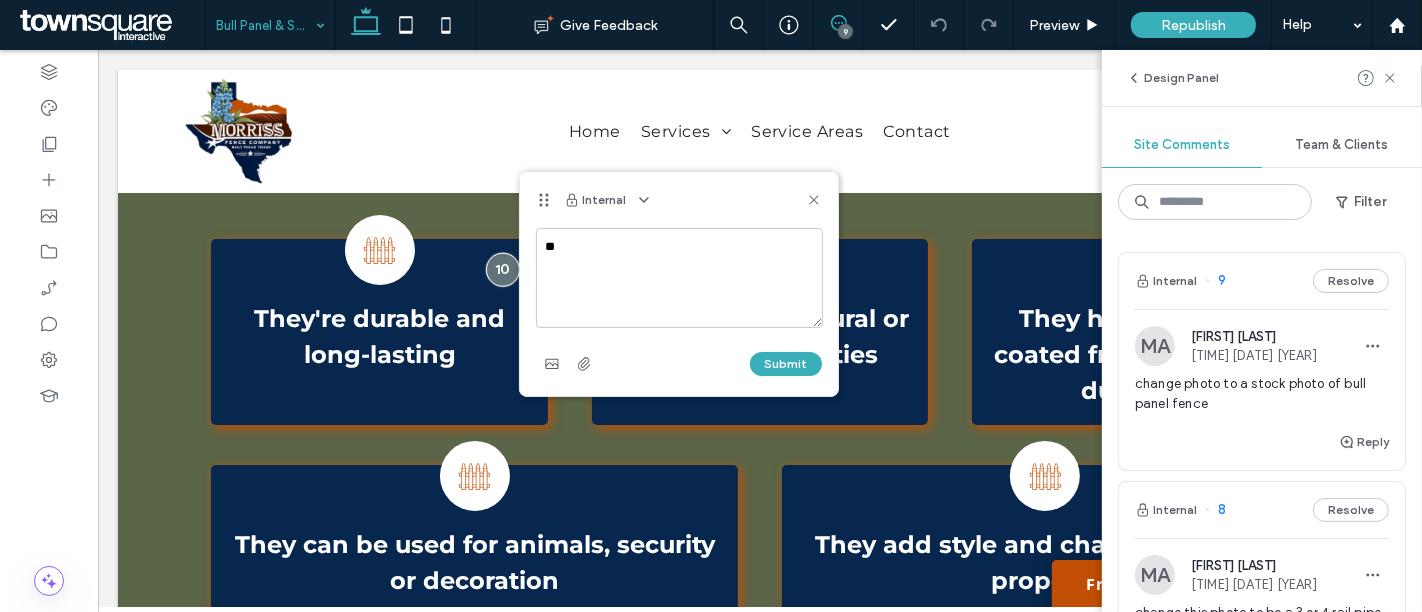 type on "*" 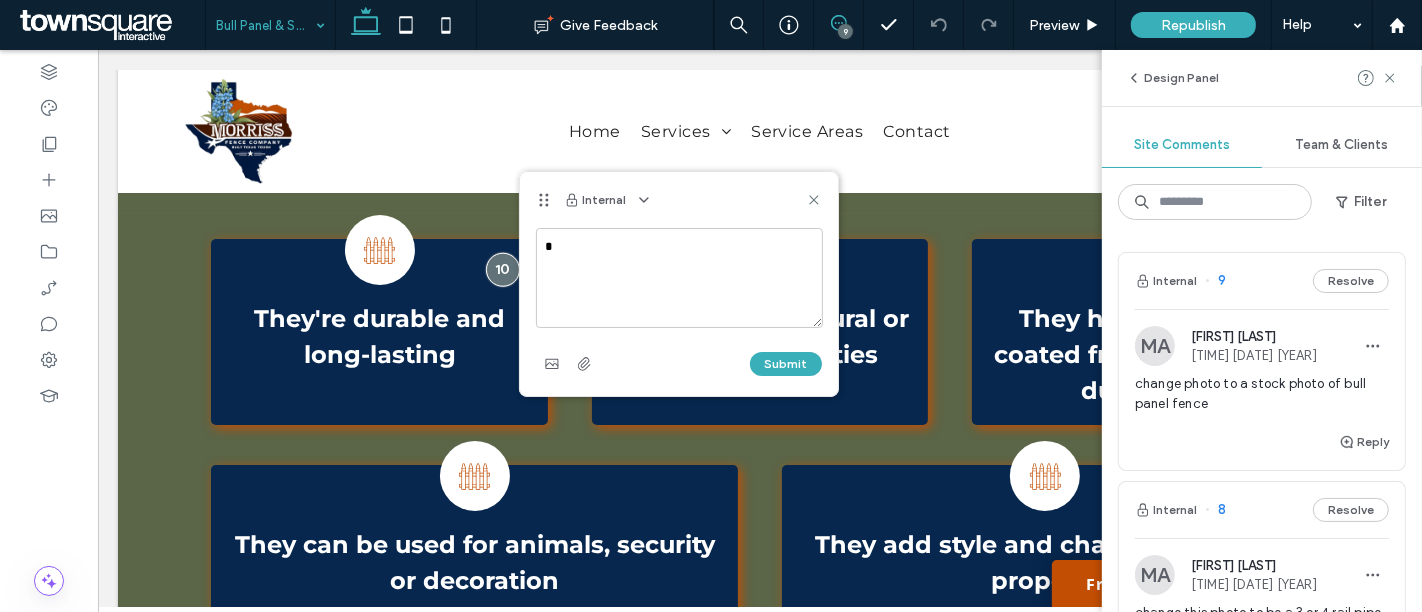 type 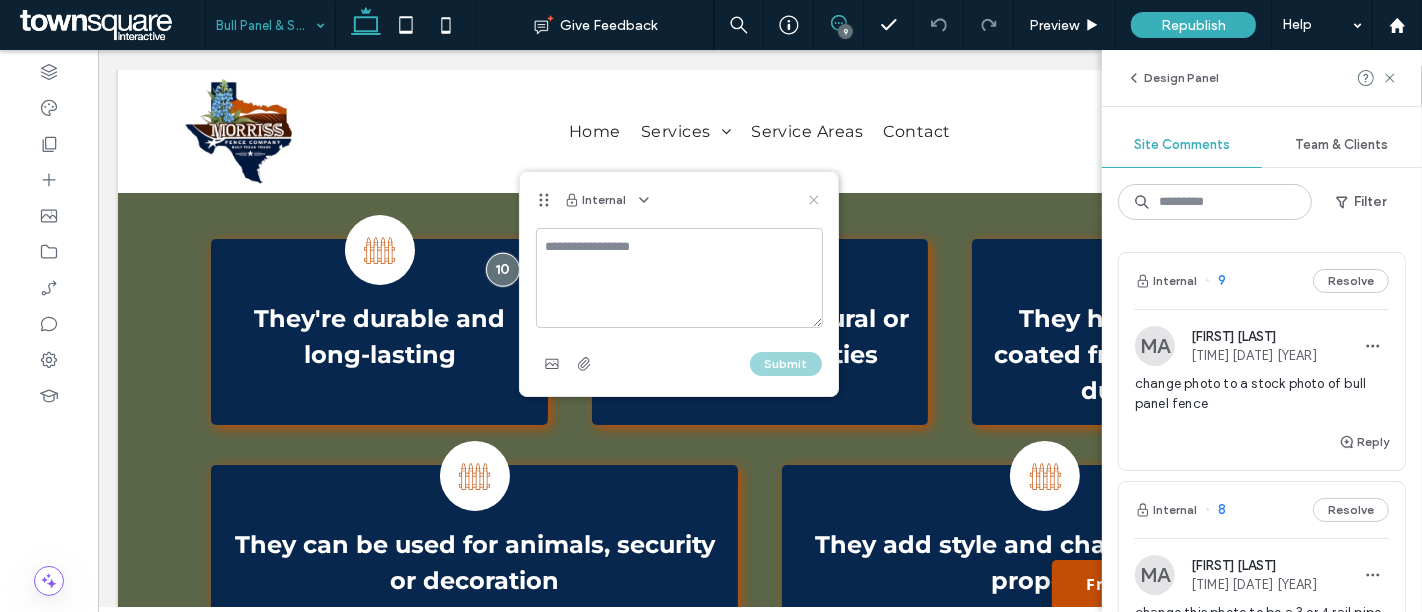 click 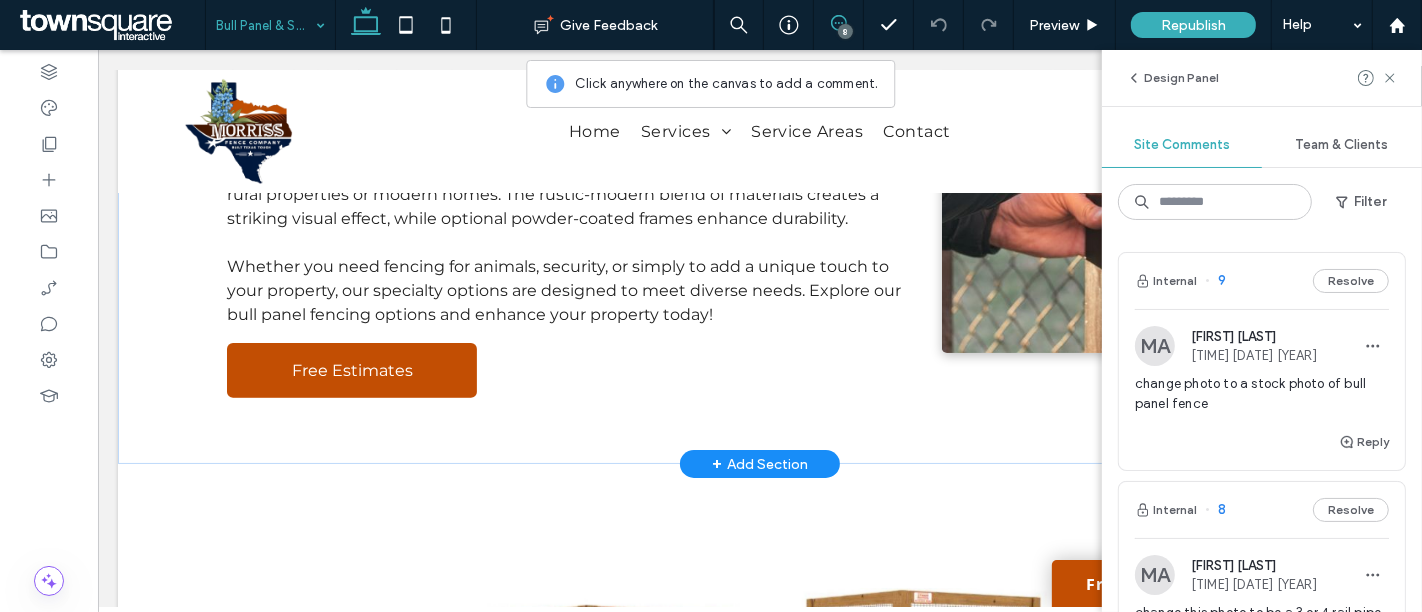 scroll, scrollTop: 444, scrollLeft: 0, axis: vertical 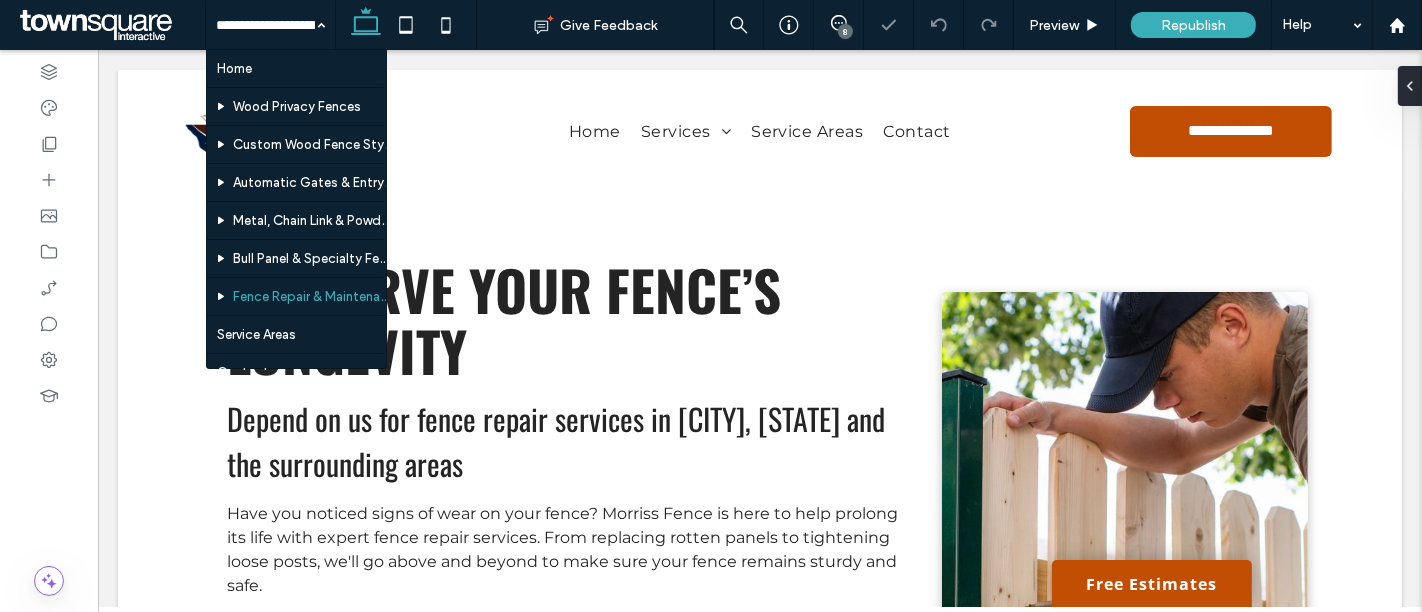 click at bounding box center [265, 25] 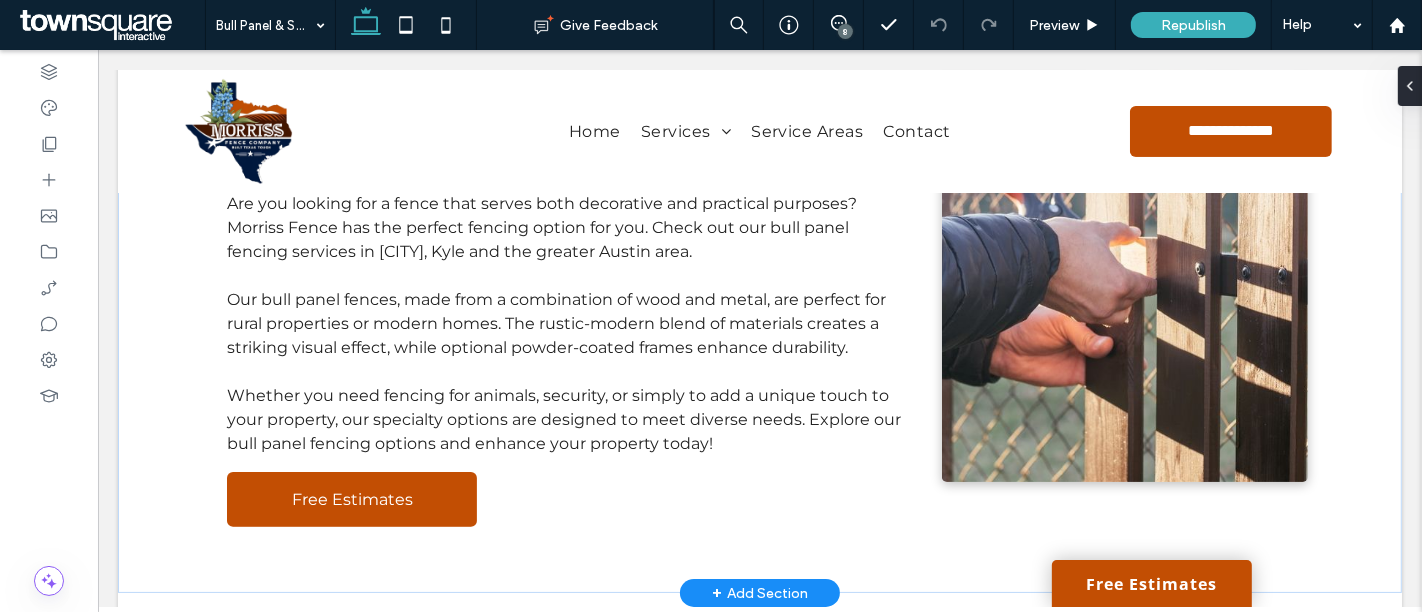 scroll, scrollTop: 222, scrollLeft: 0, axis: vertical 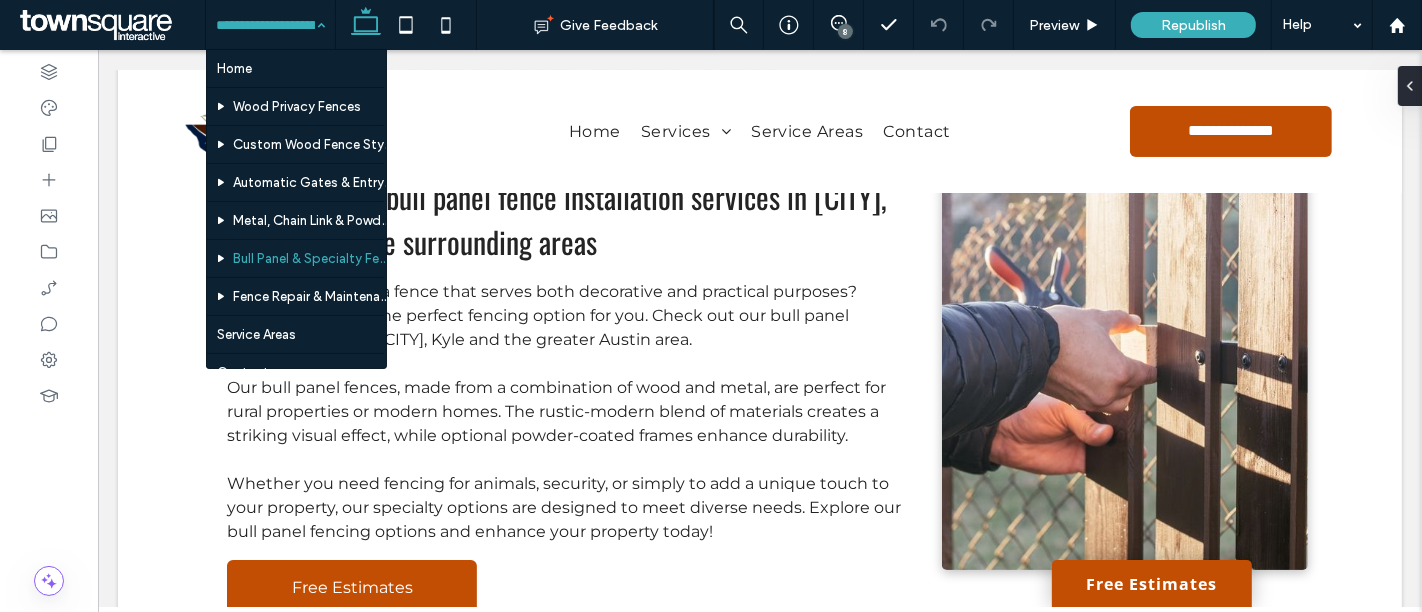 click at bounding box center (265, 25) 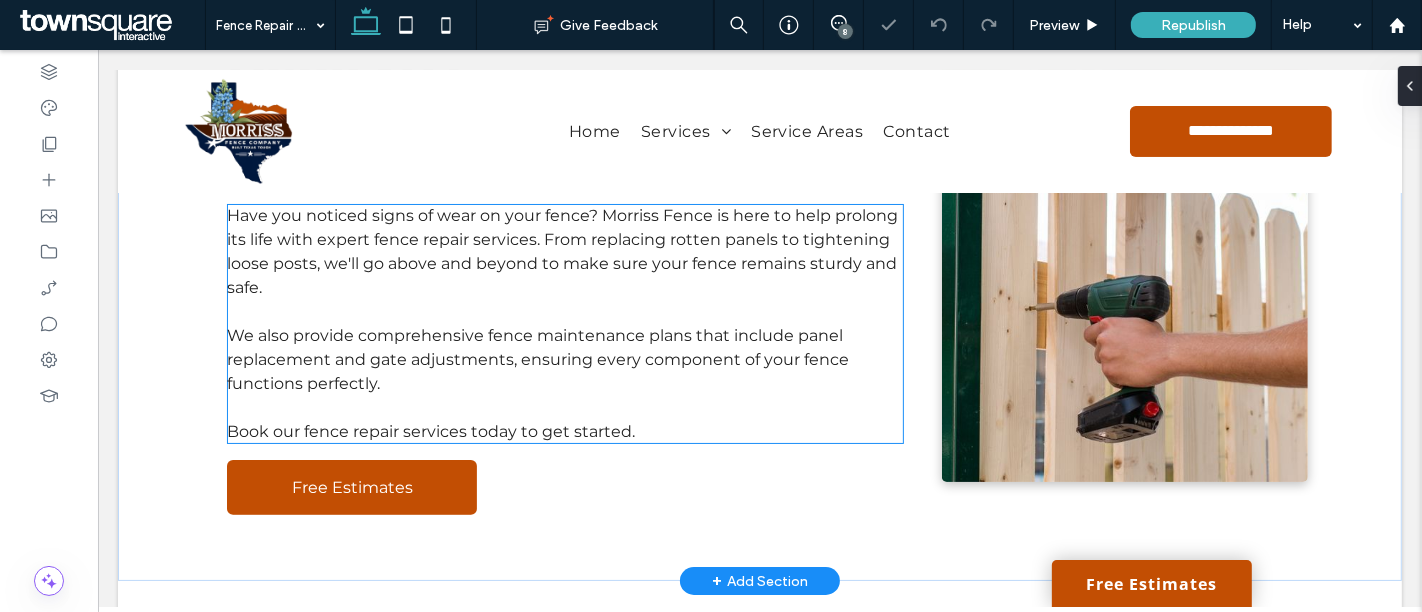 scroll, scrollTop: 333, scrollLeft: 0, axis: vertical 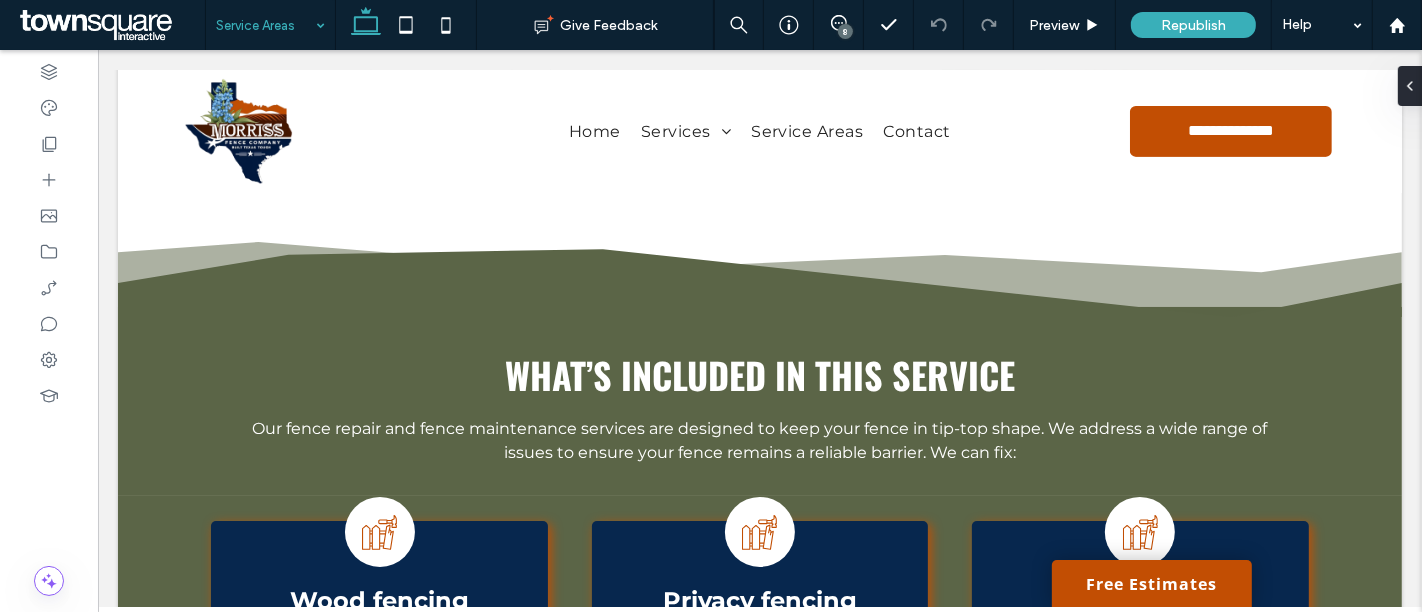 click at bounding box center (265, 25) 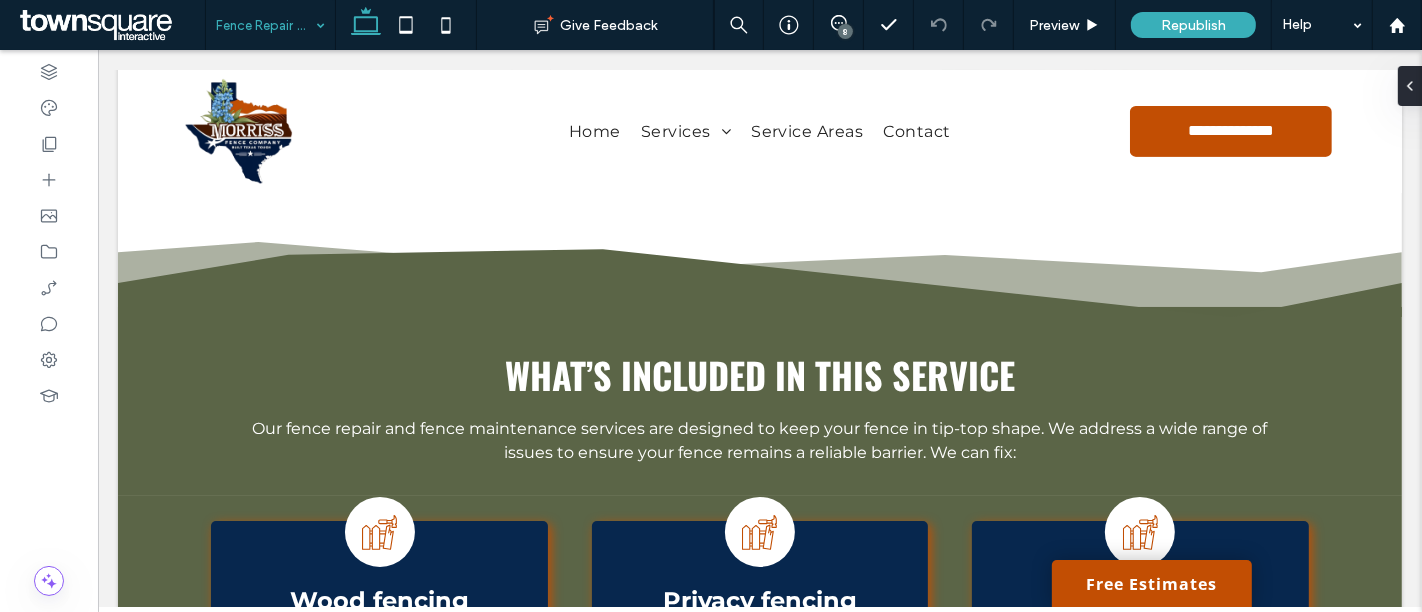 click at bounding box center [265, 25] 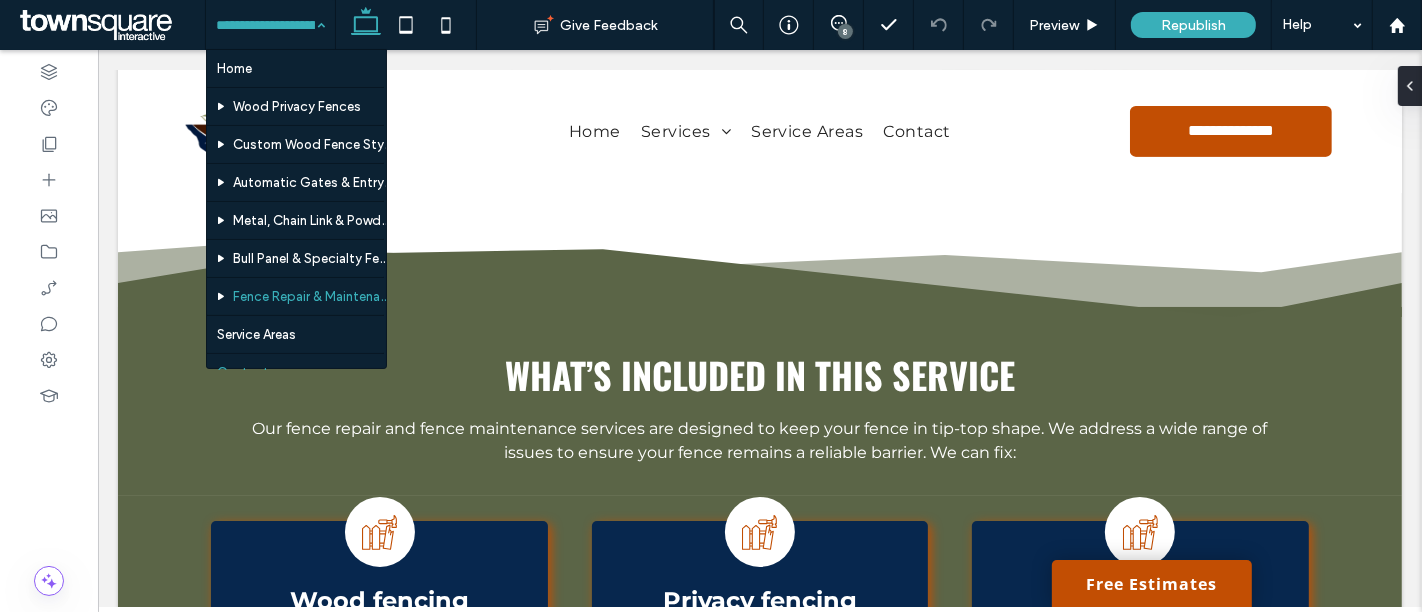 scroll, scrollTop: 62, scrollLeft: 0, axis: vertical 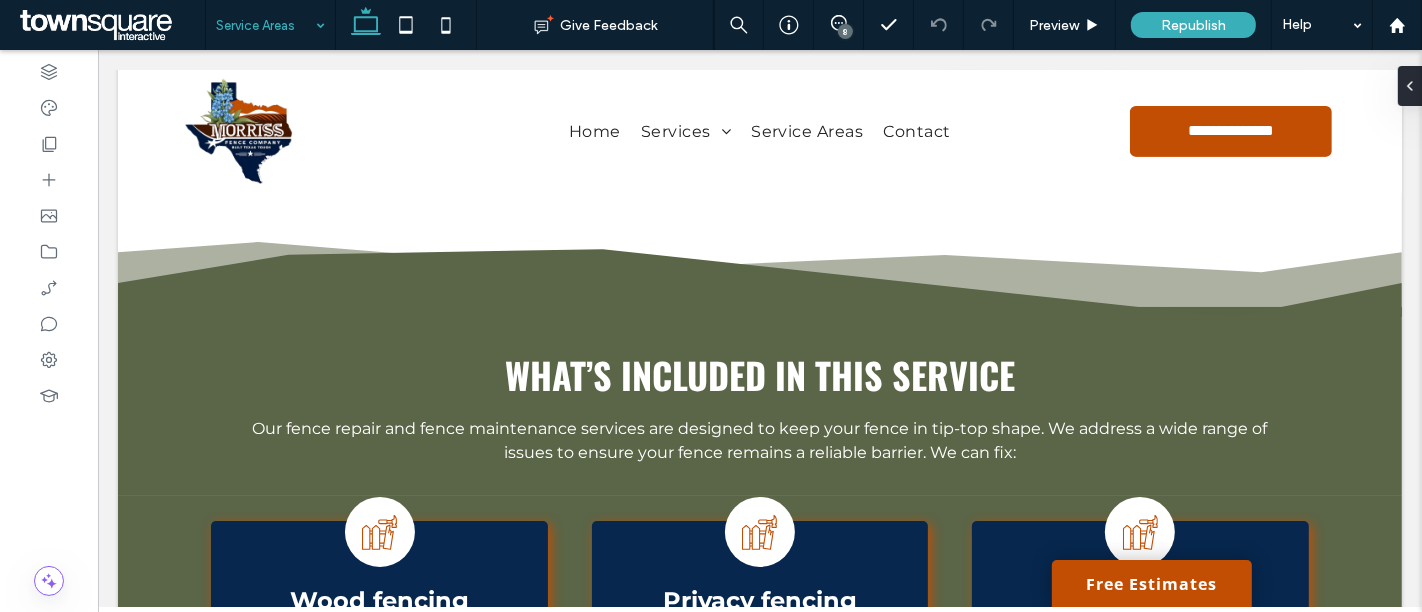 click on "Service Areas" at bounding box center (270, 25) 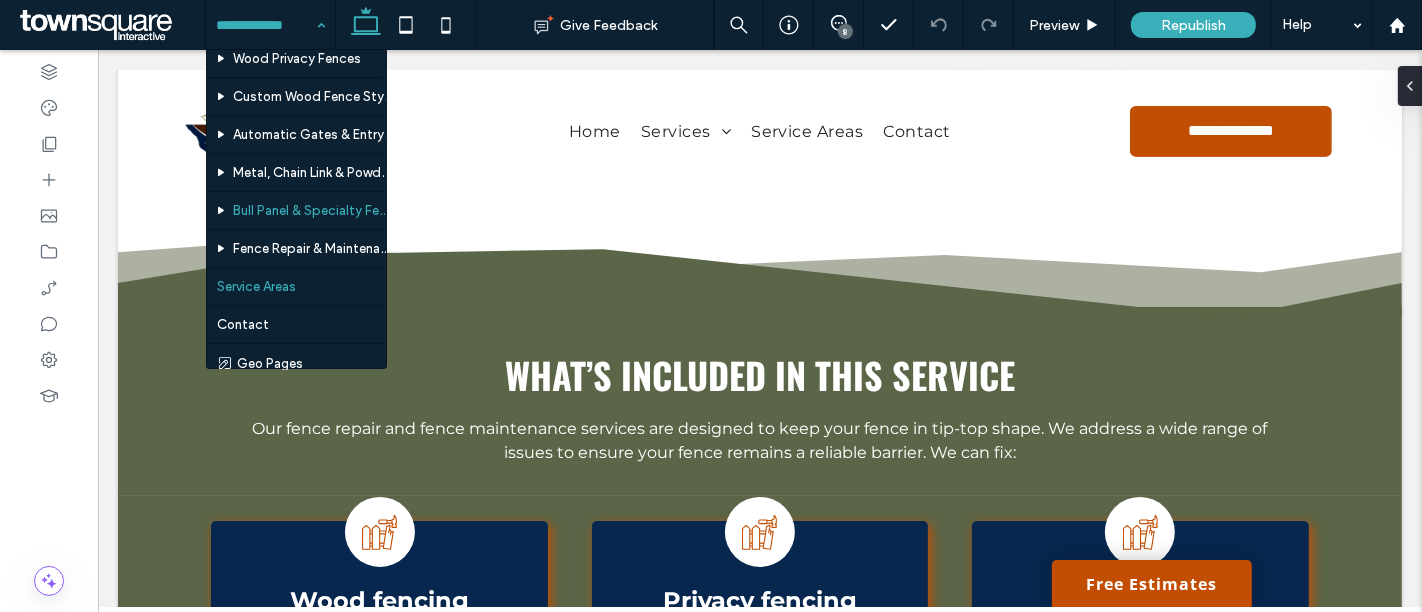 scroll, scrollTop: 62, scrollLeft: 0, axis: vertical 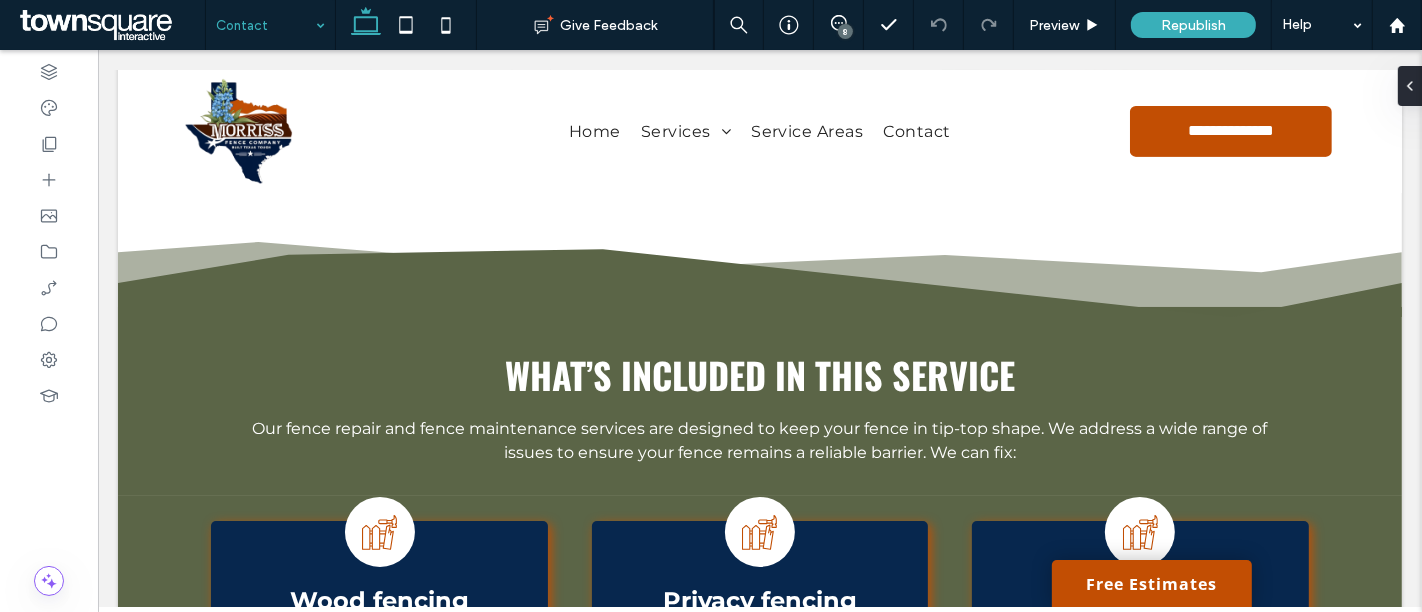 click at bounding box center [265, 25] 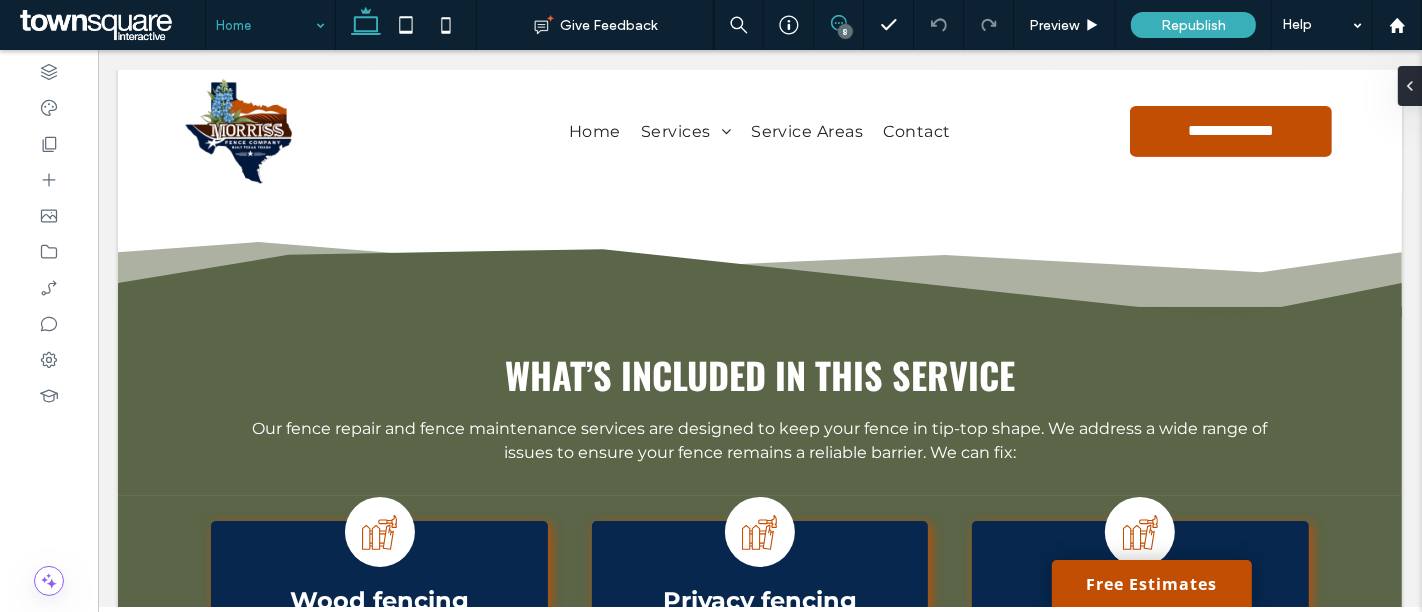 click 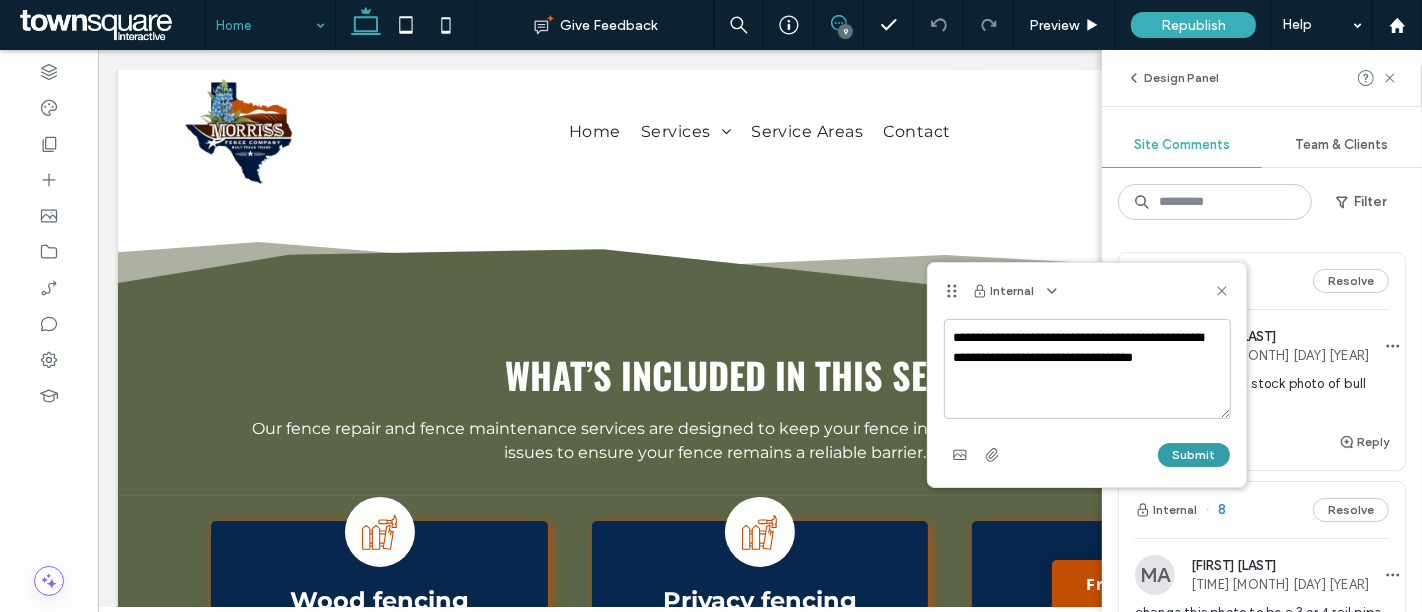 type on "**********" 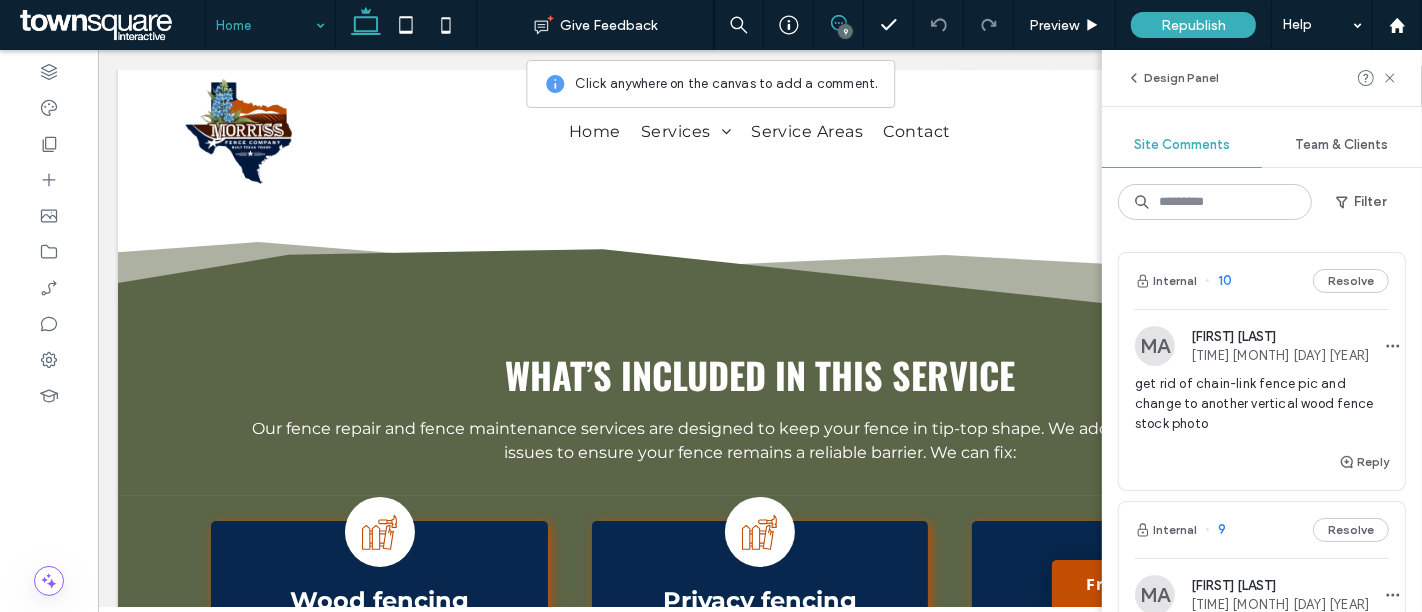 click on "9" at bounding box center [845, 31] 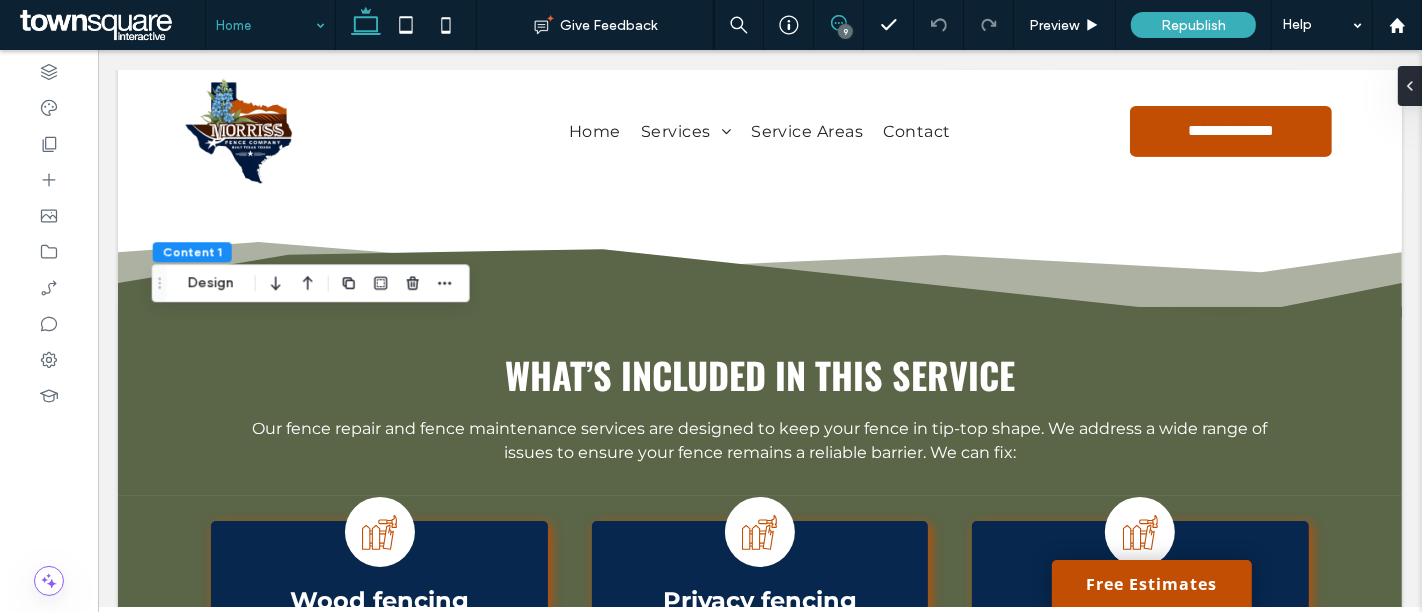 click 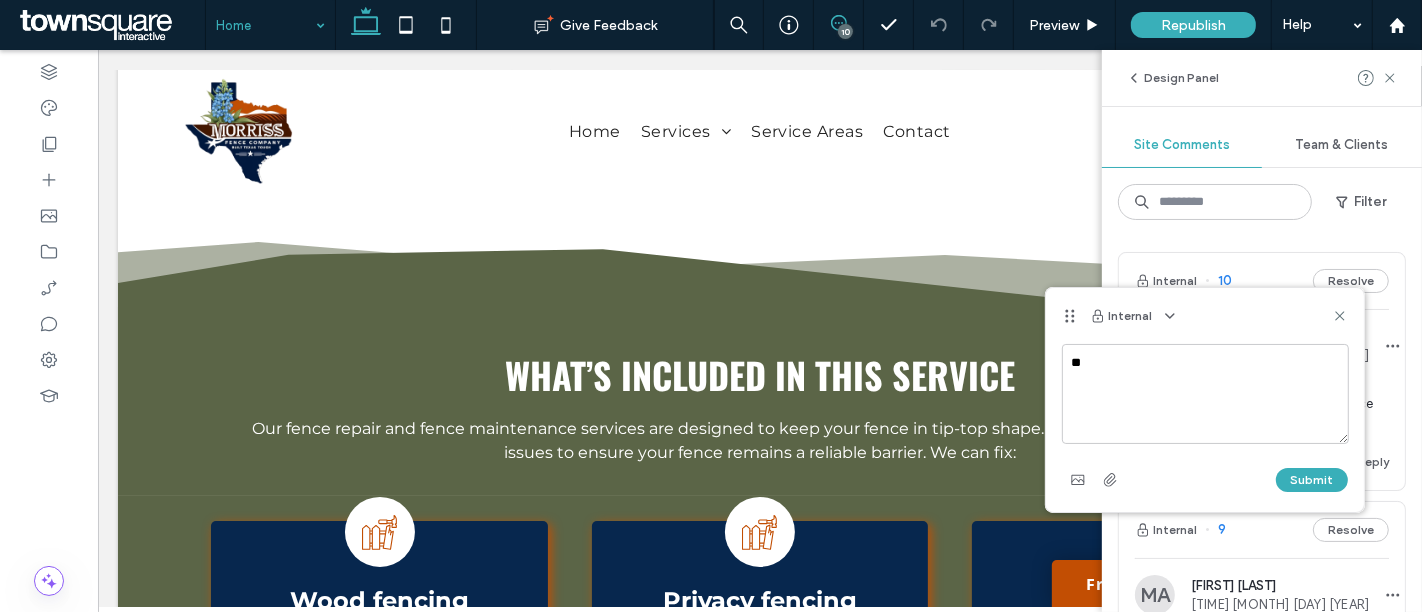 type on "*" 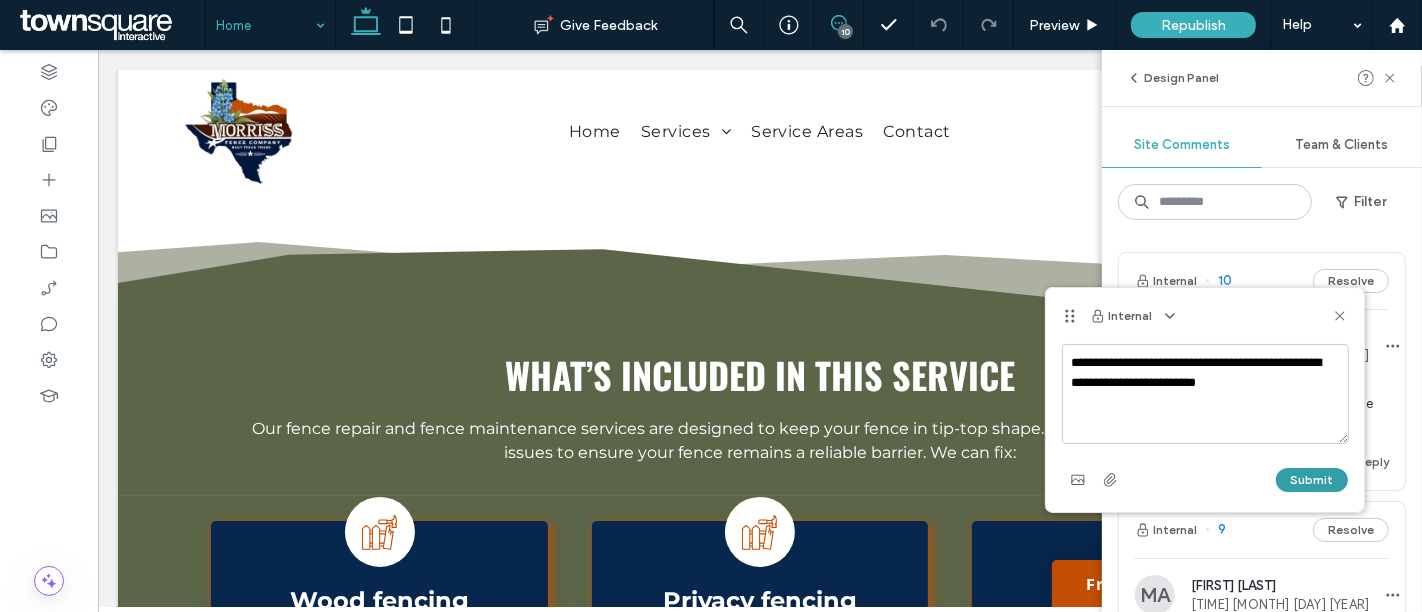 type on "**********" 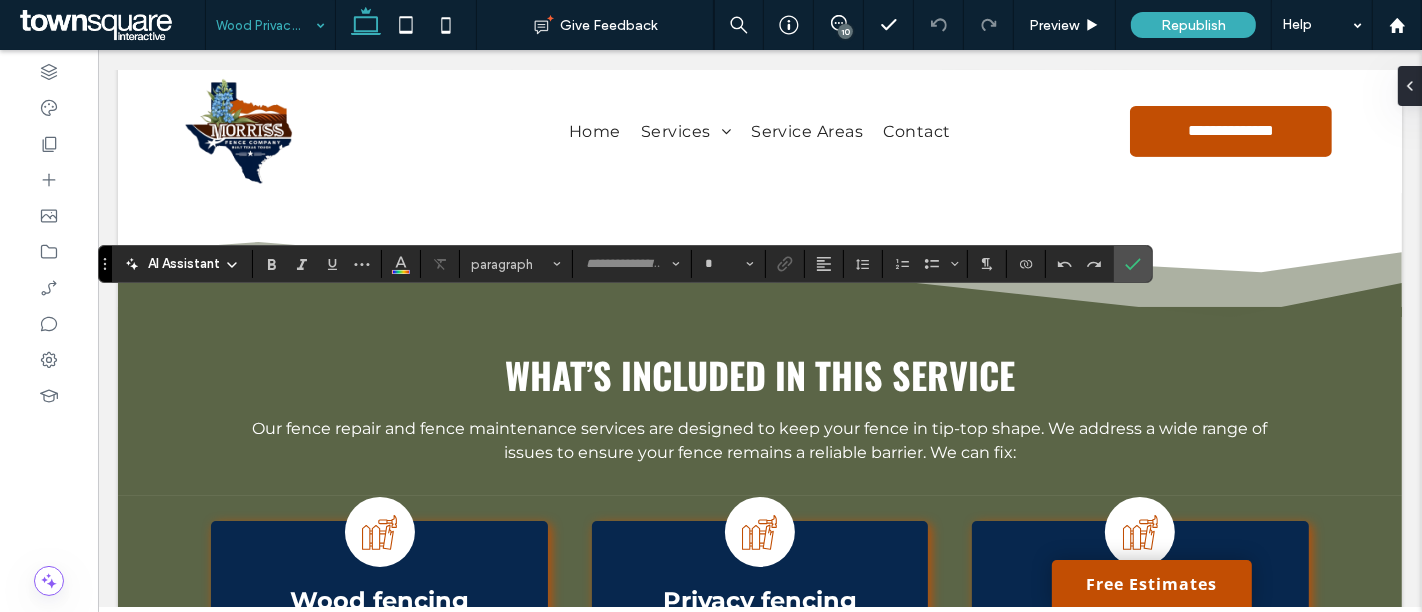 type on "**********" 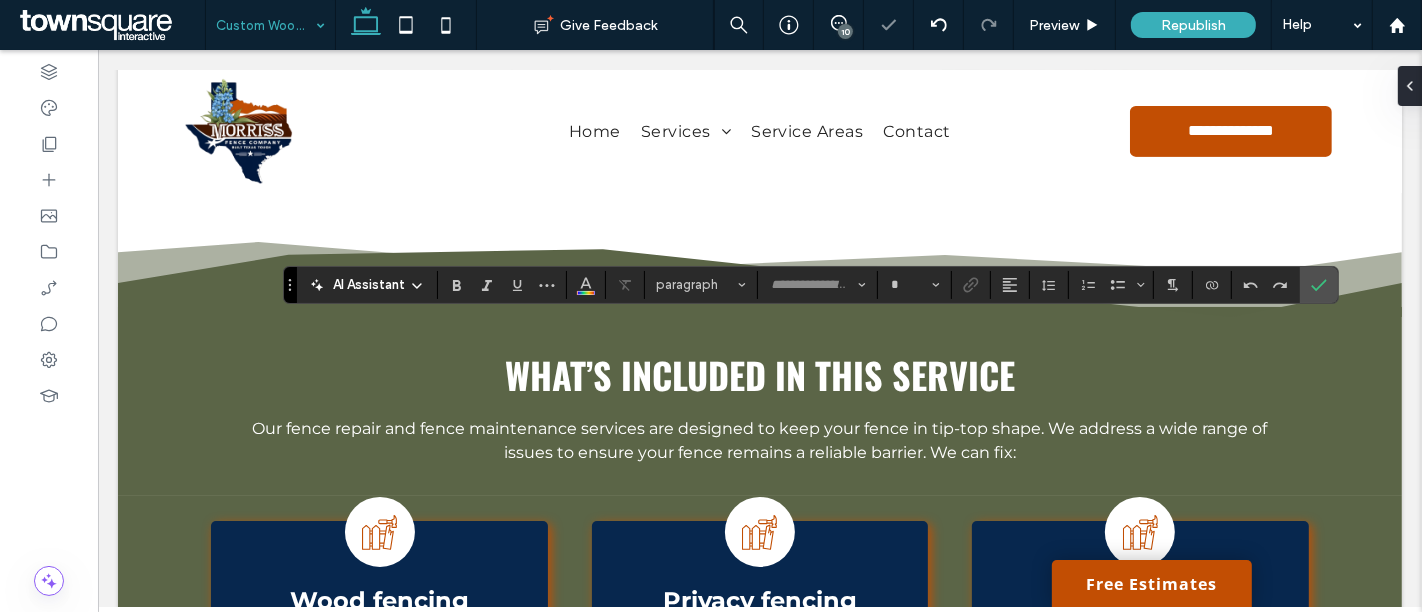 type on "**********" 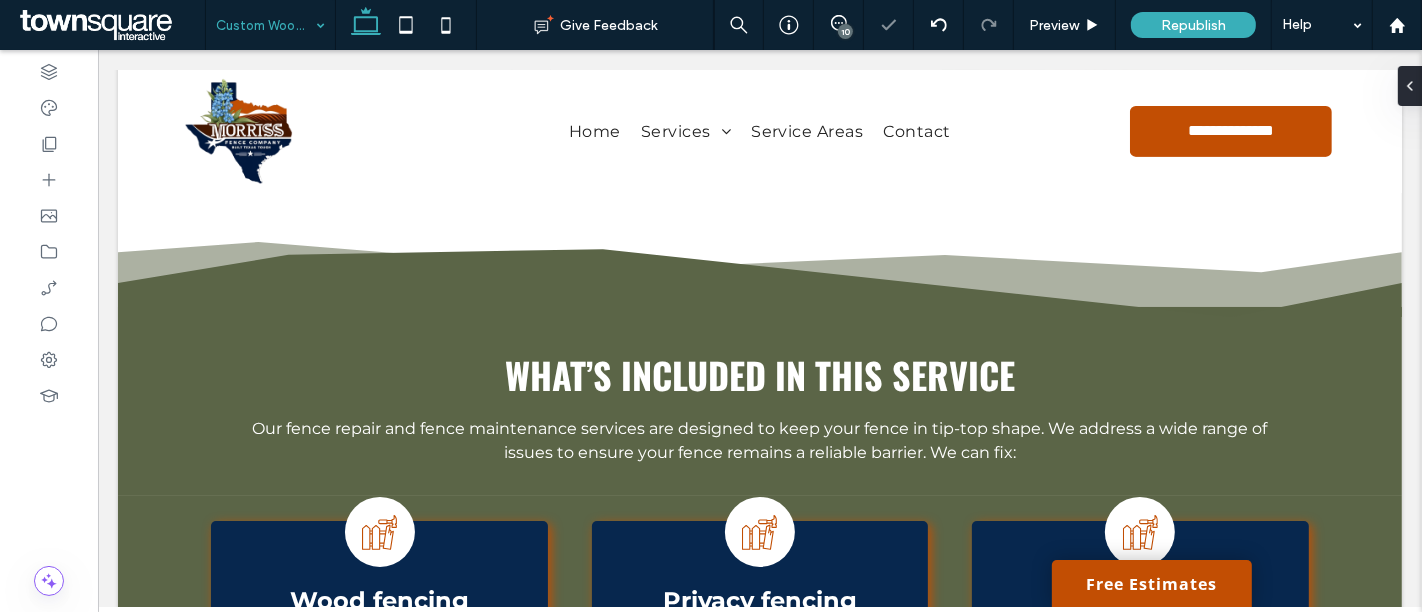 type on "**********" 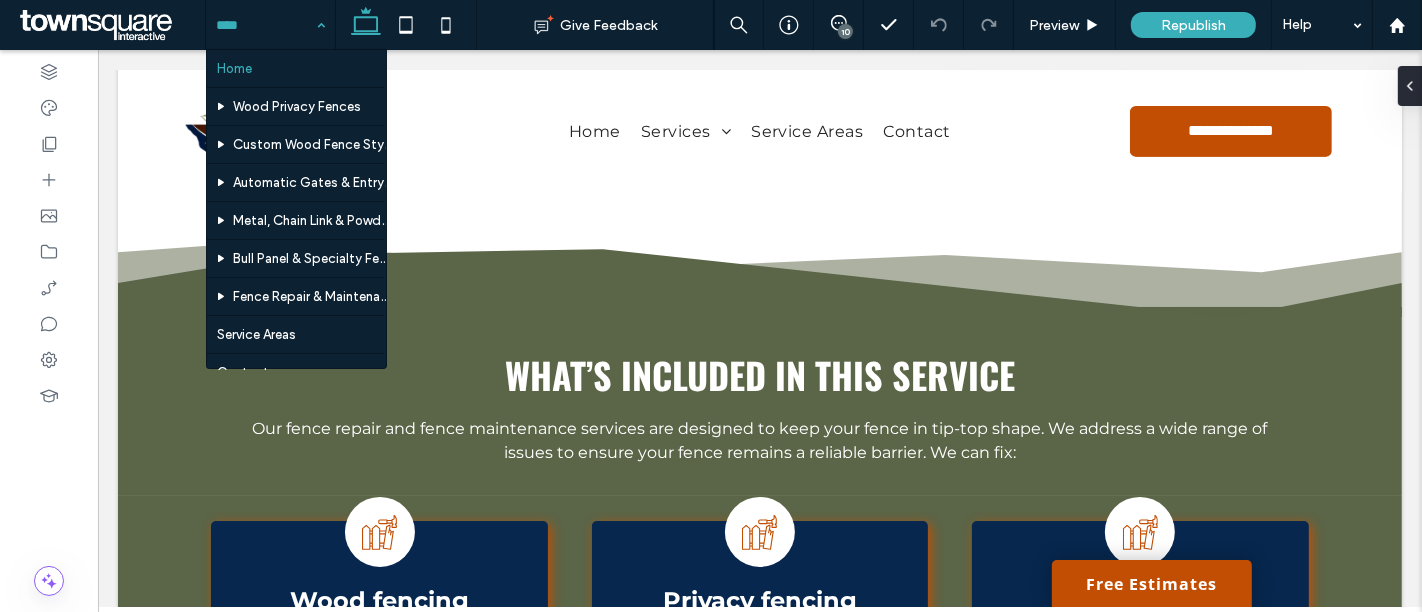 click at bounding box center (265, 25) 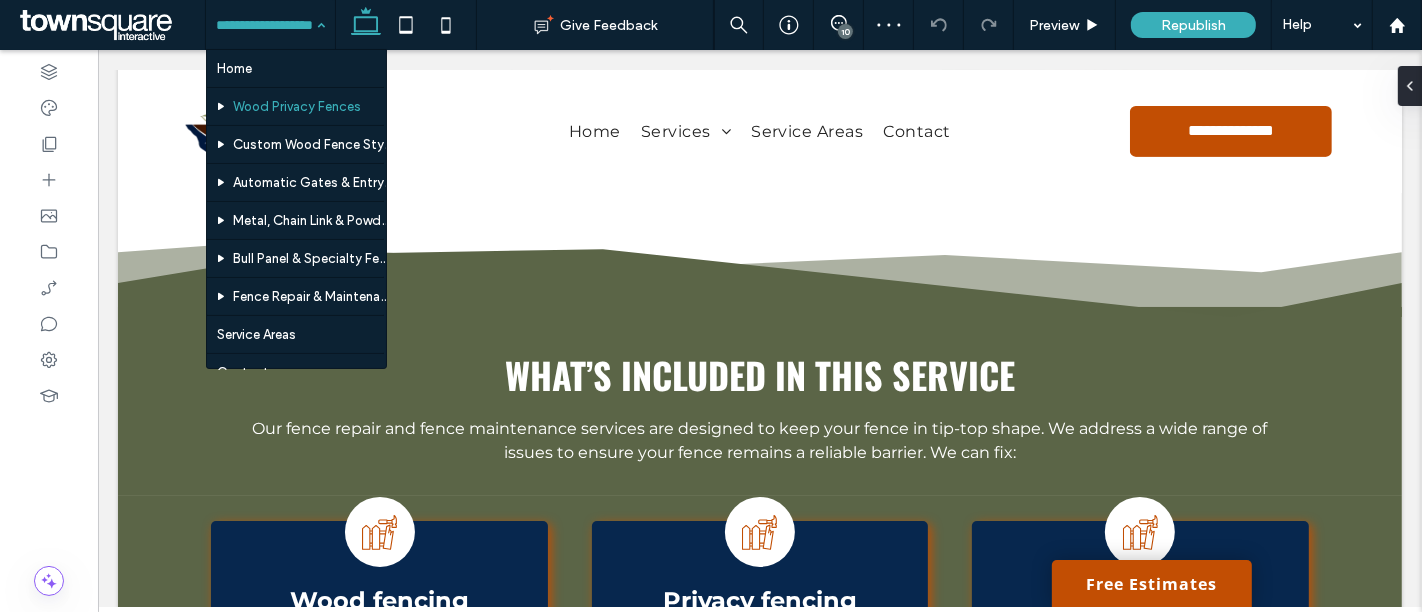 click at bounding box center [265, 25] 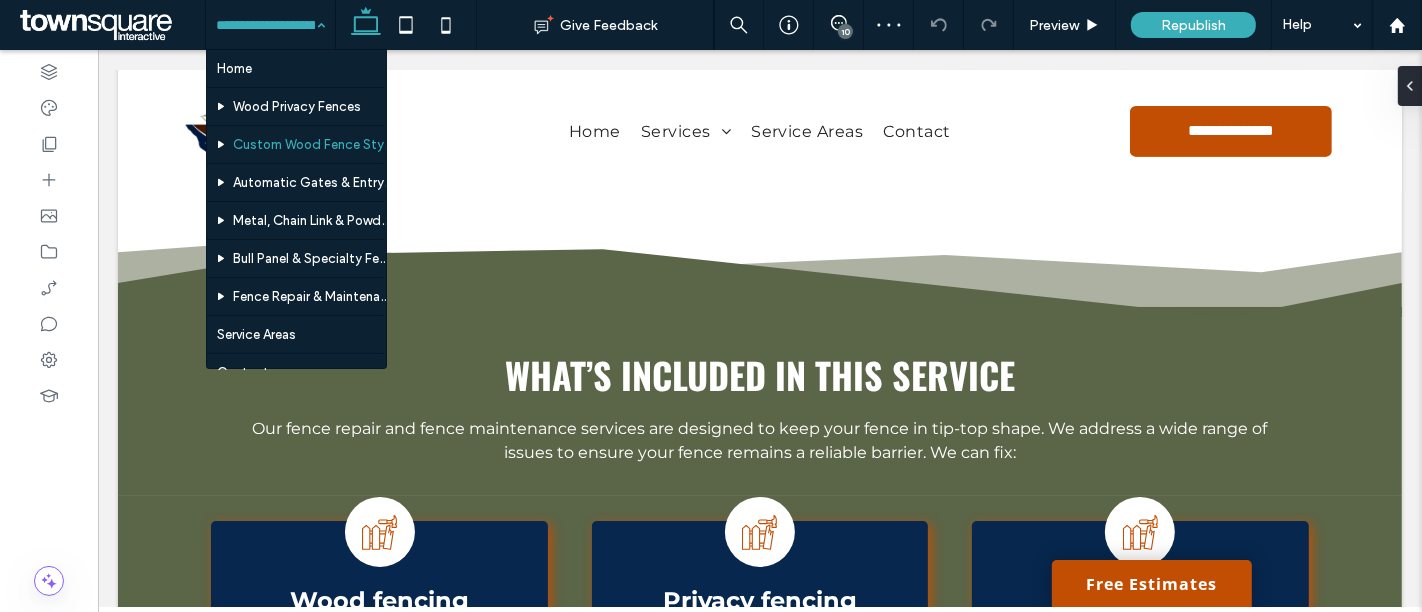click at bounding box center [265, 25] 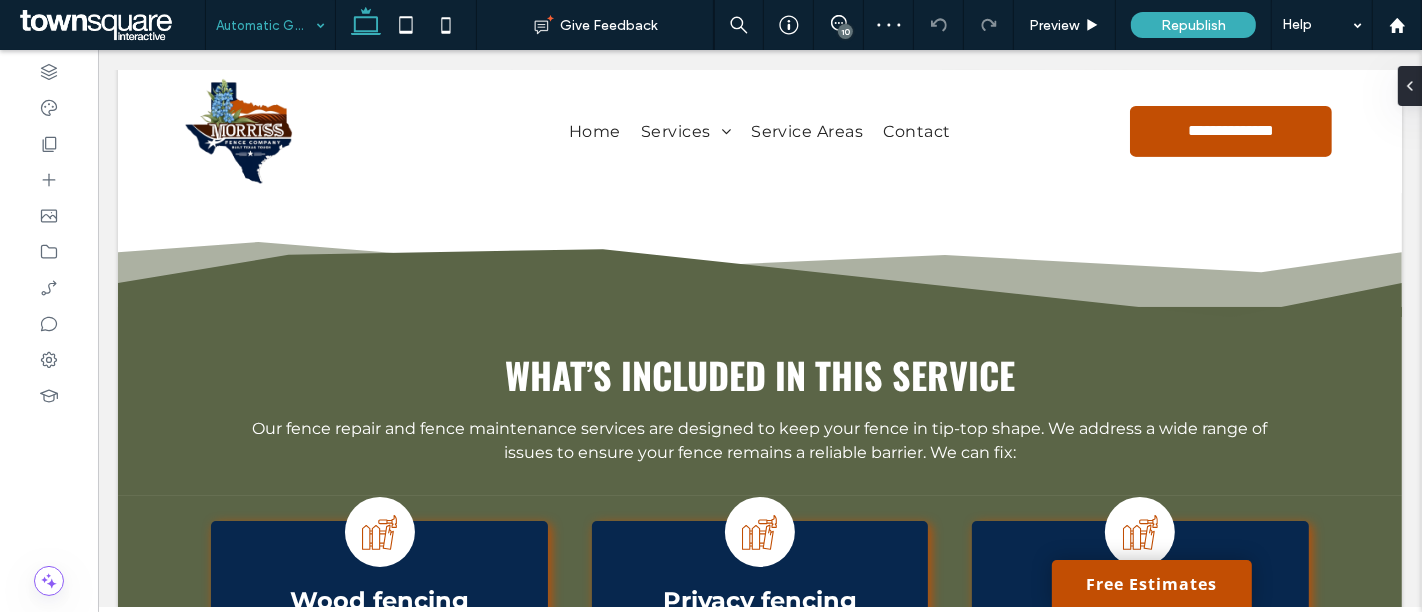 click at bounding box center (265, 25) 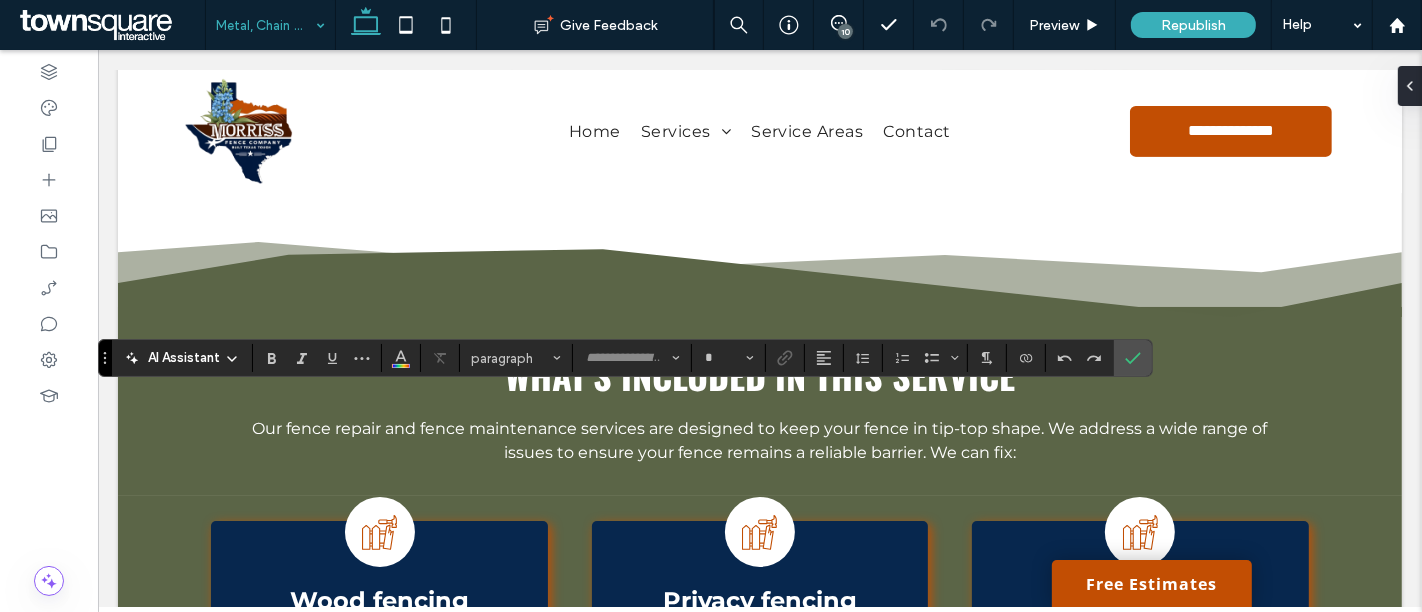 type on "**********" 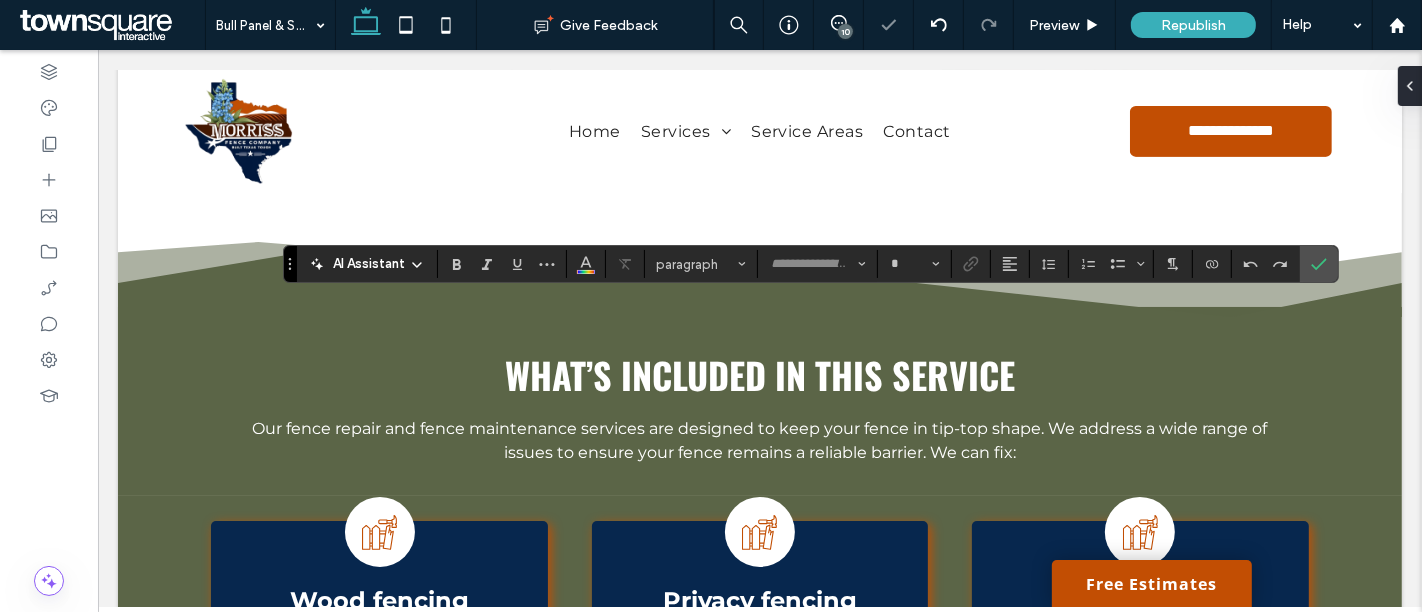 type on "**********" 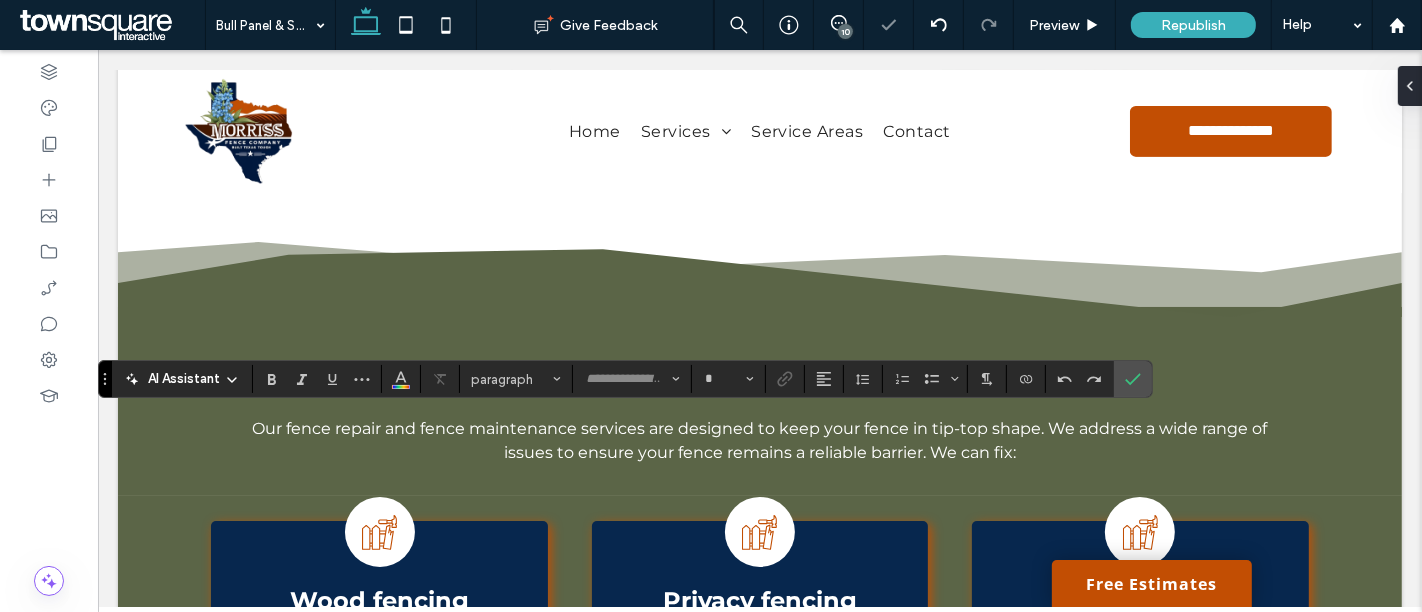 type on "**********" 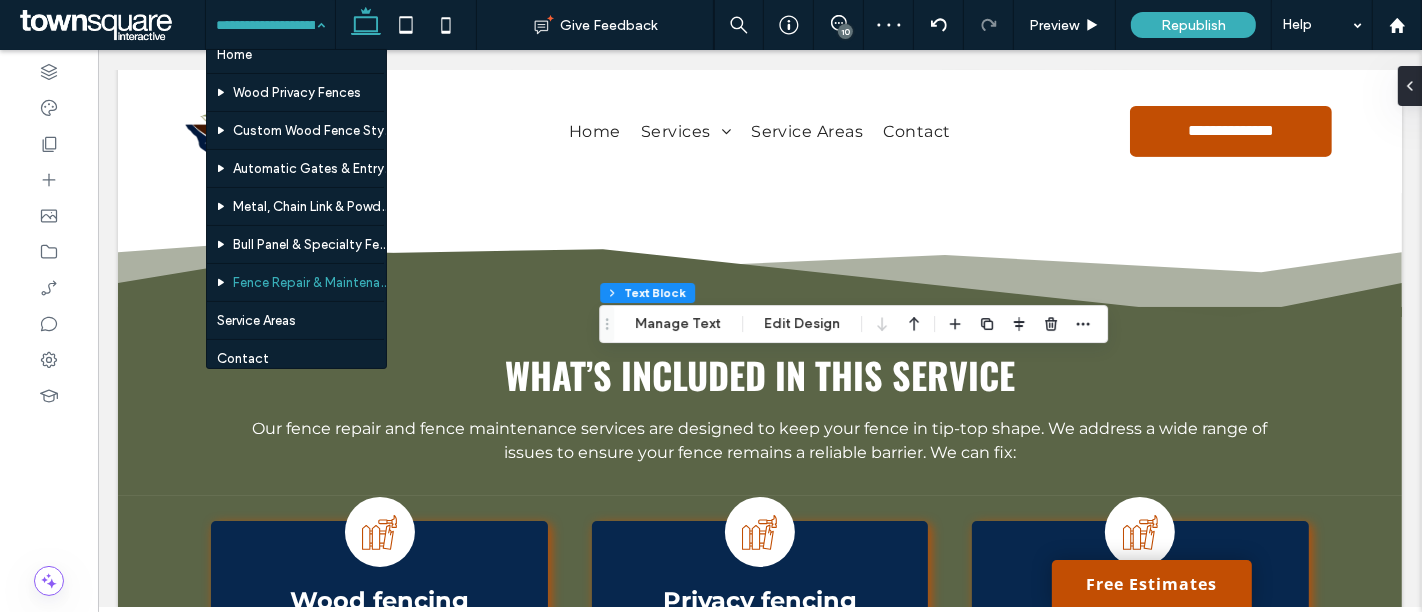 scroll, scrollTop: 0, scrollLeft: 0, axis: both 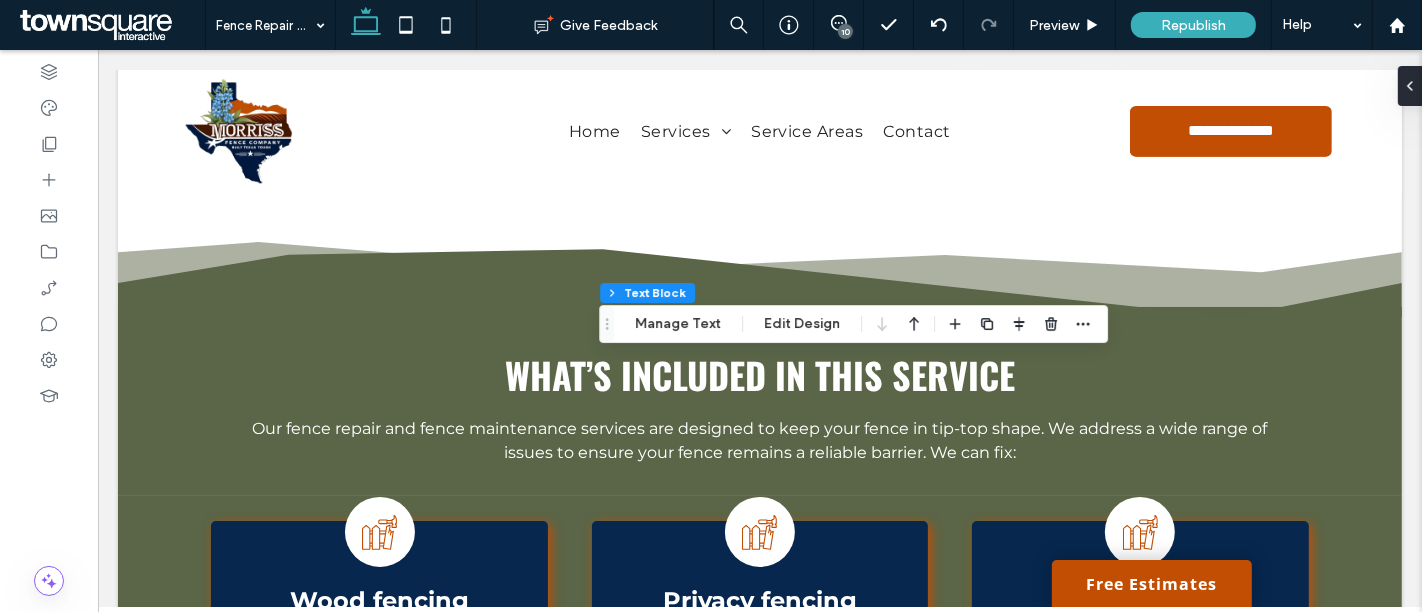 click on "10" at bounding box center [845, 31] 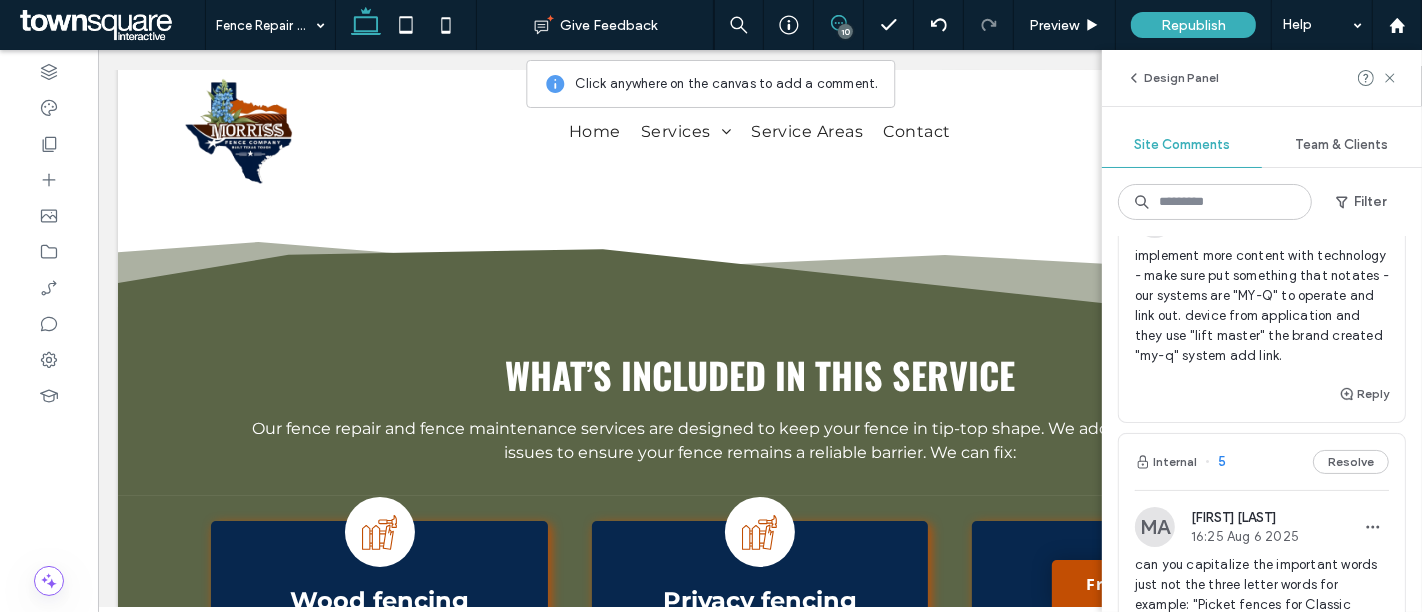 scroll, scrollTop: 1222, scrollLeft: 0, axis: vertical 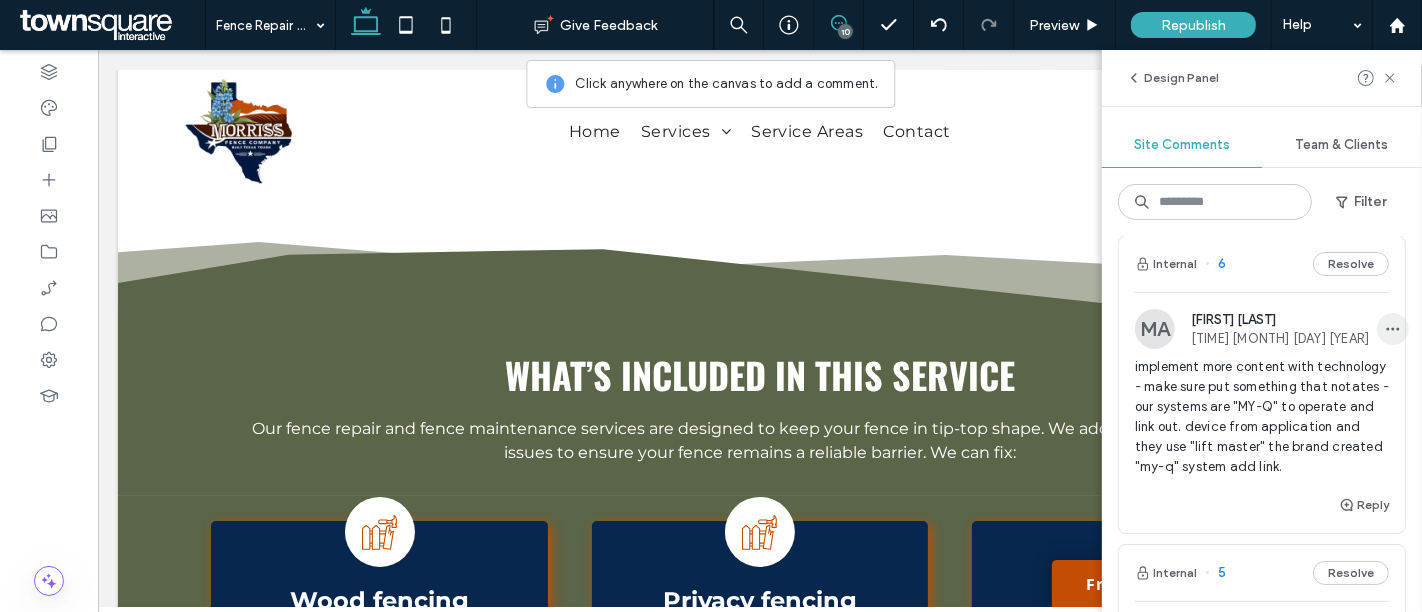 click at bounding box center [1393, 329] 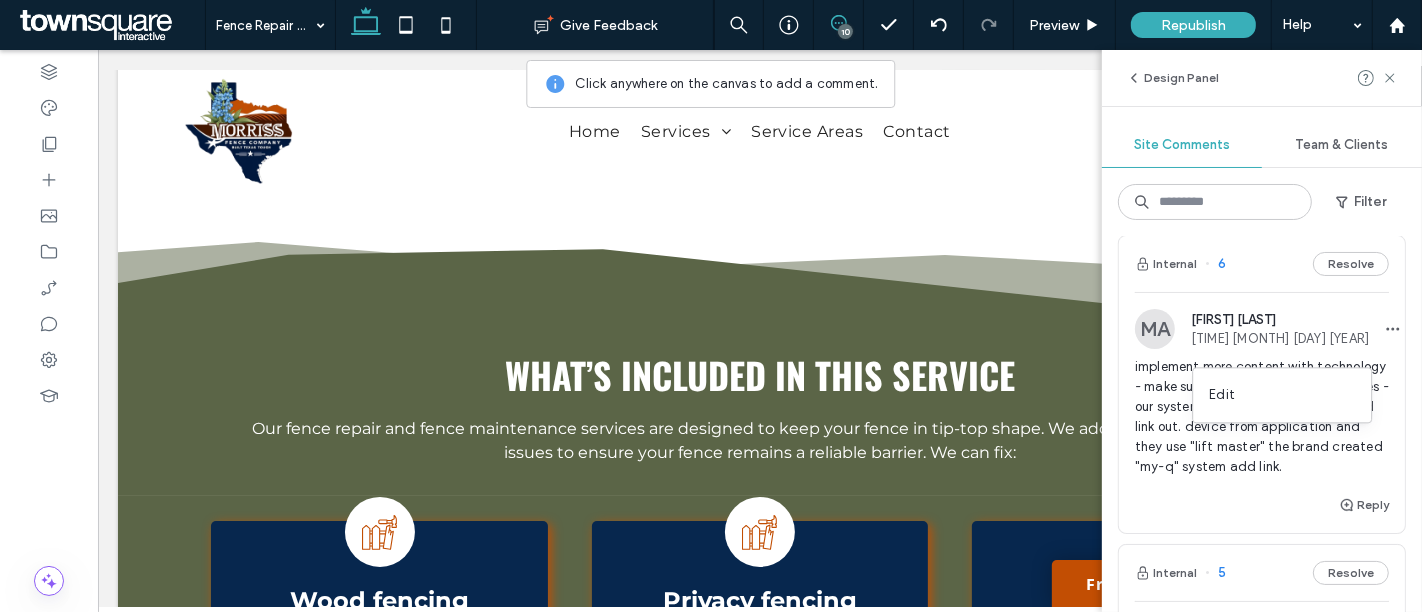 click on "[FIRST] [LAST]" at bounding box center (1280, 319) 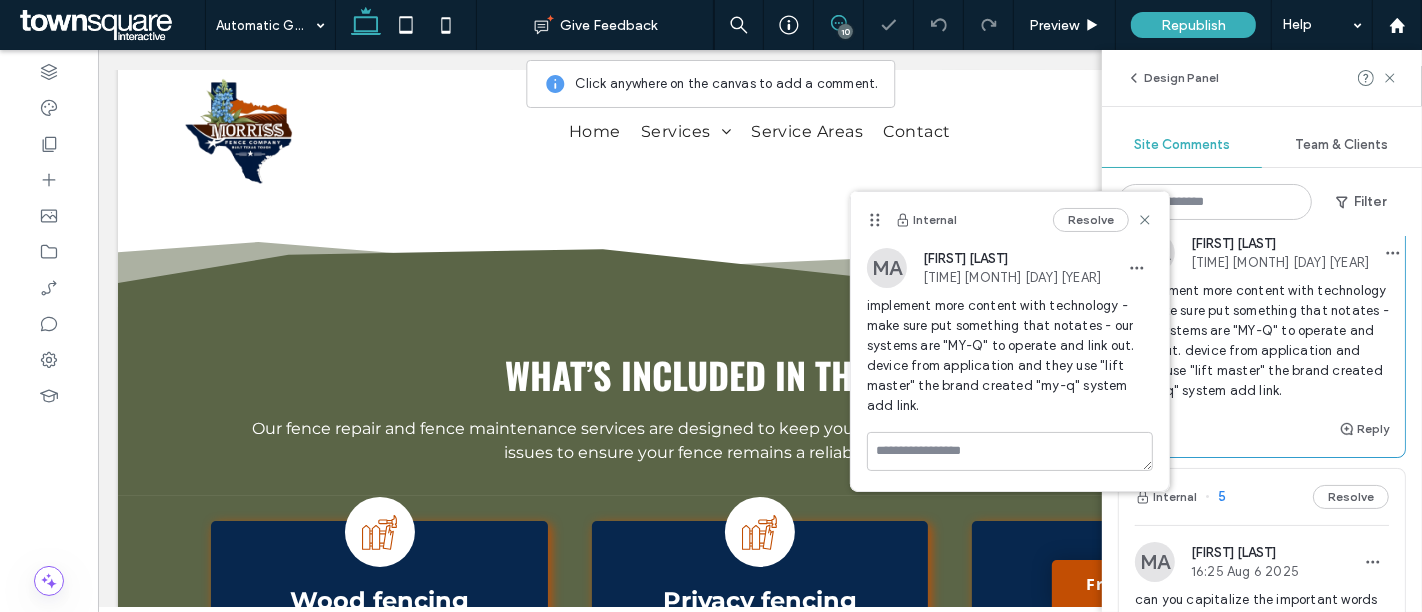 scroll, scrollTop: 1333, scrollLeft: 0, axis: vertical 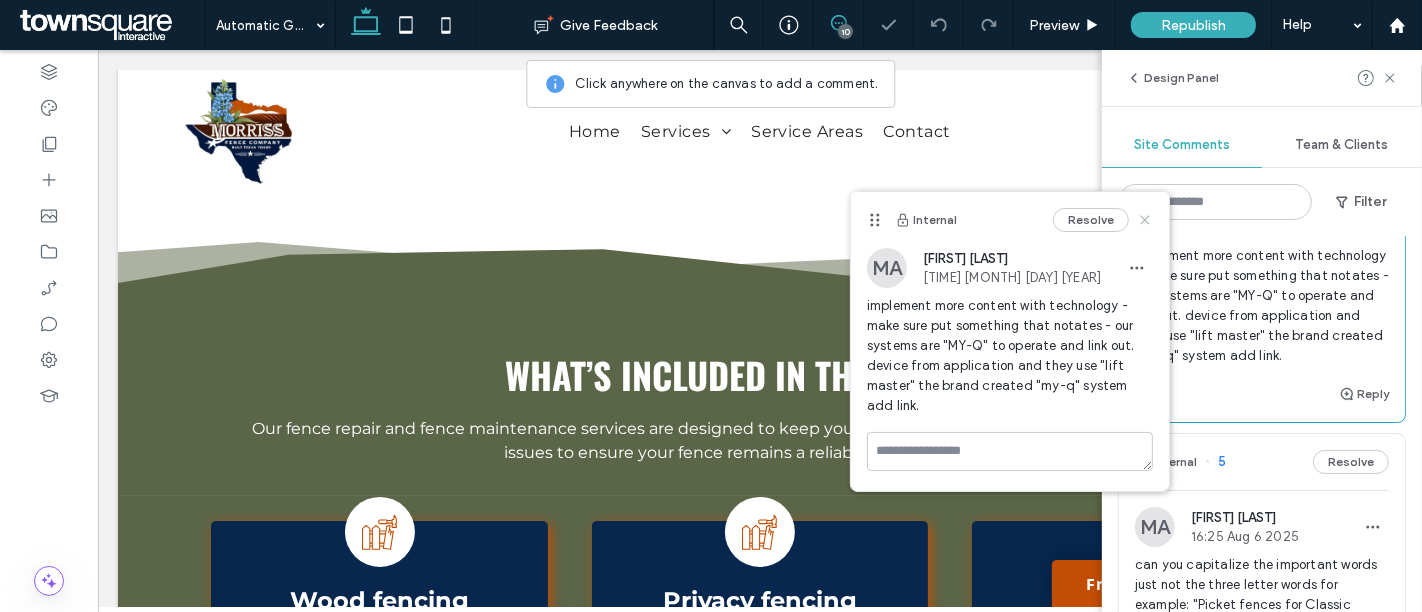 click 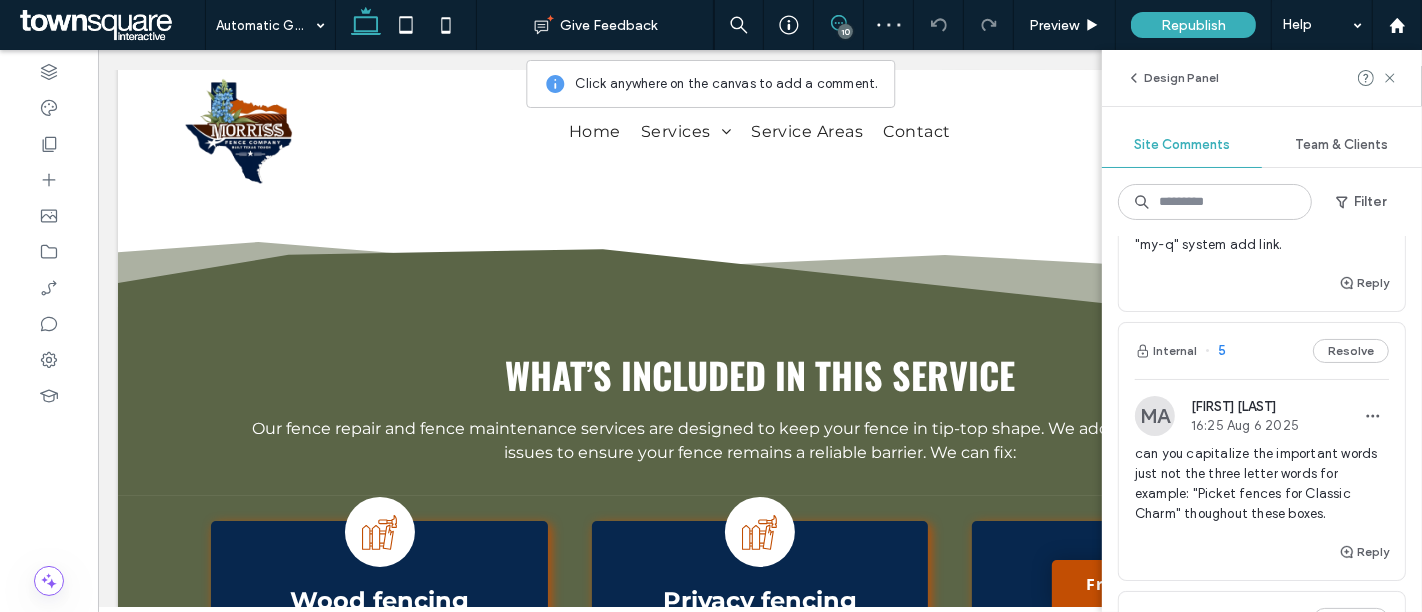 scroll, scrollTop: 1555, scrollLeft: 0, axis: vertical 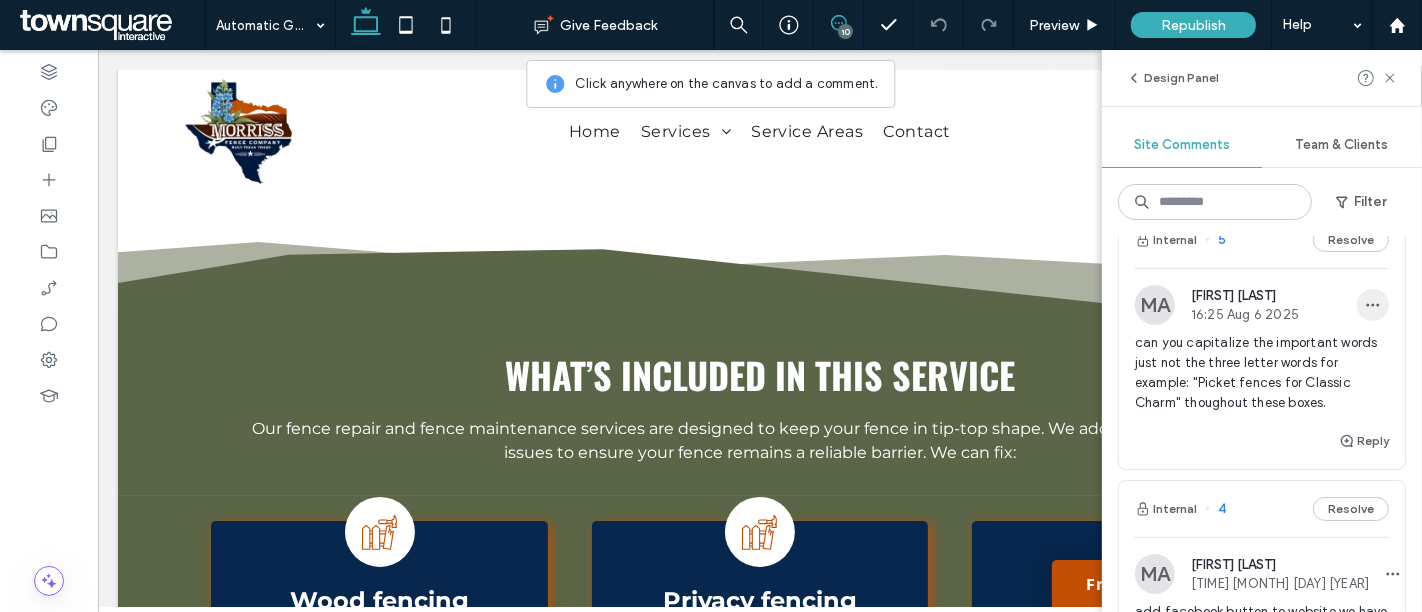 click 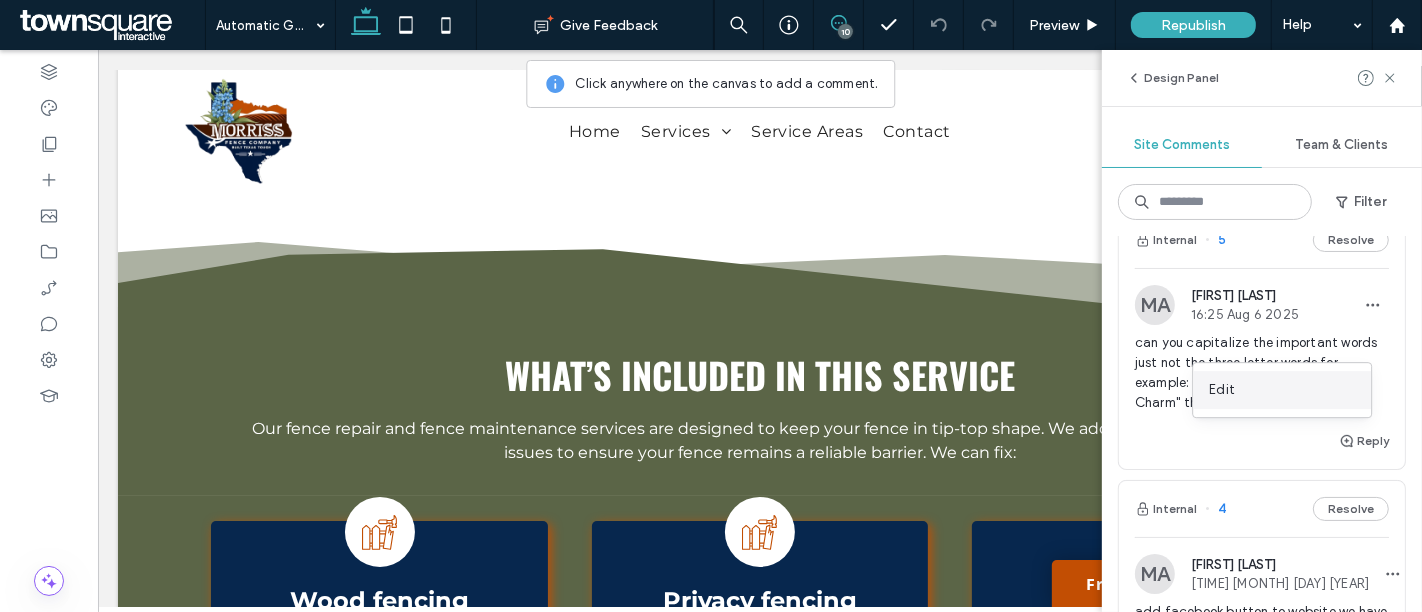 click on "Edit" at bounding box center (1282, 390) 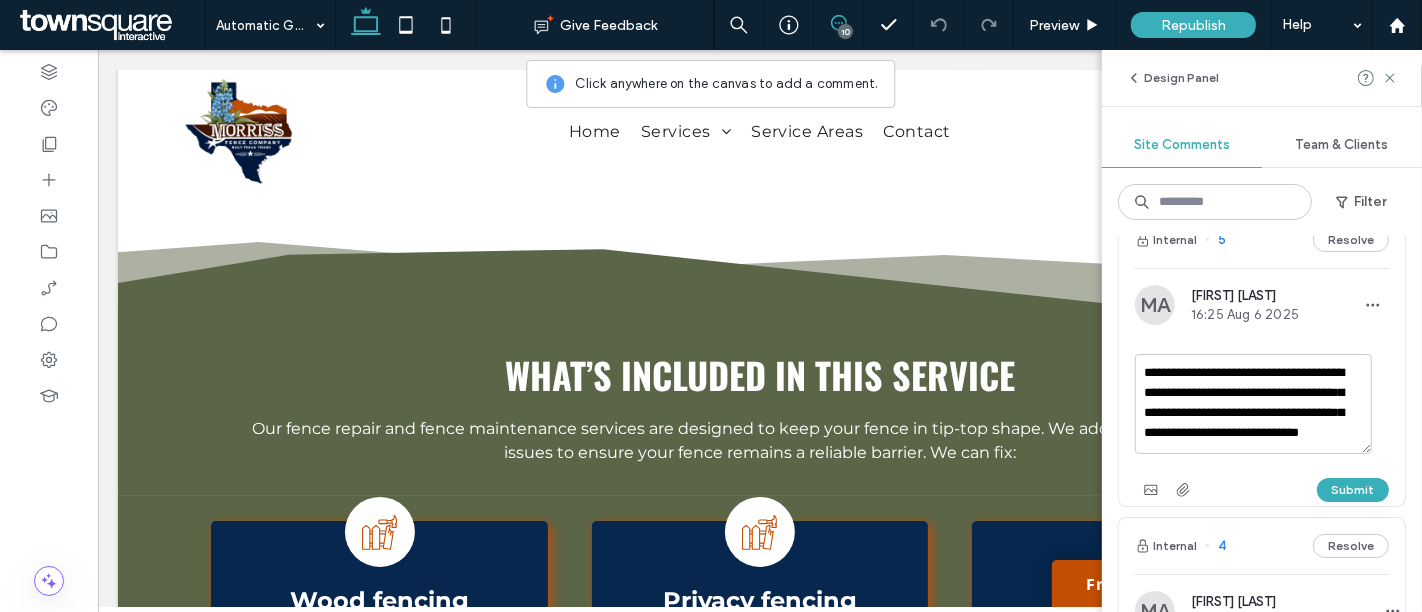 scroll, scrollTop: 17, scrollLeft: 0, axis: vertical 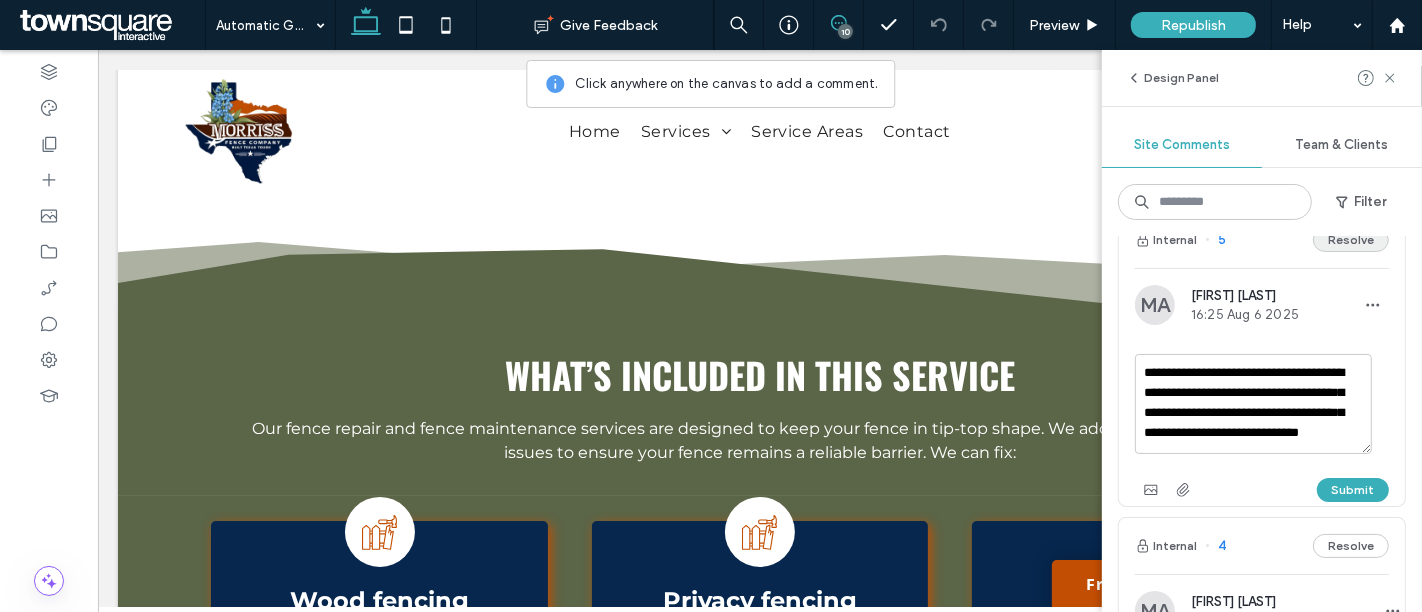 click on "Resolve" at bounding box center [1351, 240] 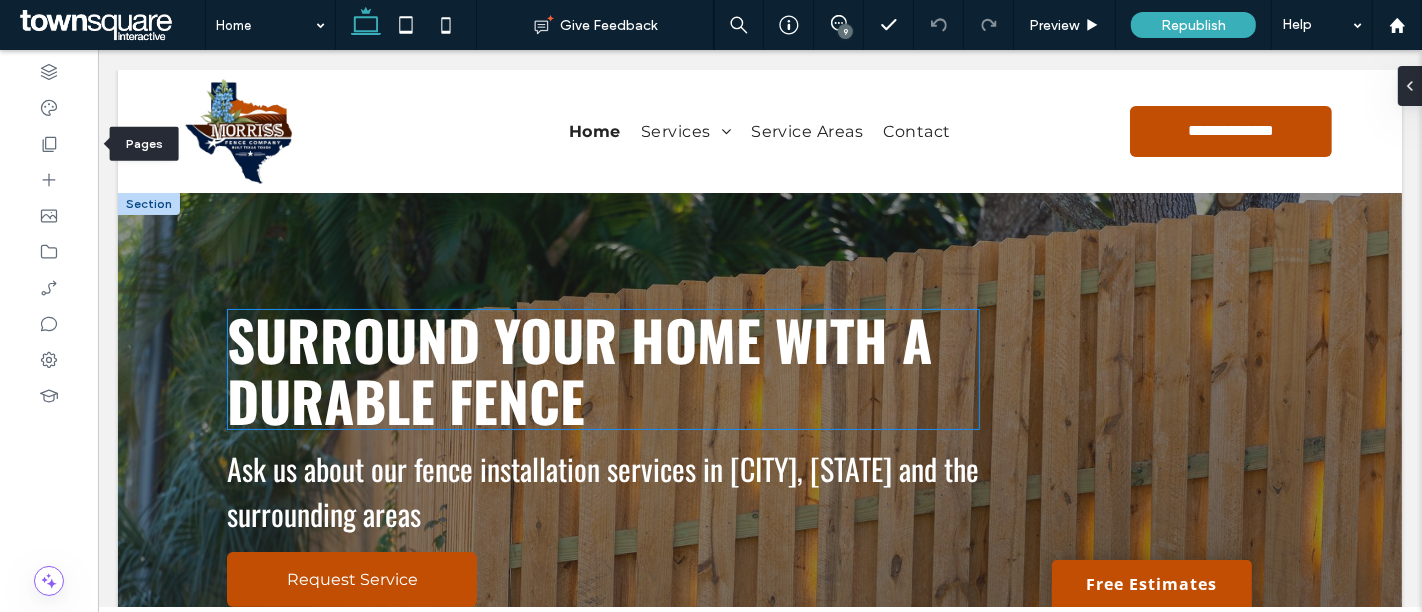 scroll, scrollTop: 0, scrollLeft: 0, axis: both 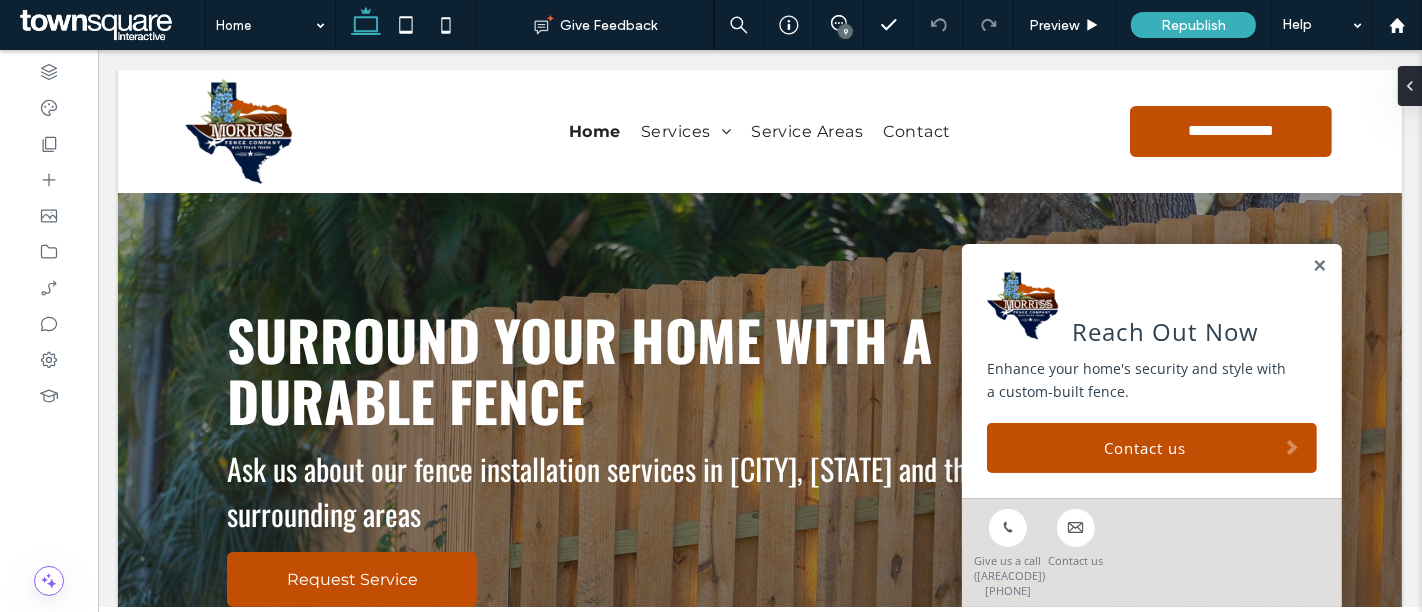 click on "9" at bounding box center [845, 31] 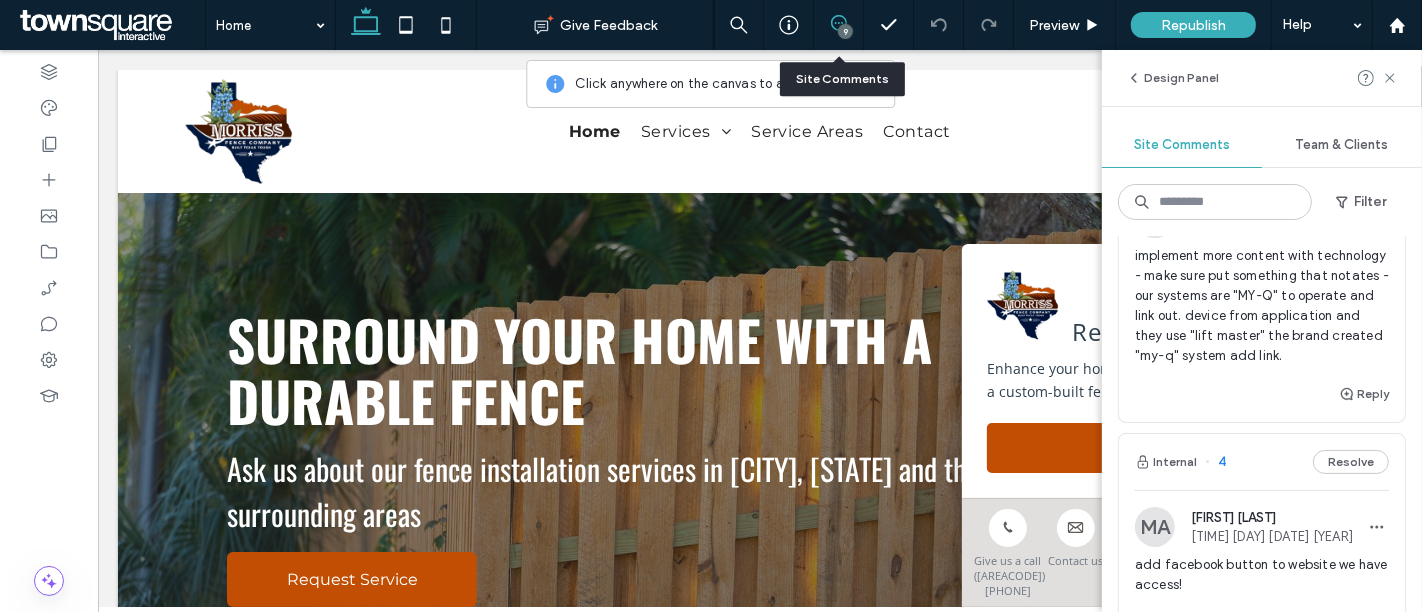 scroll, scrollTop: 1222, scrollLeft: 0, axis: vertical 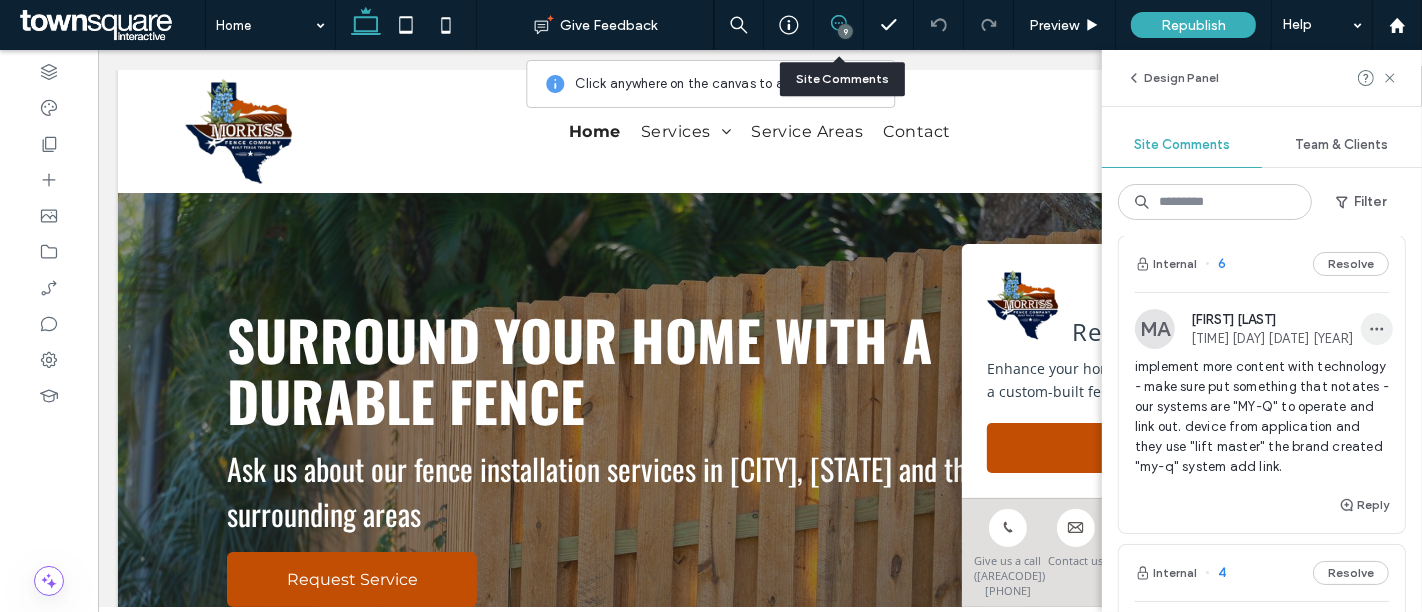 click 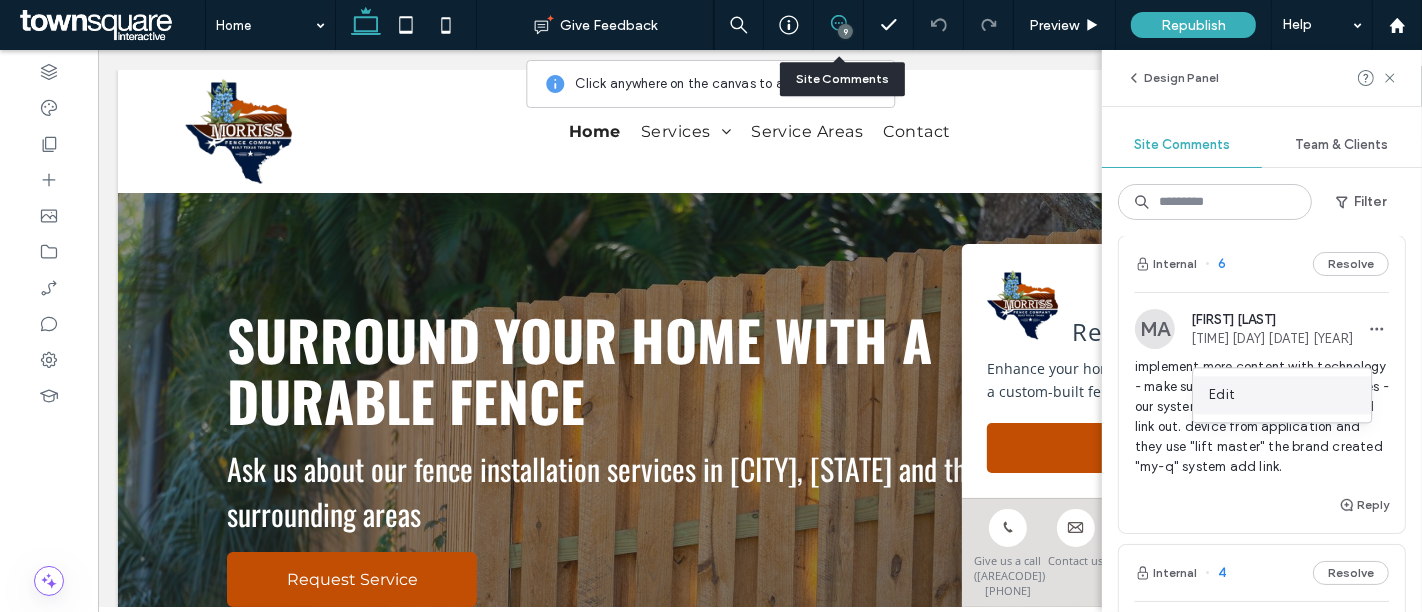 click on "Edit" at bounding box center [1282, 395] 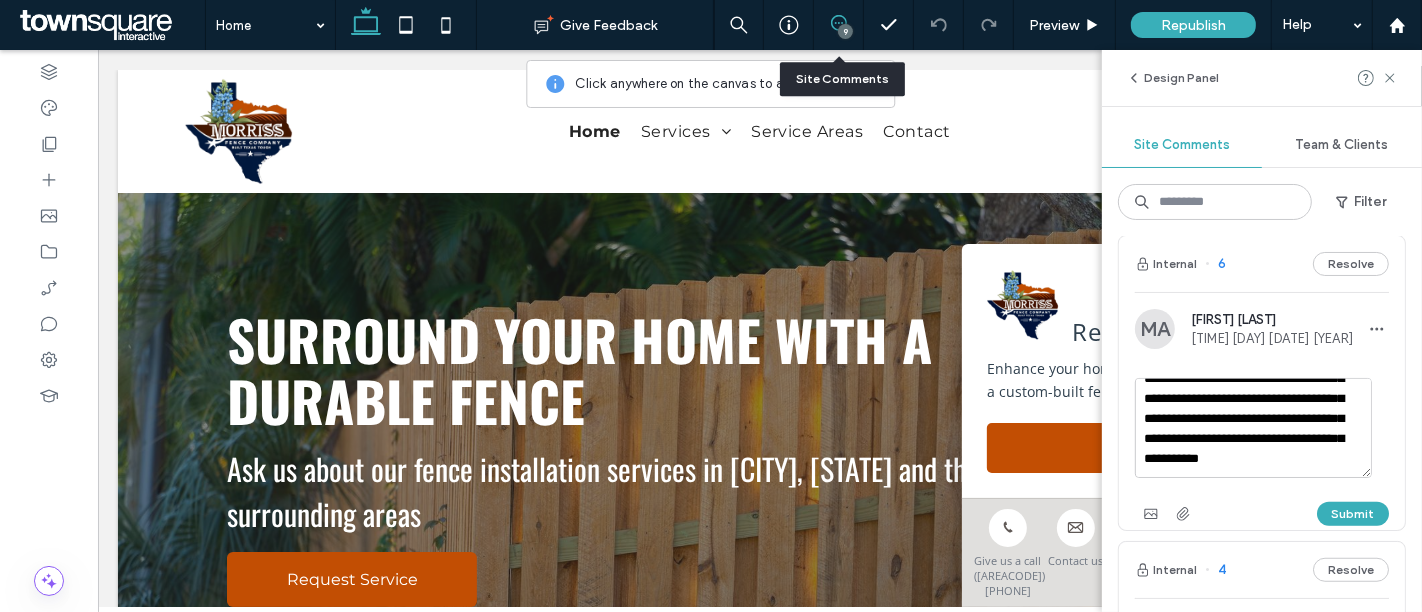 scroll, scrollTop: 97, scrollLeft: 0, axis: vertical 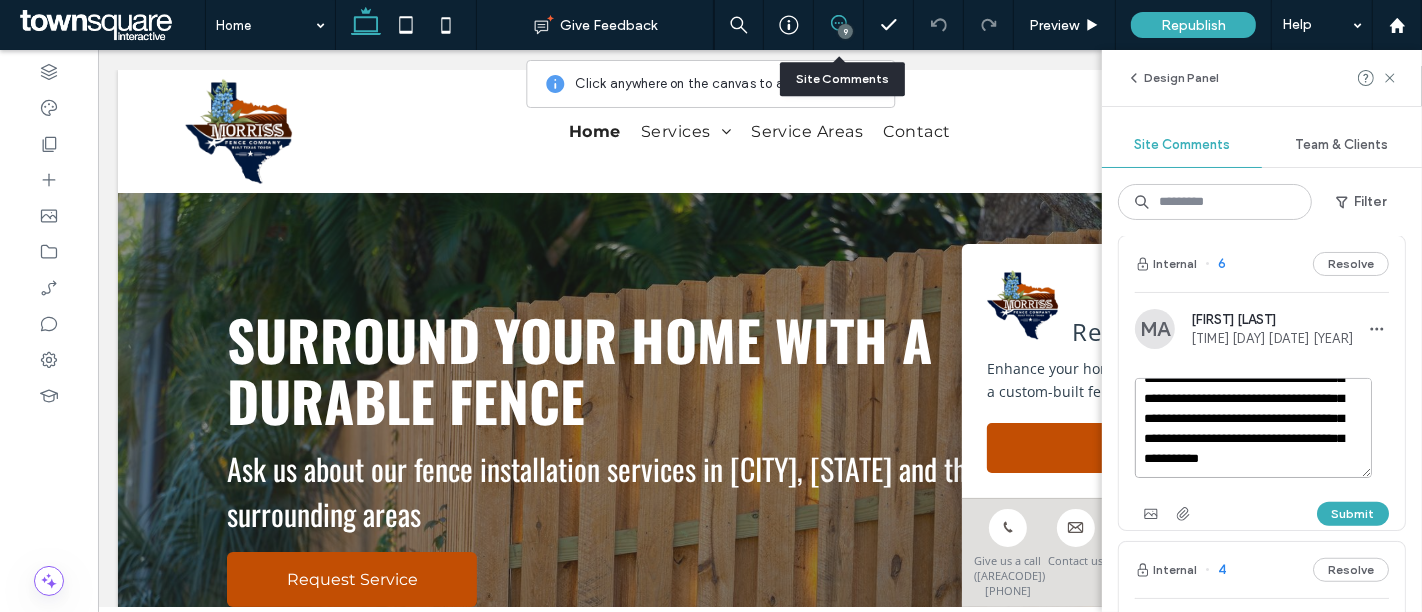 click on "**********" at bounding box center [1253, 428] 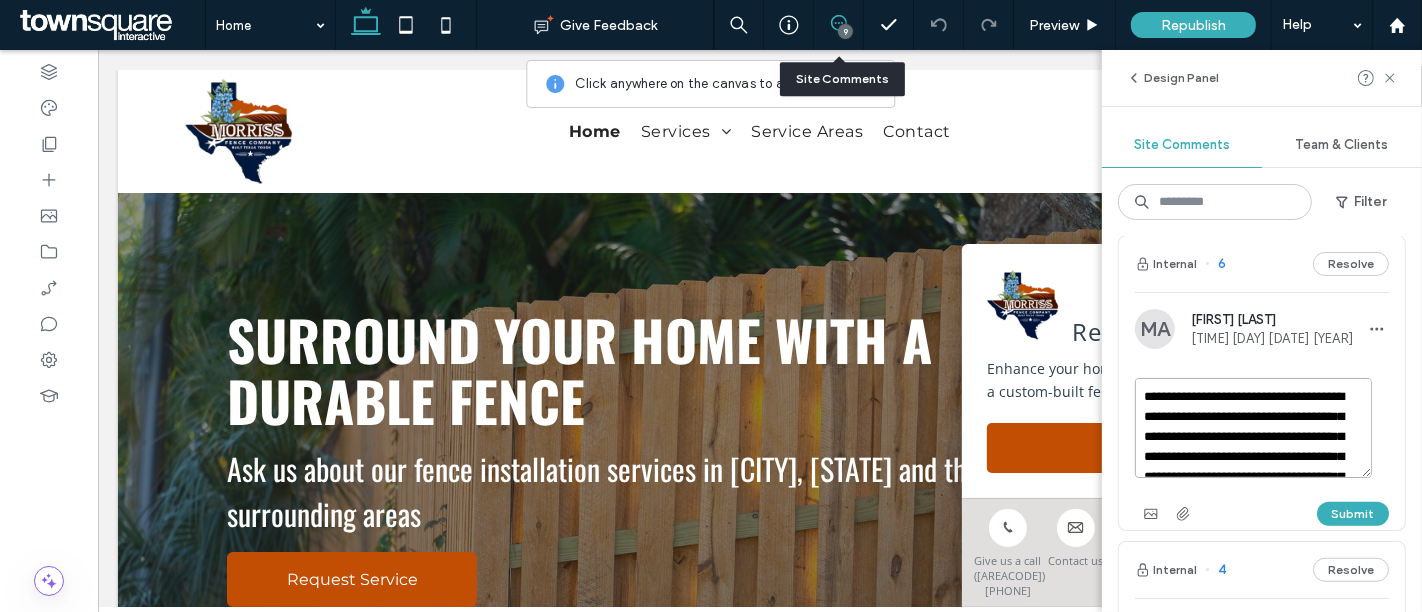 scroll, scrollTop: 97, scrollLeft: 0, axis: vertical 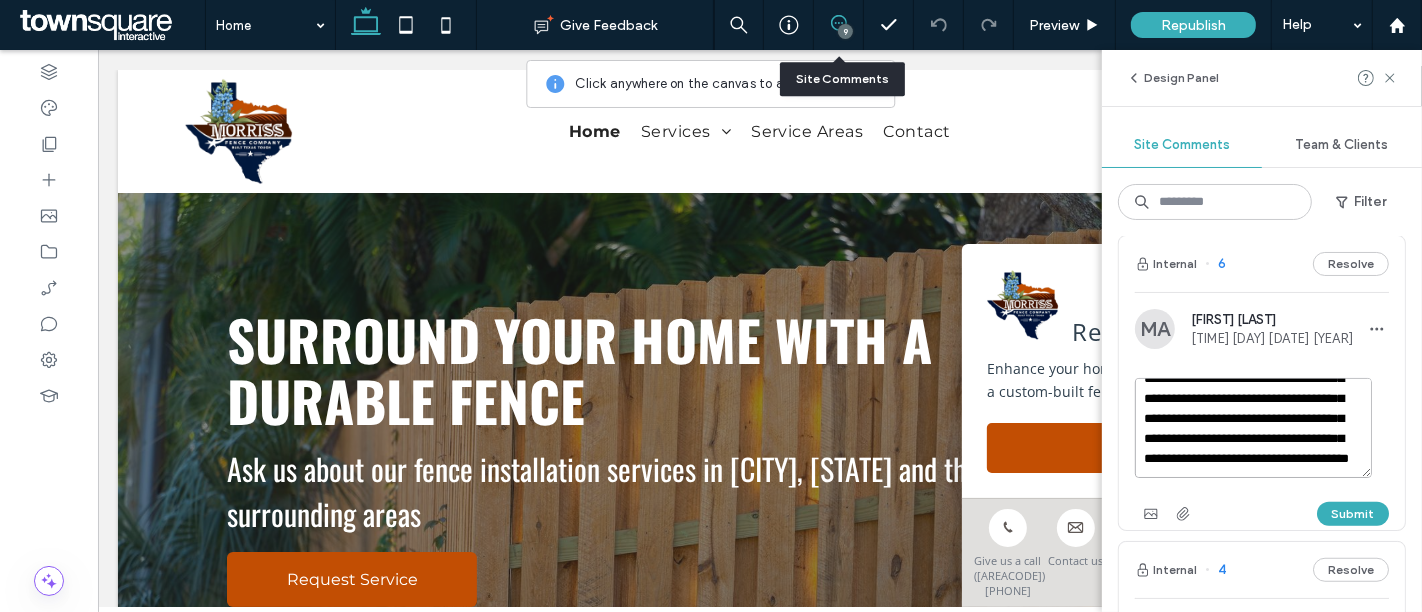 click on "**********" at bounding box center [1253, 428] 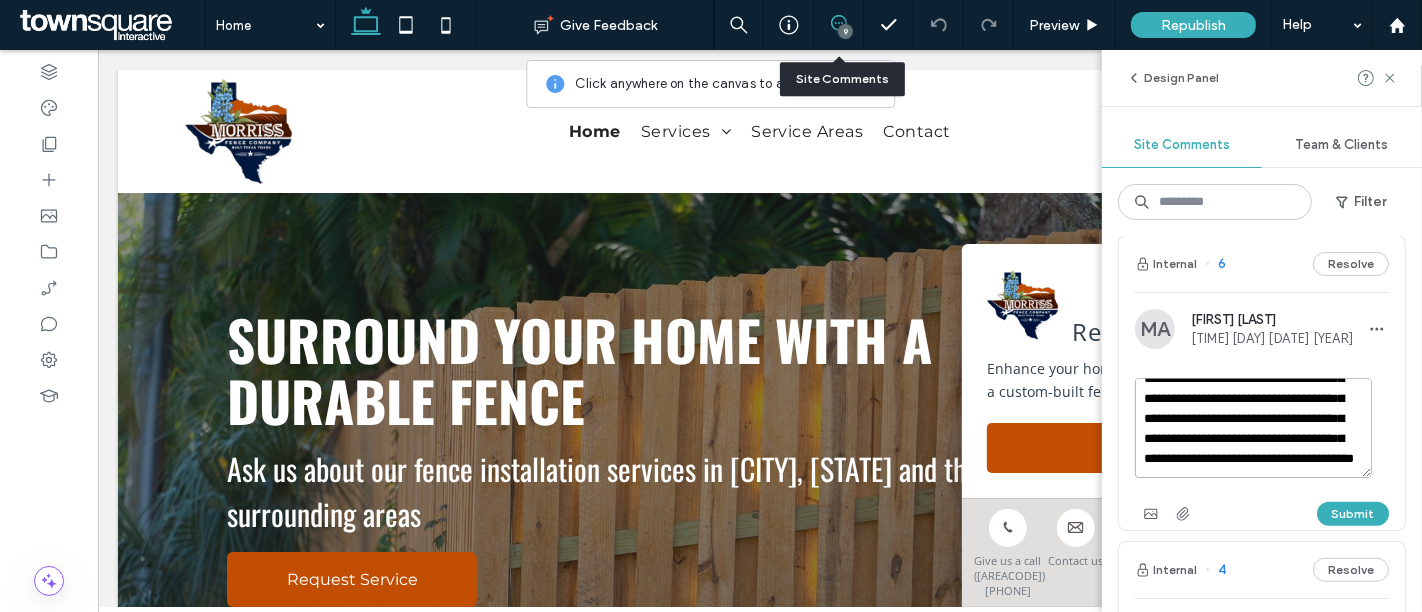 paste on "**********" 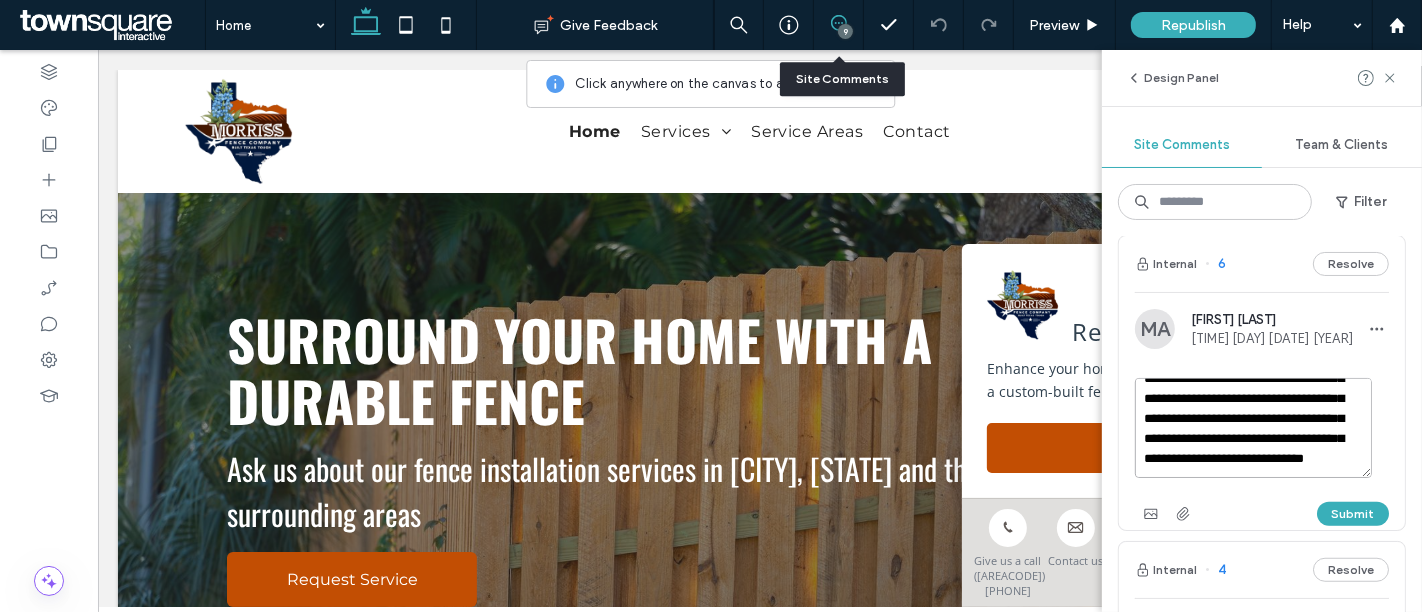 scroll, scrollTop: 237, scrollLeft: 0, axis: vertical 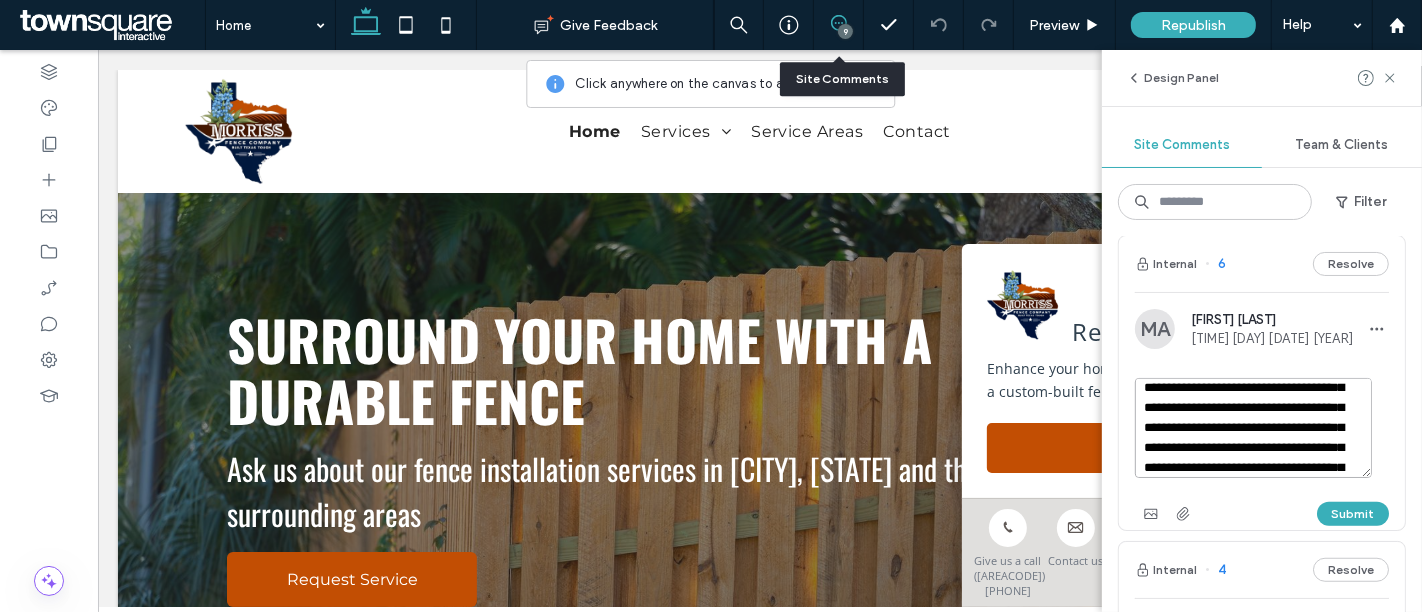 click on "**********" at bounding box center [1253, 428] 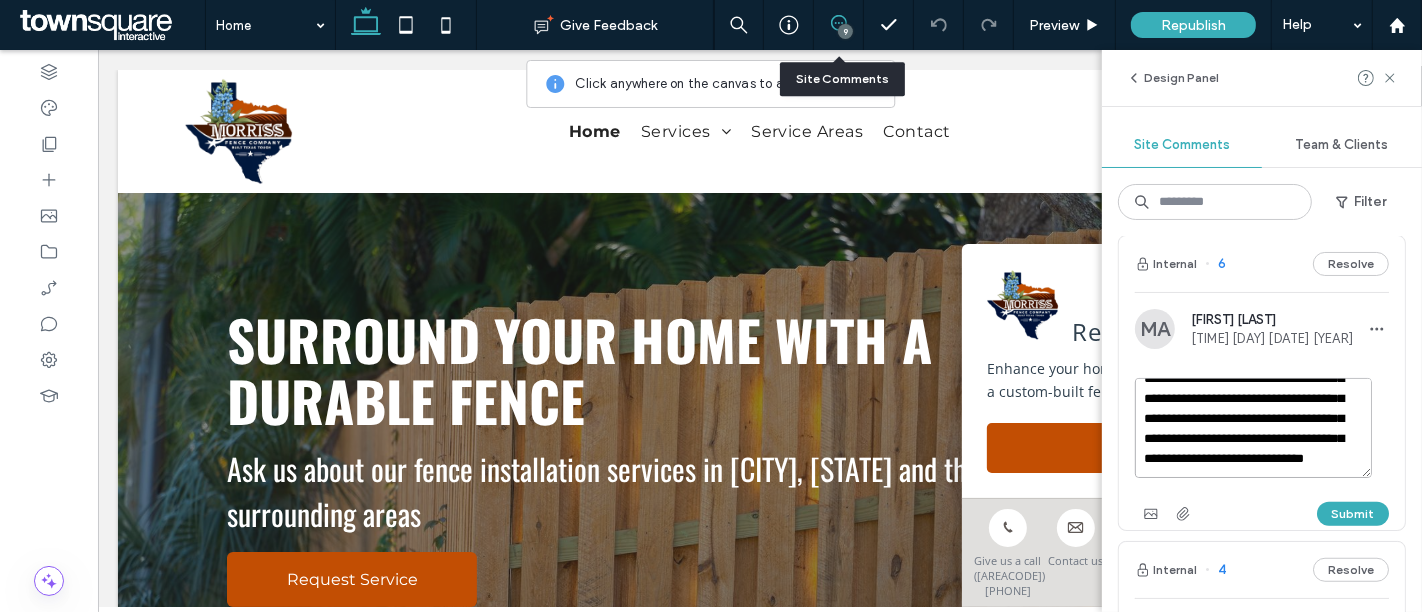 drag, startPoint x: 1245, startPoint y: 488, endPoint x: 1244, endPoint y: 463, distance: 25.019993 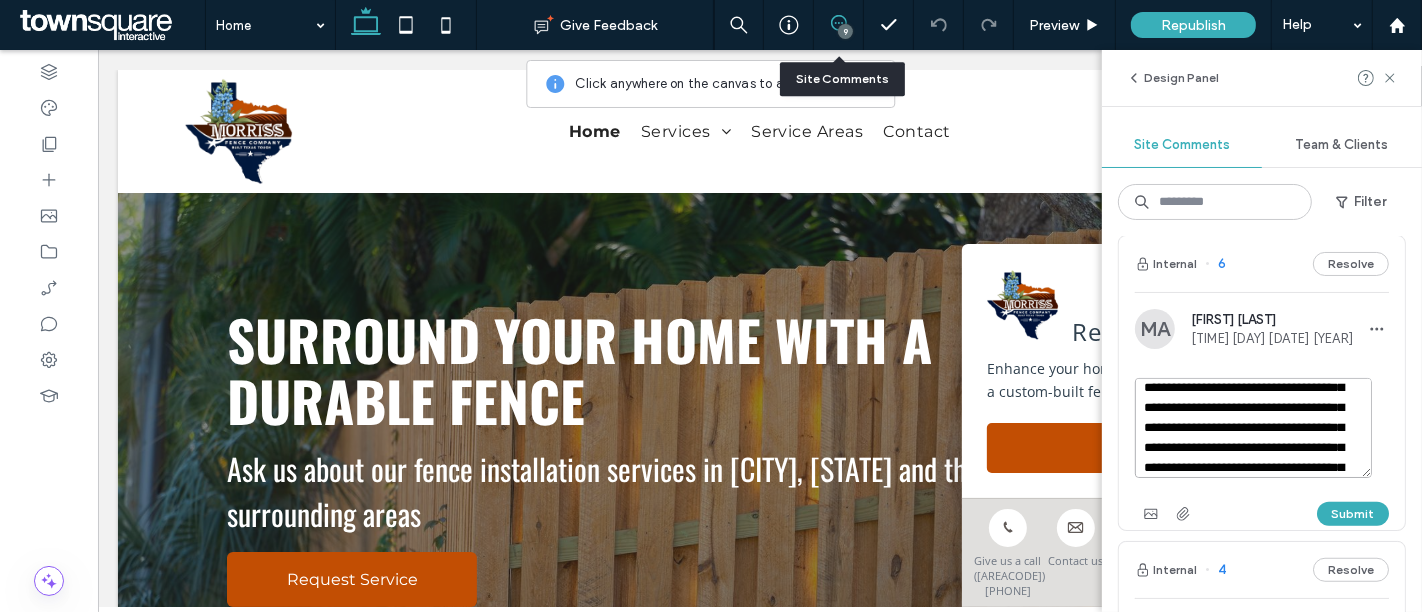 scroll, scrollTop: 69, scrollLeft: 0, axis: vertical 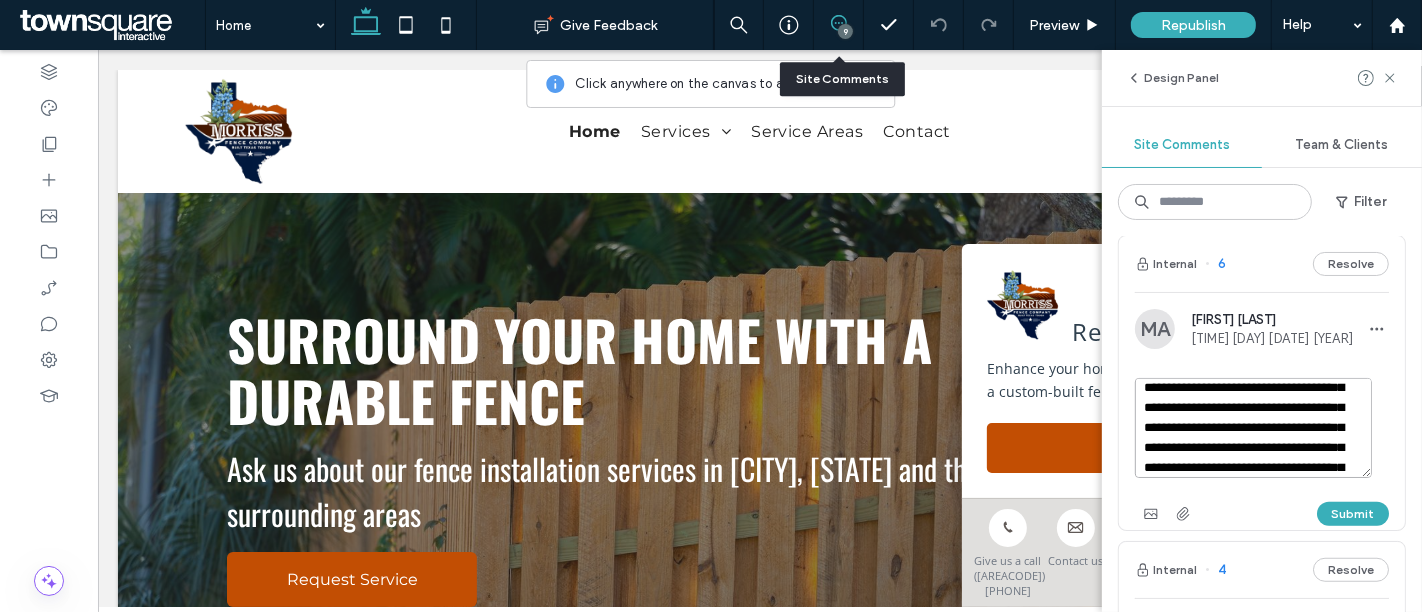 click on "**********" at bounding box center [1253, 428] 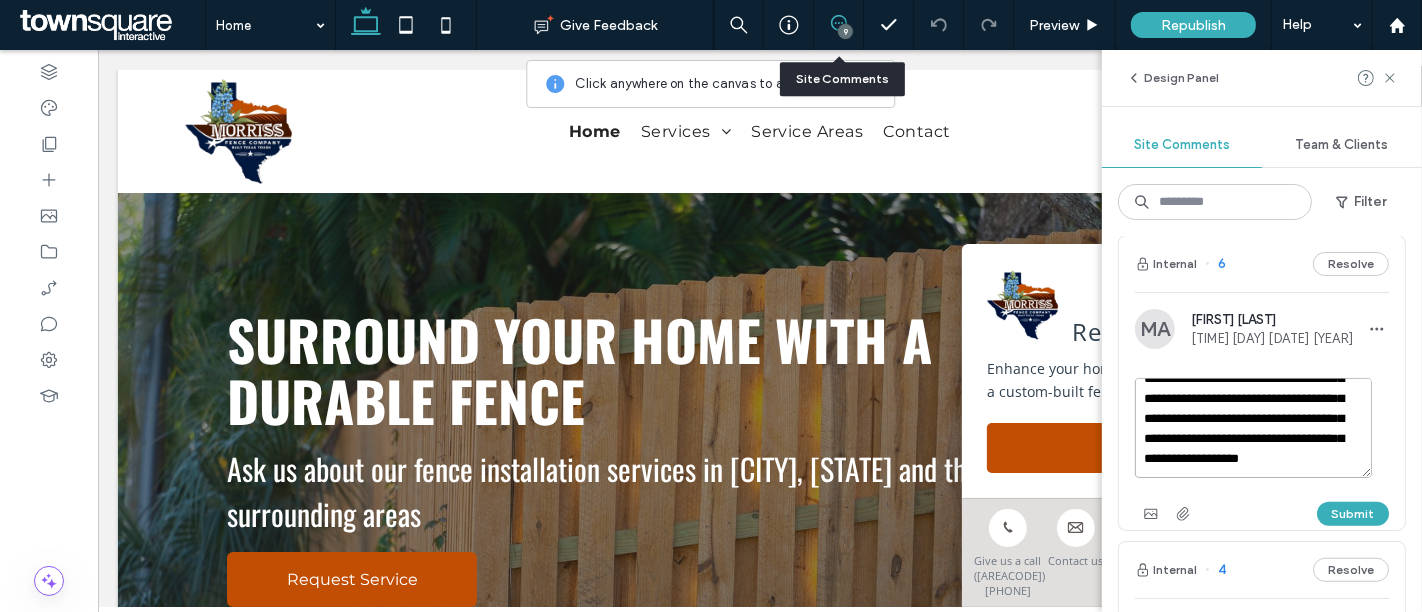 scroll, scrollTop: 69, scrollLeft: 0, axis: vertical 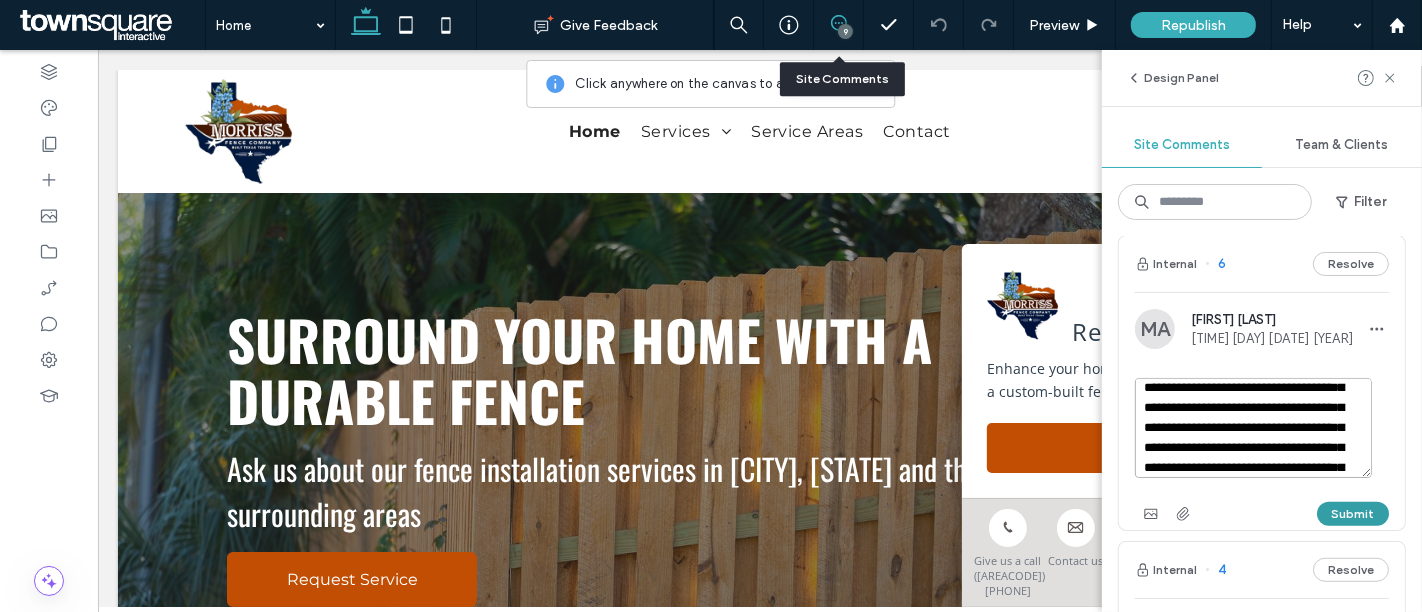 type on "**********" 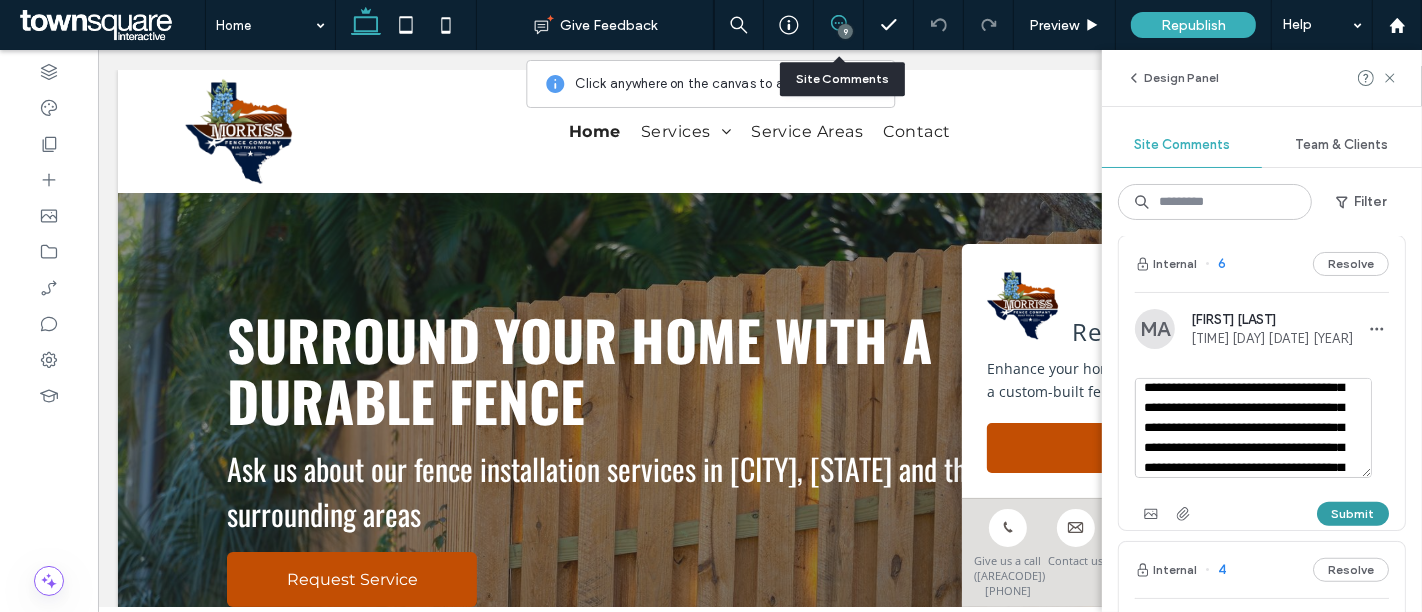 click on "Submit" at bounding box center (1353, 514) 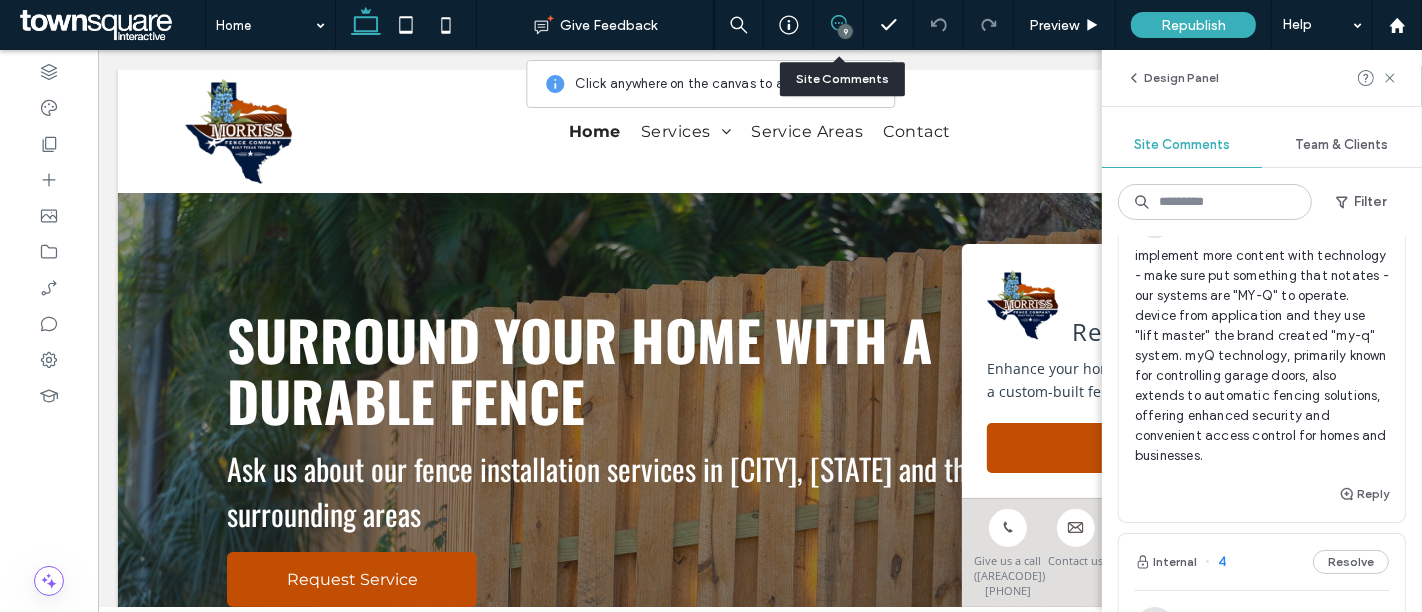 scroll, scrollTop: 1222, scrollLeft: 0, axis: vertical 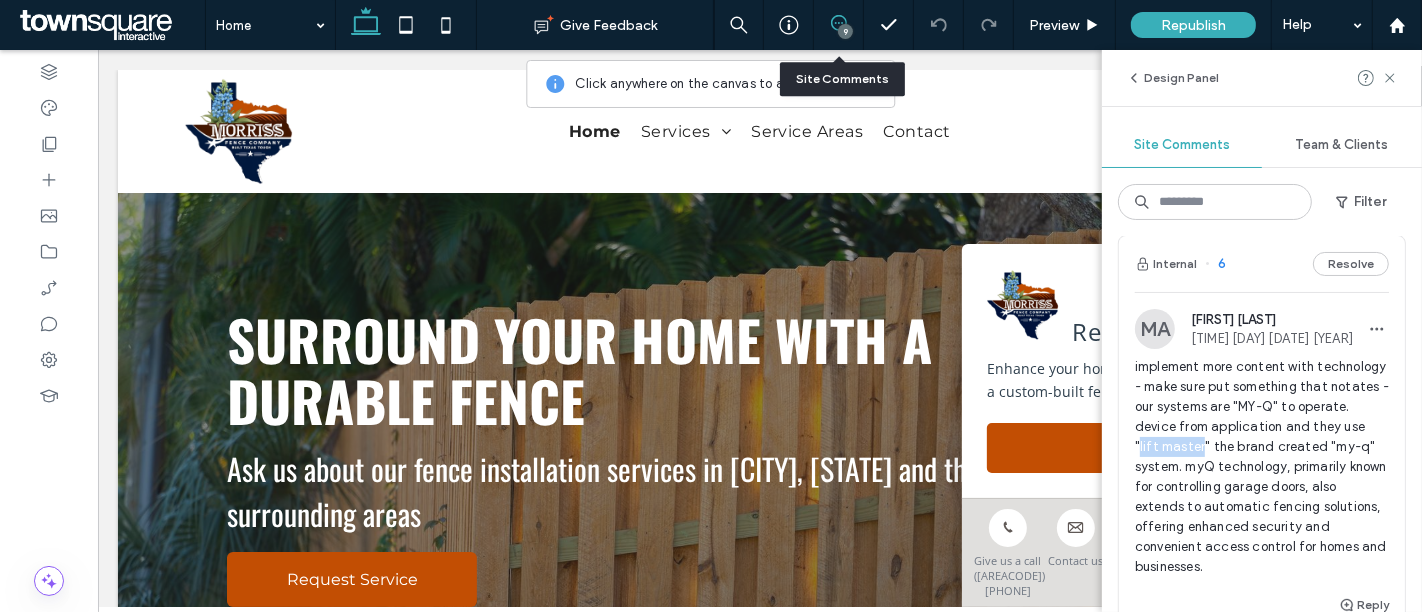 drag, startPoint x: 1218, startPoint y: 462, endPoint x: 1281, endPoint y: 461, distance: 63.007935 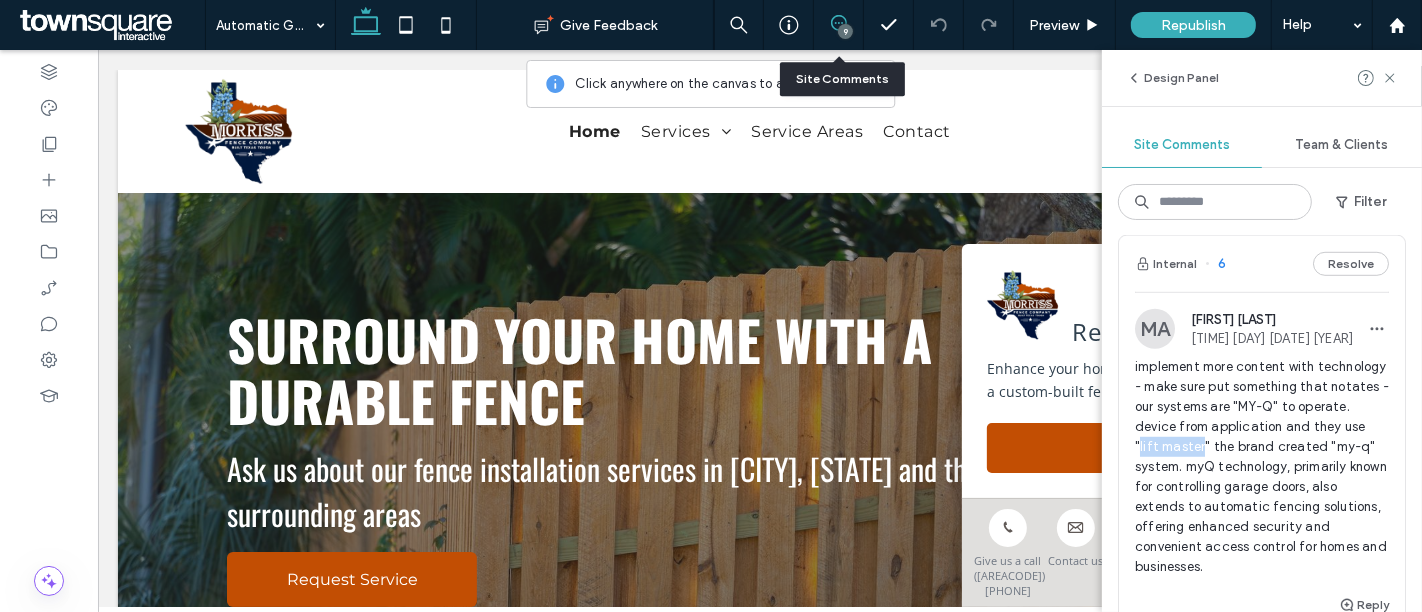 copy on "lift master" 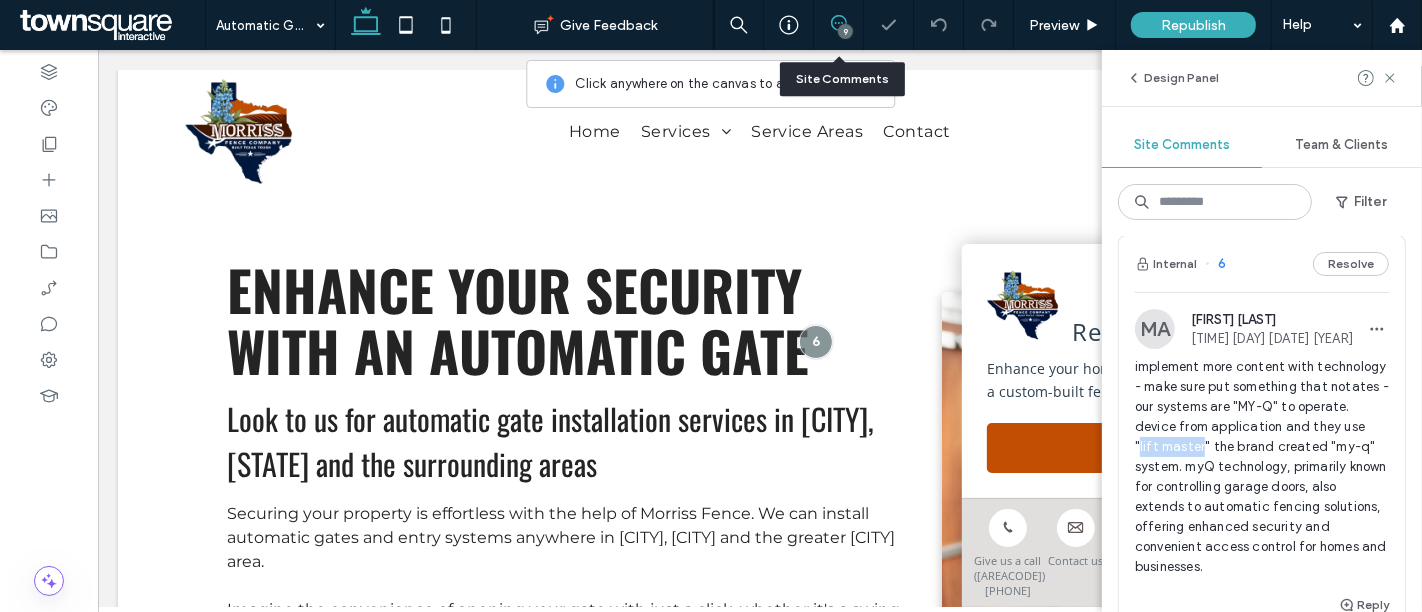 scroll, scrollTop: 0, scrollLeft: 0, axis: both 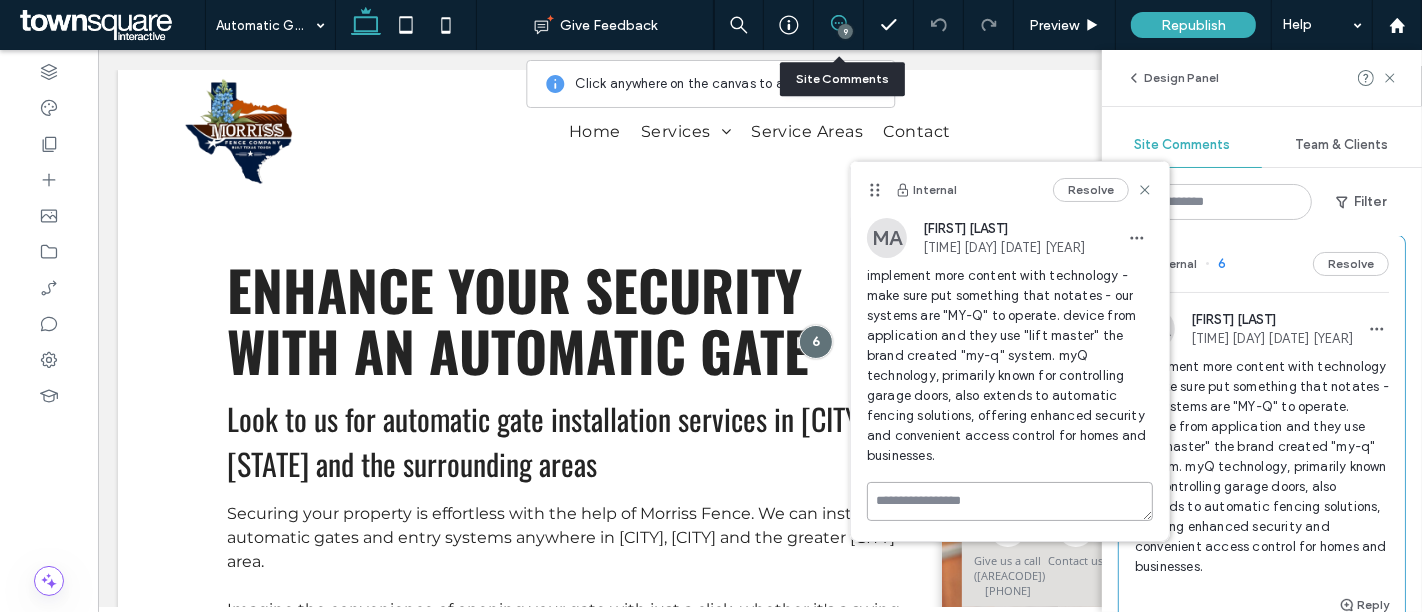 click at bounding box center [1010, 501] 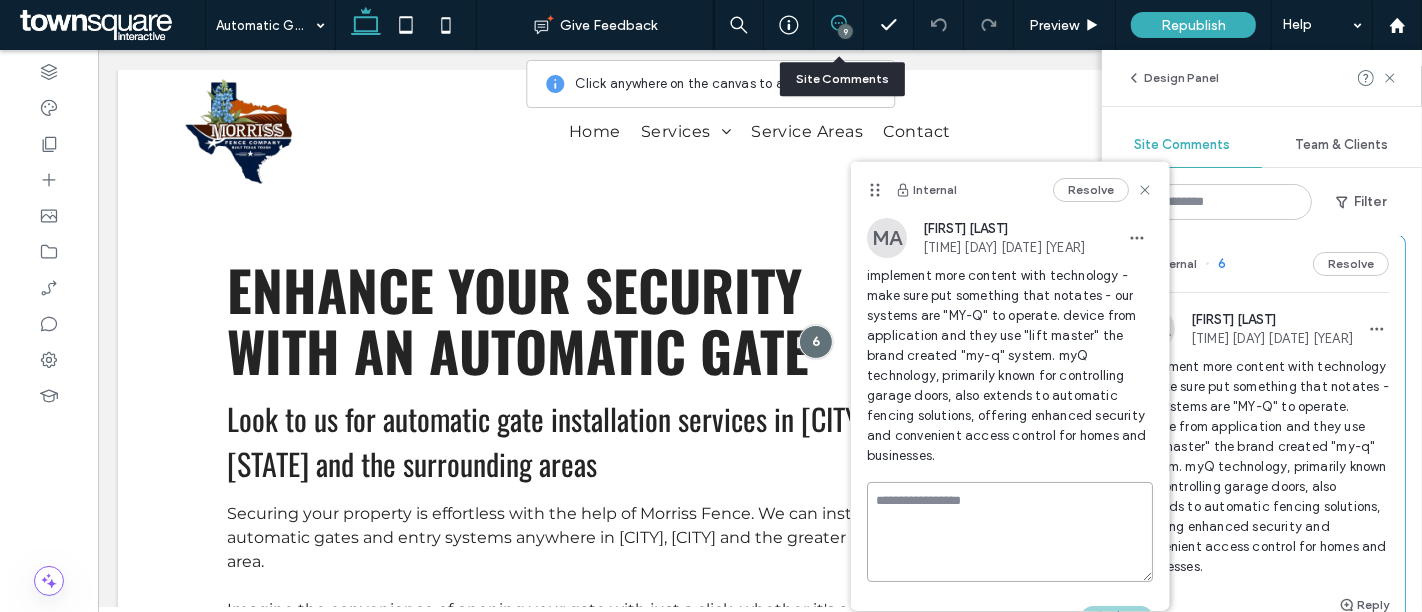 paste on "**********" 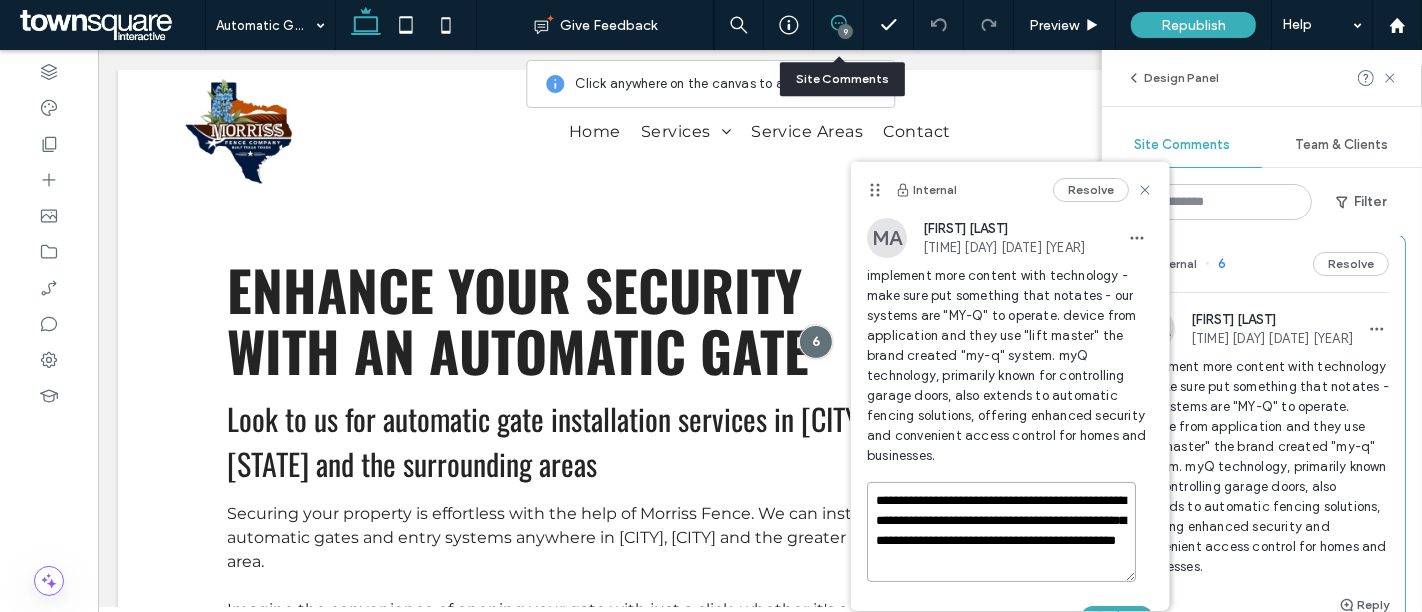scroll, scrollTop: 7, scrollLeft: 0, axis: vertical 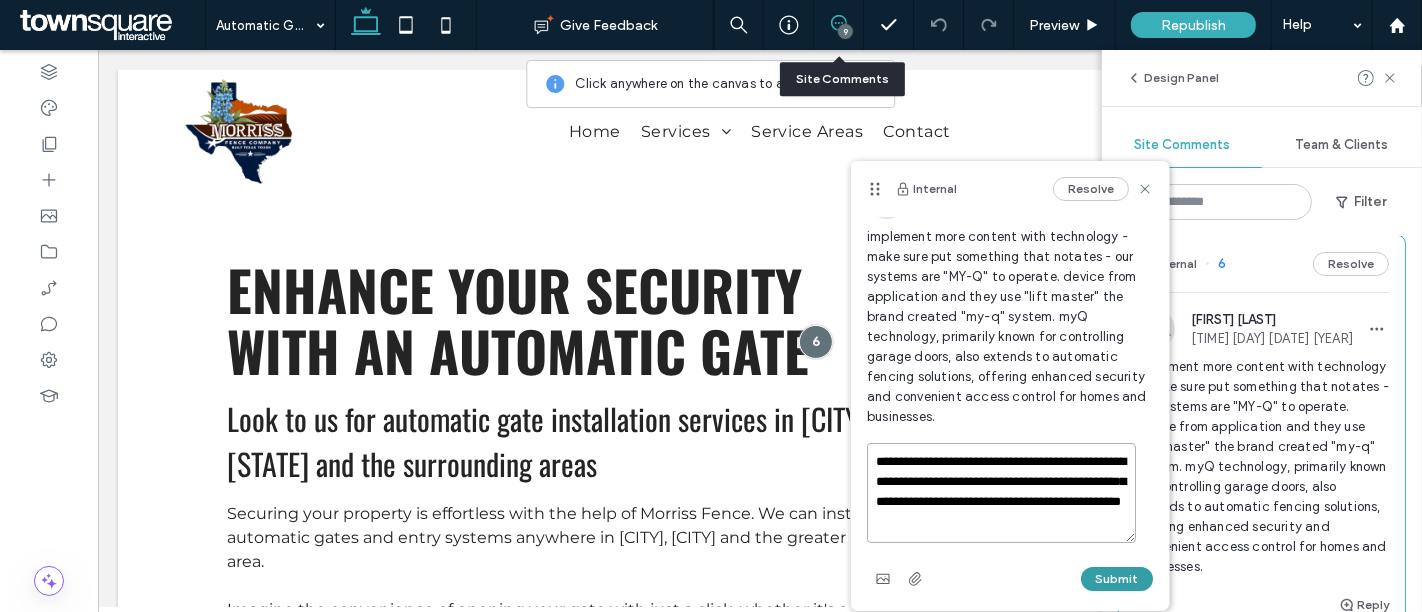 type on "**********" 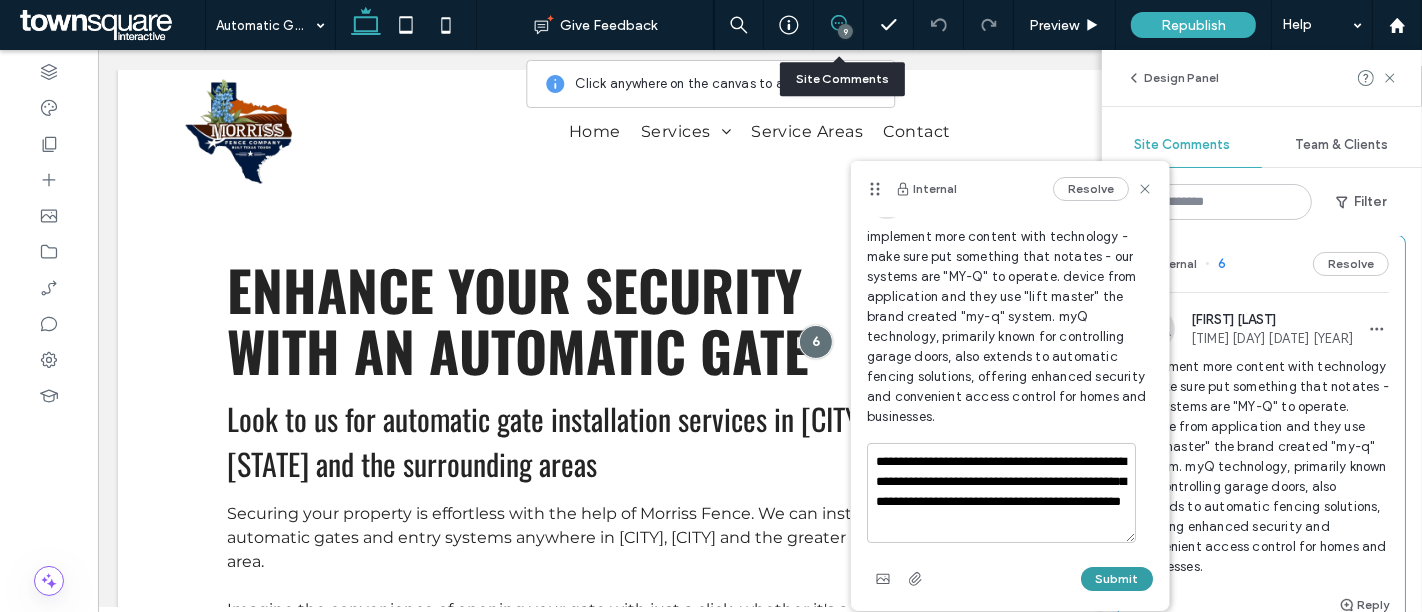 click on "Submit" at bounding box center (1117, 579) 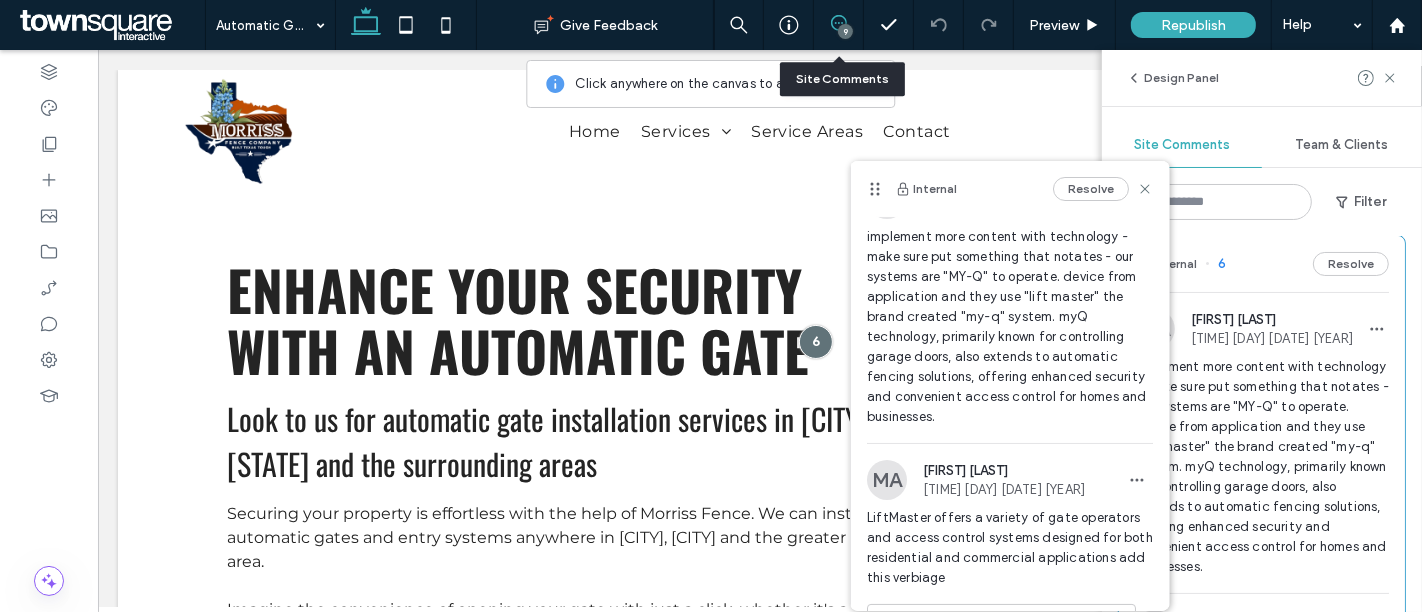 scroll, scrollTop: 0, scrollLeft: 0, axis: both 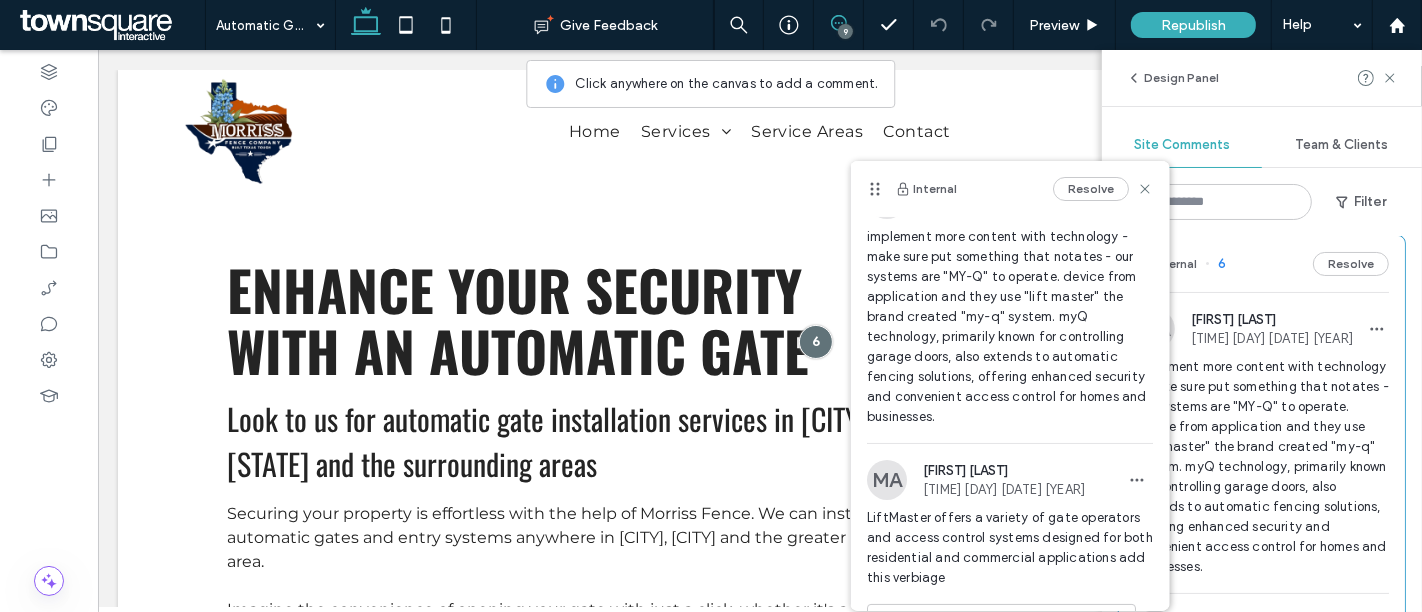 click 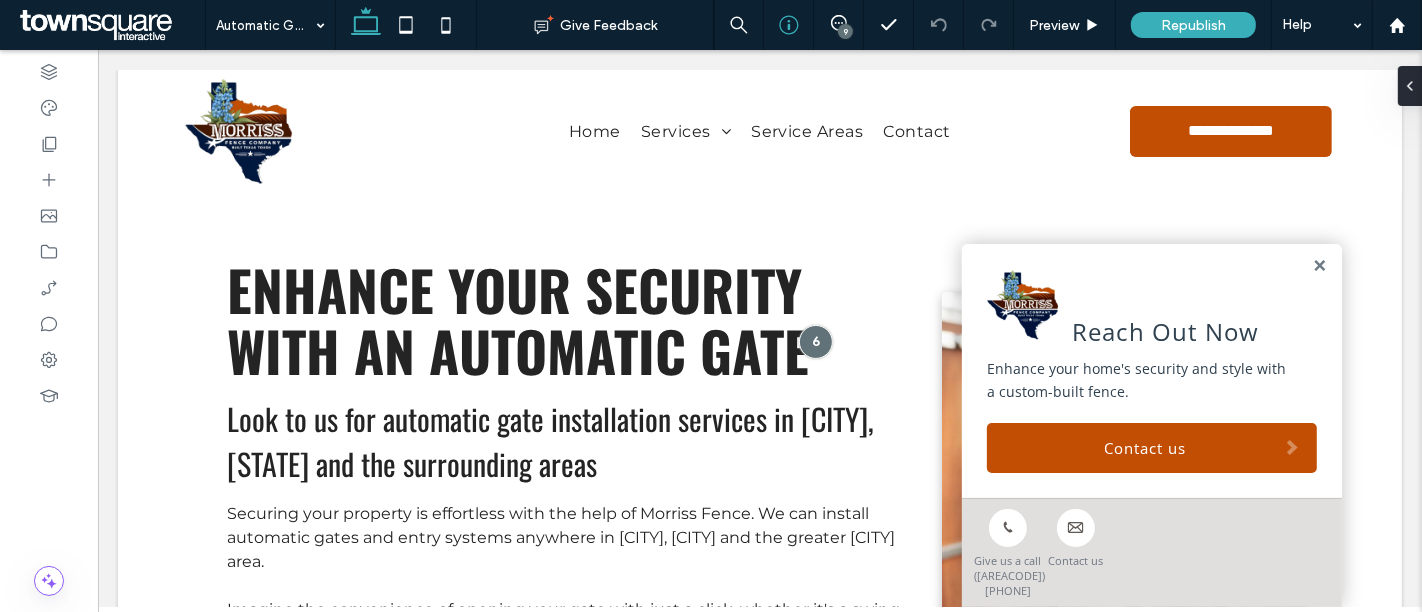 scroll, scrollTop: 0, scrollLeft: 0, axis: both 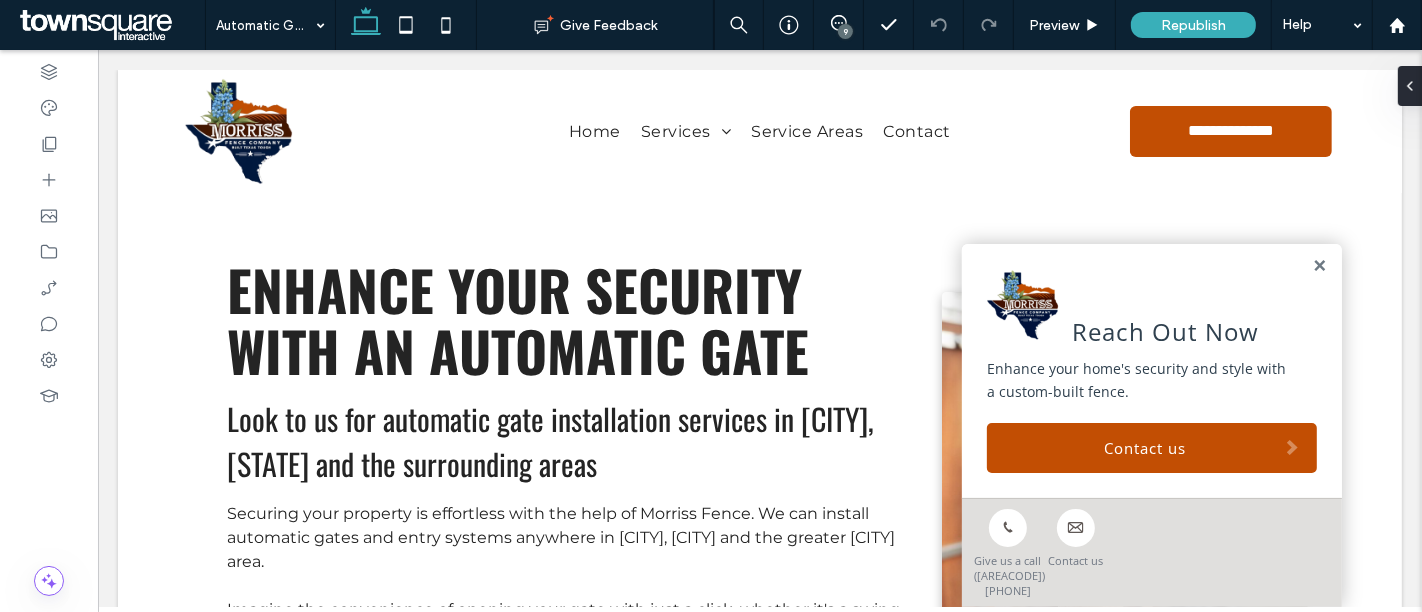 click at bounding box center (888, 25) 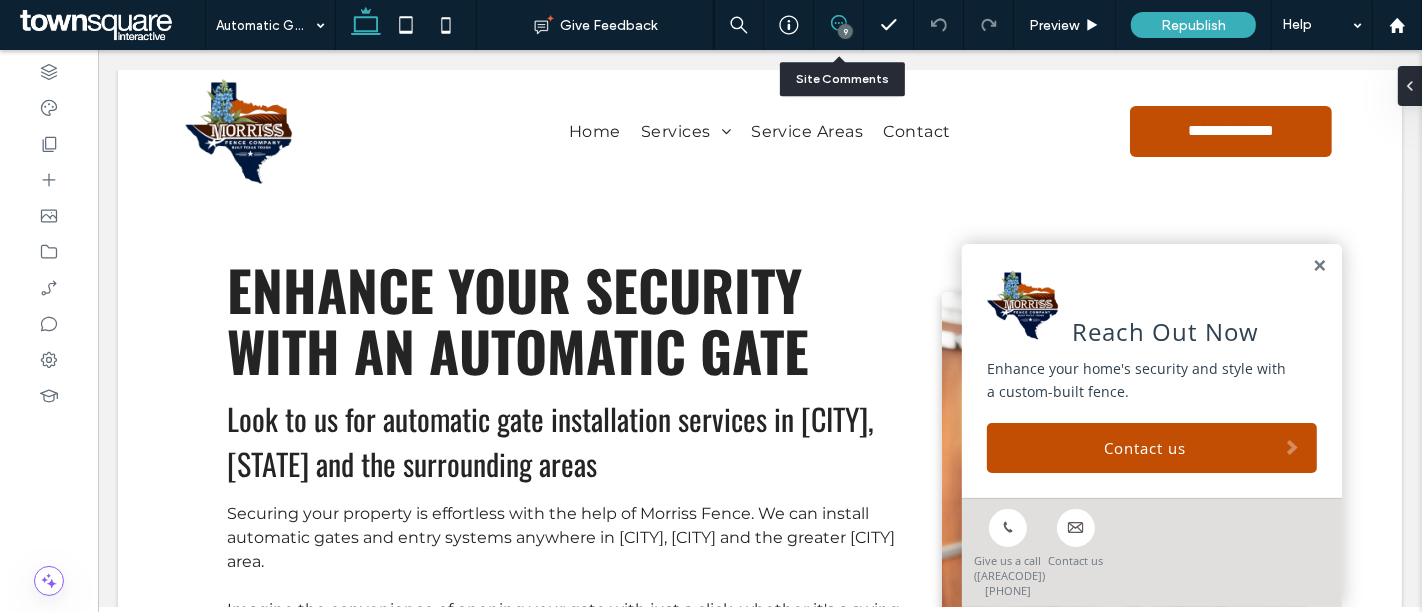 click on "9" at bounding box center (838, 25) 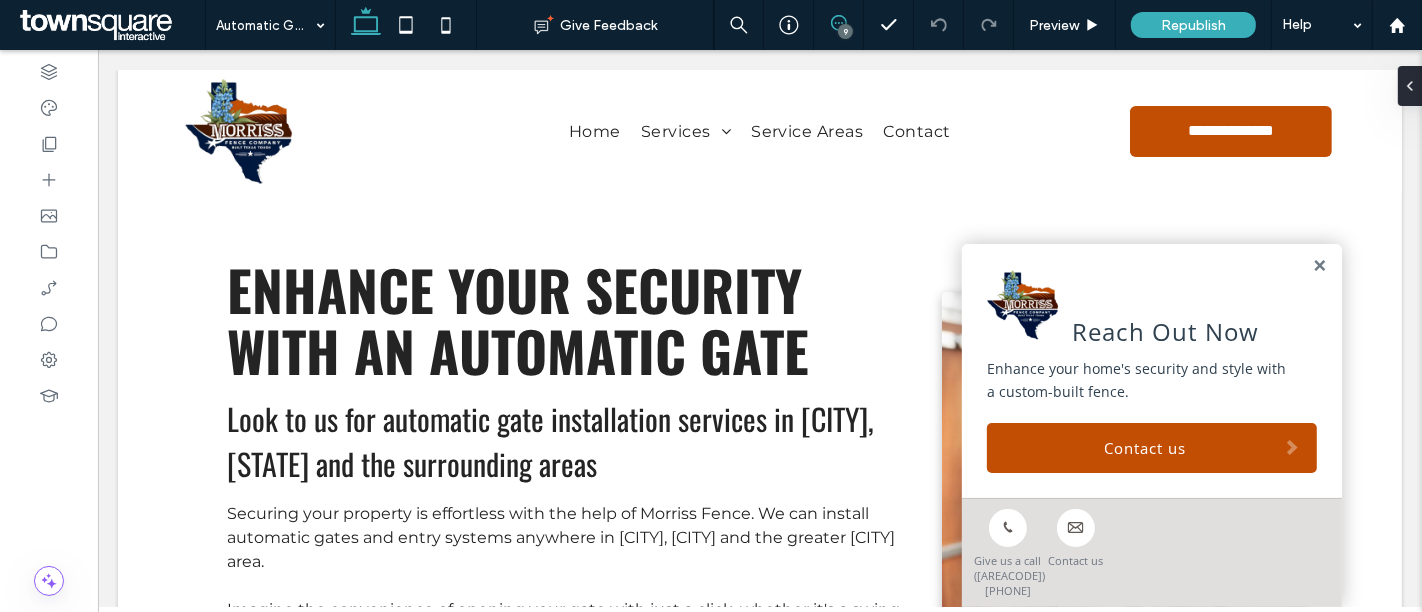 click on "9" at bounding box center (838, 23) 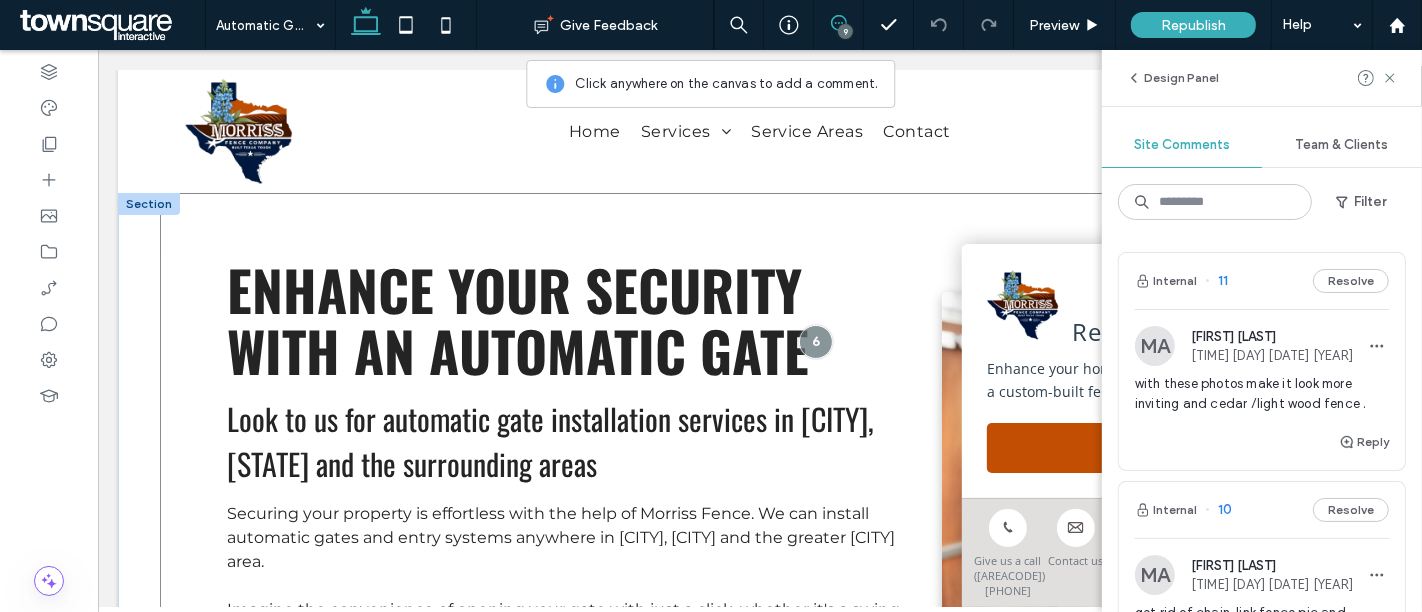 click on "Enhance Your Security with an Automatic Gate
Look to us for automatic gate installation services in [CITY], [STATE] and the surrounding areas
Securing your property is effortless with the help of Morriss Fence. We can install automatic gates and entry systems anywhere in [CITY], Kyle and the greater Austin area.
Imagine the convenience of opening your gate with just a click, whether it's a swing or sliding gate. Are you looking for a solution that combines security with ease of use? Our systems are compatible with both wood and metal fencing, providing seamless integration and enhanced protection. Schedule your automatic gate installation services with us today!
Free Estimates" at bounding box center [759, 536] 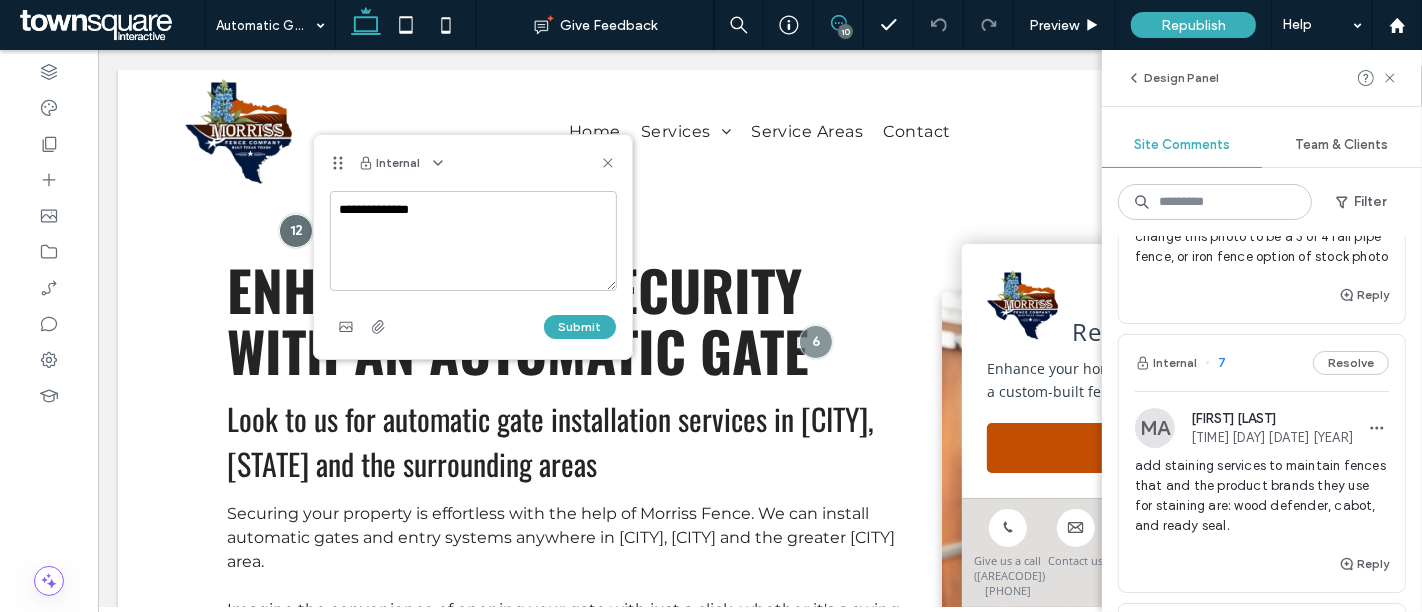 scroll, scrollTop: 888, scrollLeft: 0, axis: vertical 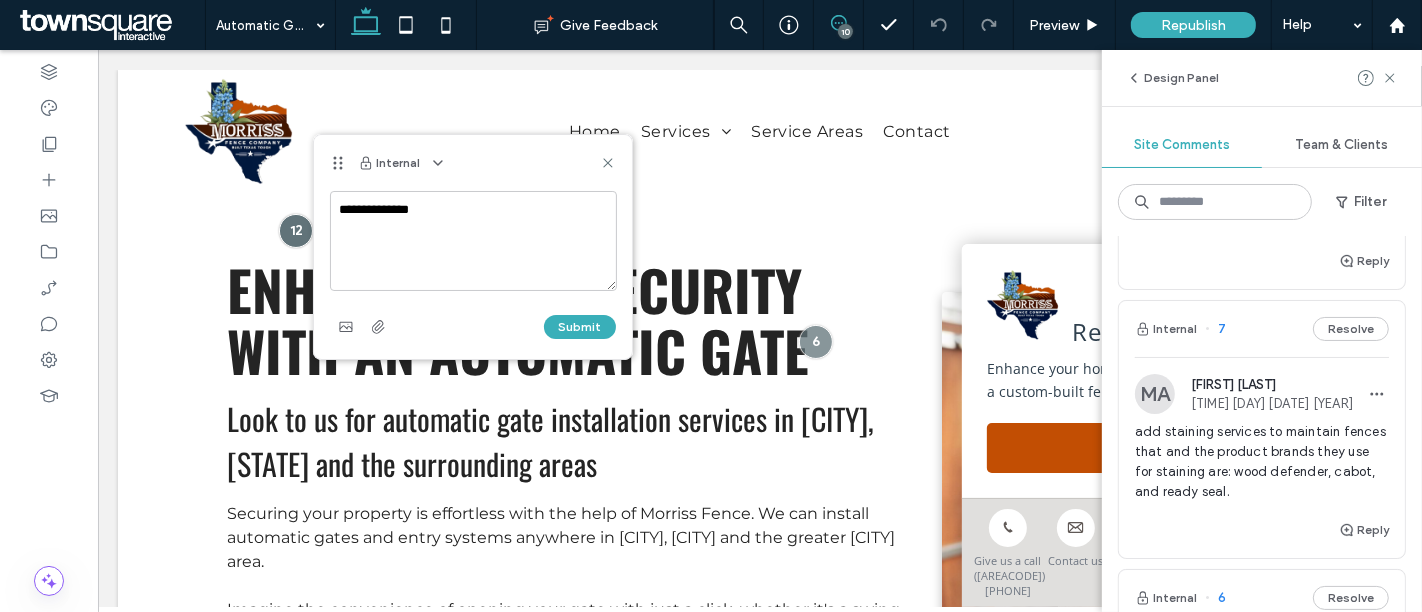 type on "**********" 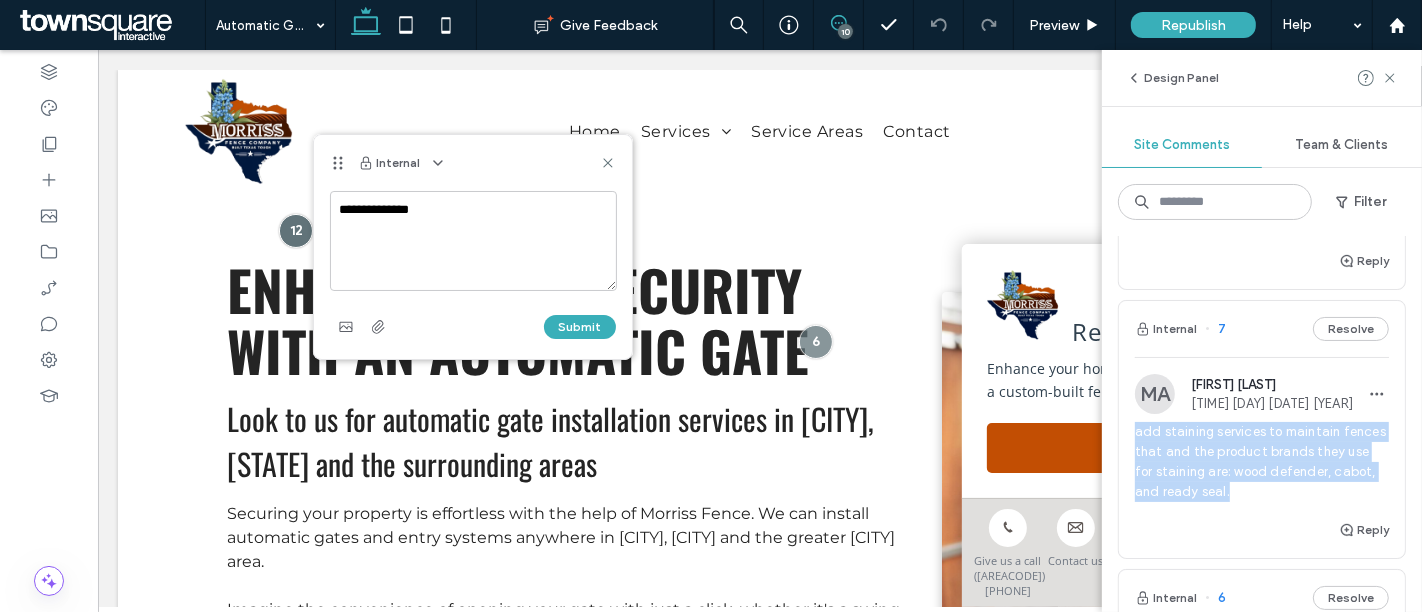 drag, startPoint x: 1333, startPoint y: 511, endPoint x: 1128, endPoint y: 445, distance: 215.36249 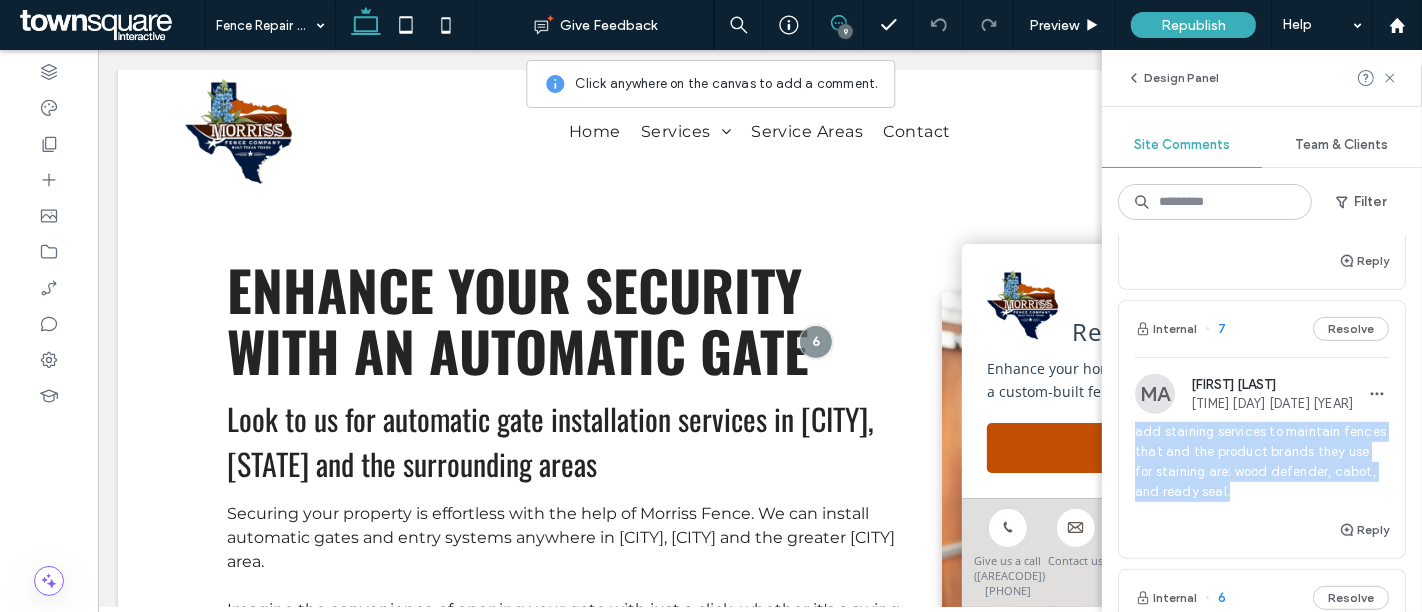 copy on "add staining services to maintain fences that and the product brands they use for staining are: wood defender, cabot, and ready seal." 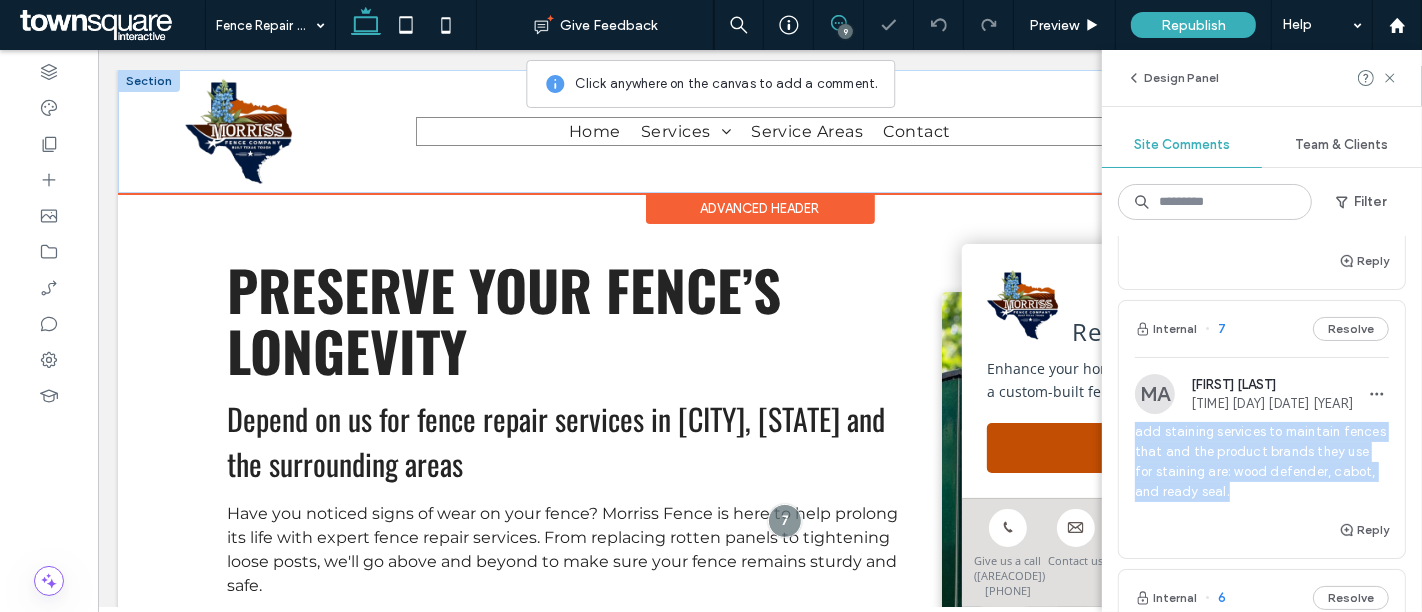 scroll, scrollTop: 240, scrollLeft: 0, axis: vertical 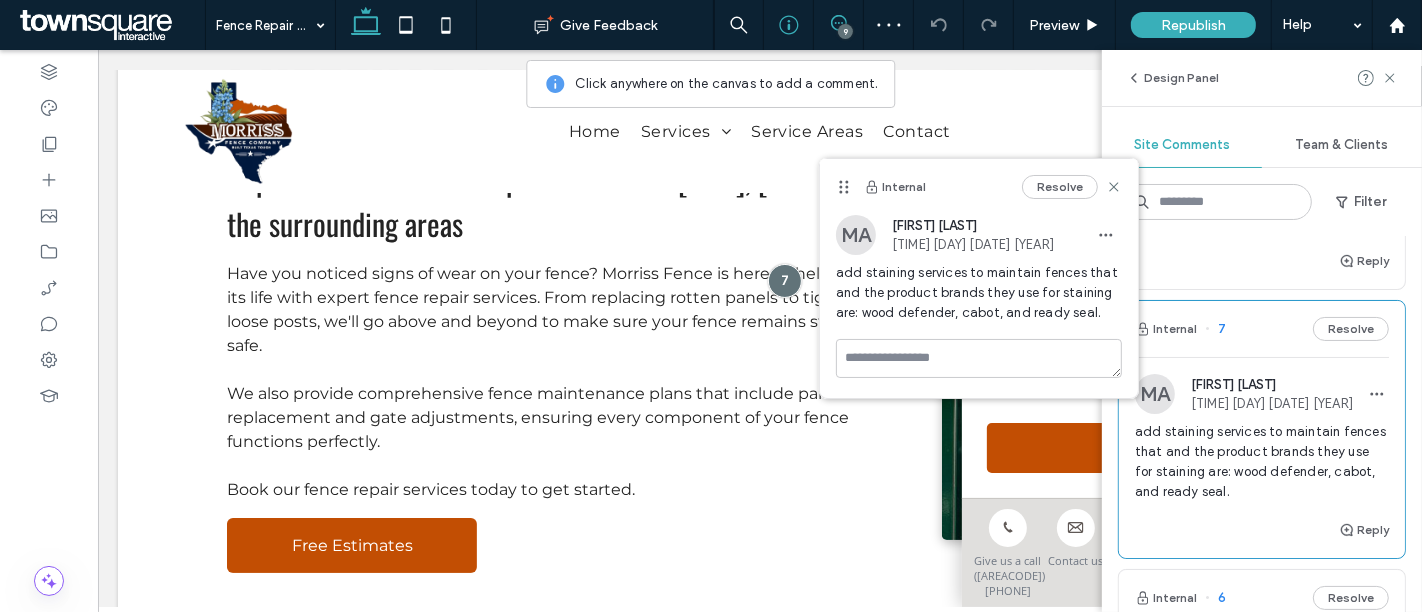 drag, startPoint x: 843, startPoint y: 29, endPoint x: 770, endPoint y: 41, distance: 73.97973 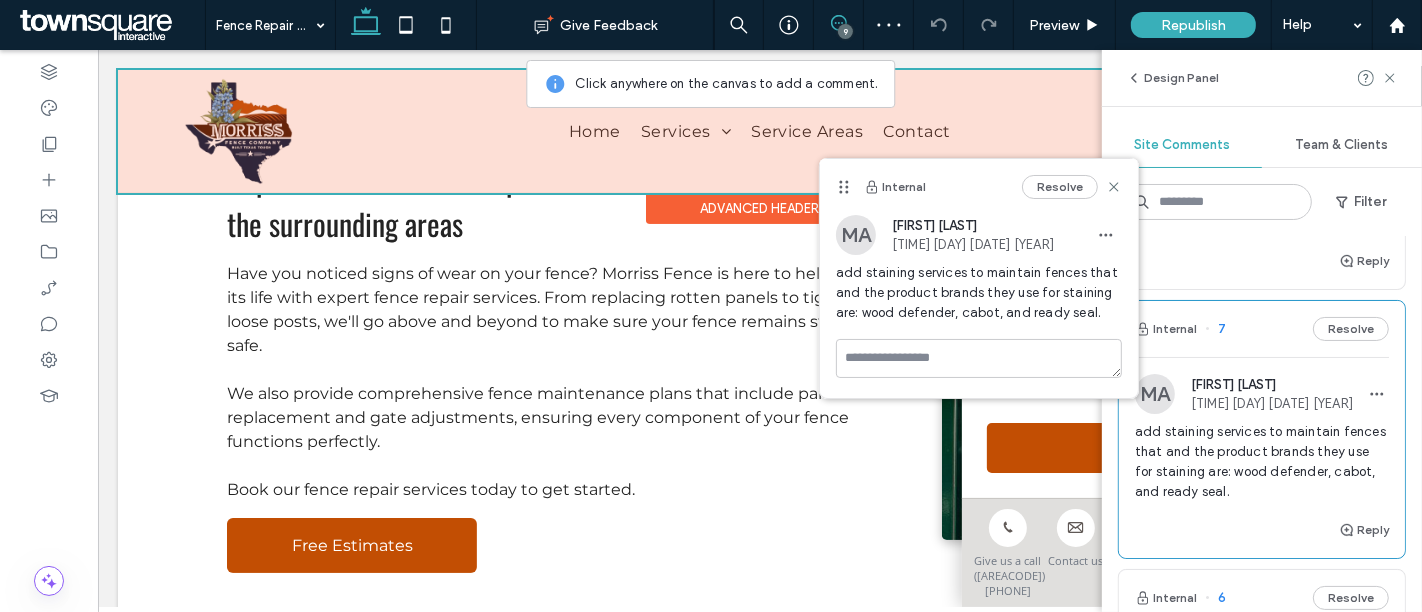 scroll, scrollTop: 0, scrollLeft: 0, axis: both 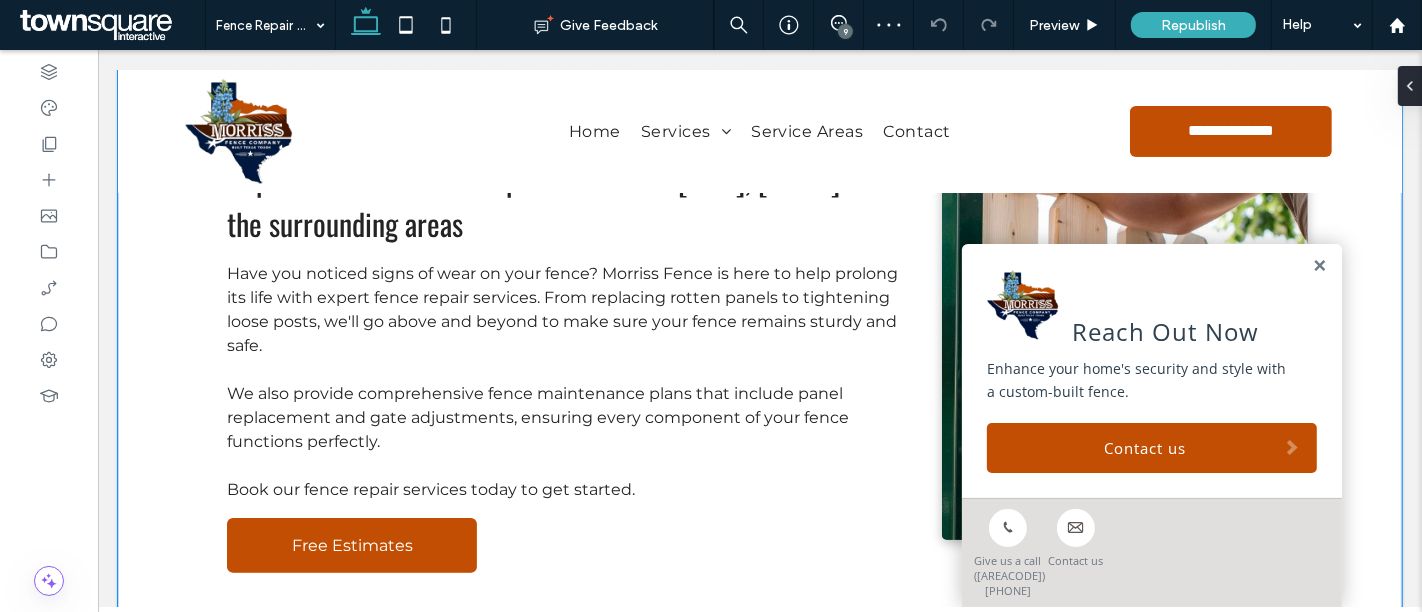 click on "Preserve Your Fence’s Longevity
Depend on us for fence repair services in [CITY], [STATE] and the surrounding areas
Have you noticed signs of wear on your fence? Morriss Fence is here to help prolong its life with expert fence repair services. From replacing rotten panels to tightening loose posts, we'll go above and beyond to make sure your fence remains sturdy and safe.
We also provide comprehensive fence maintenance plans that include panel replacement and gate adjustments, ensuring every component of your fence functions perfectly. Book our fence repair services today to get started.
Free Estimates" at bounding box center [759, 296] 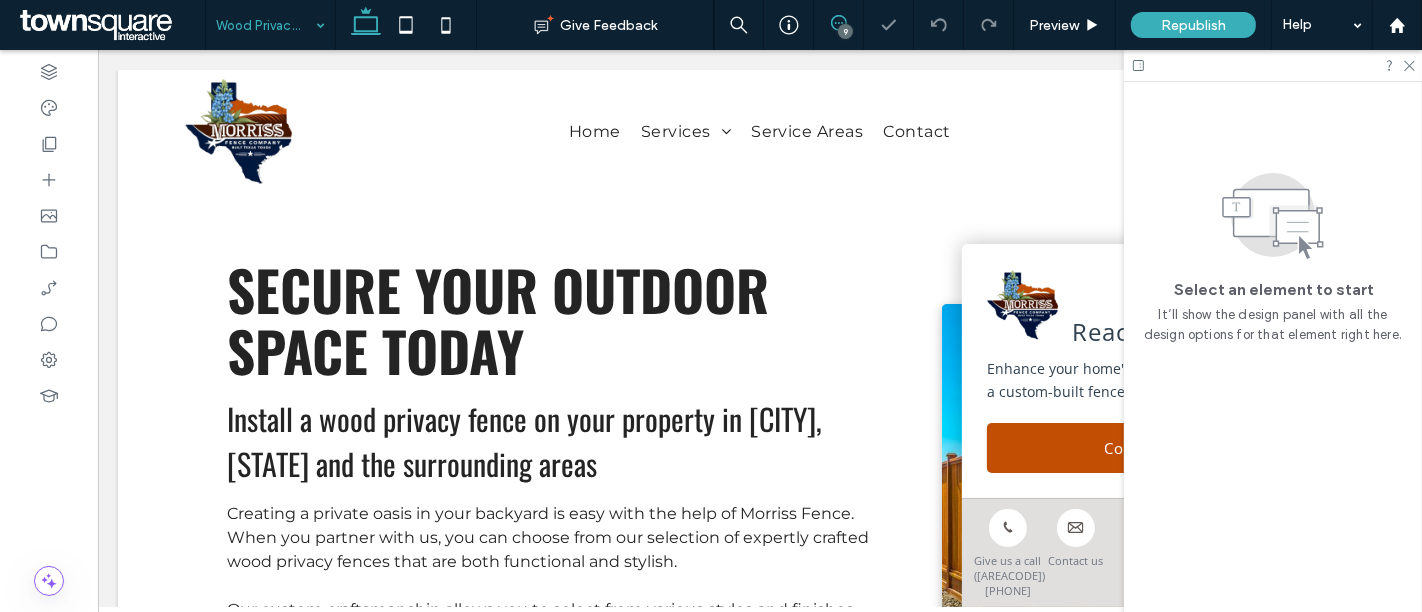 scroll, scrollTop: 0, scrollLeft: 0, axis: both 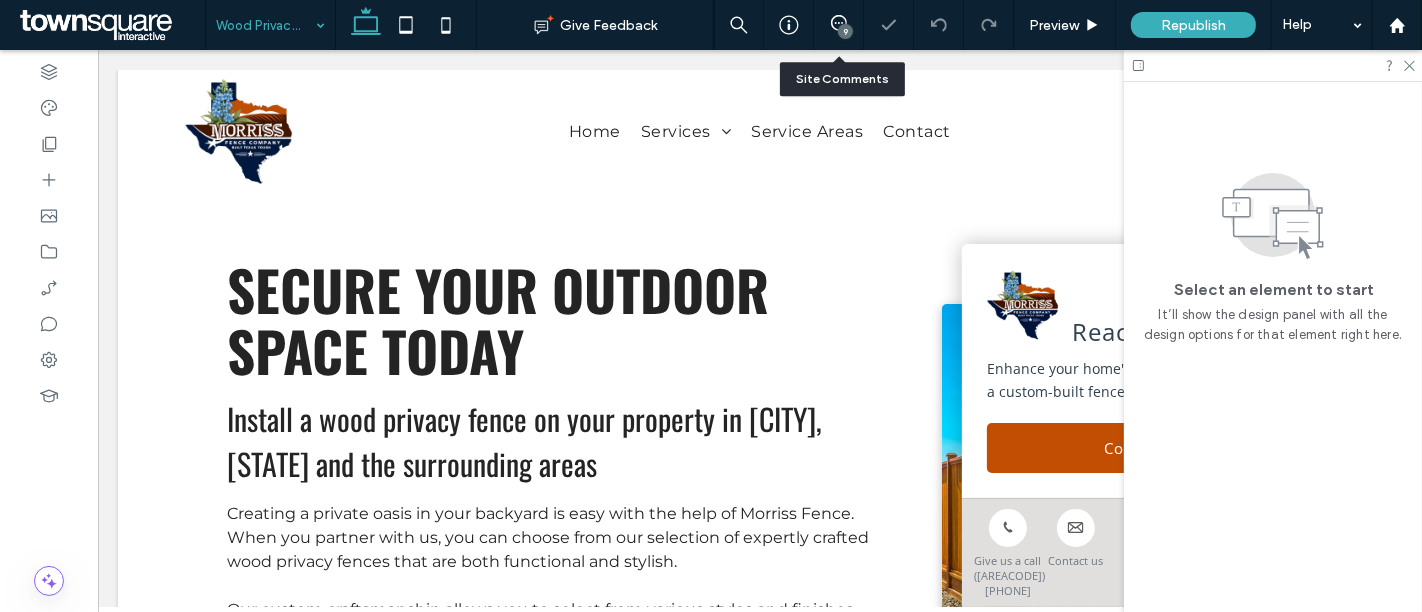 click on "9" at bounding box center [839, 25] 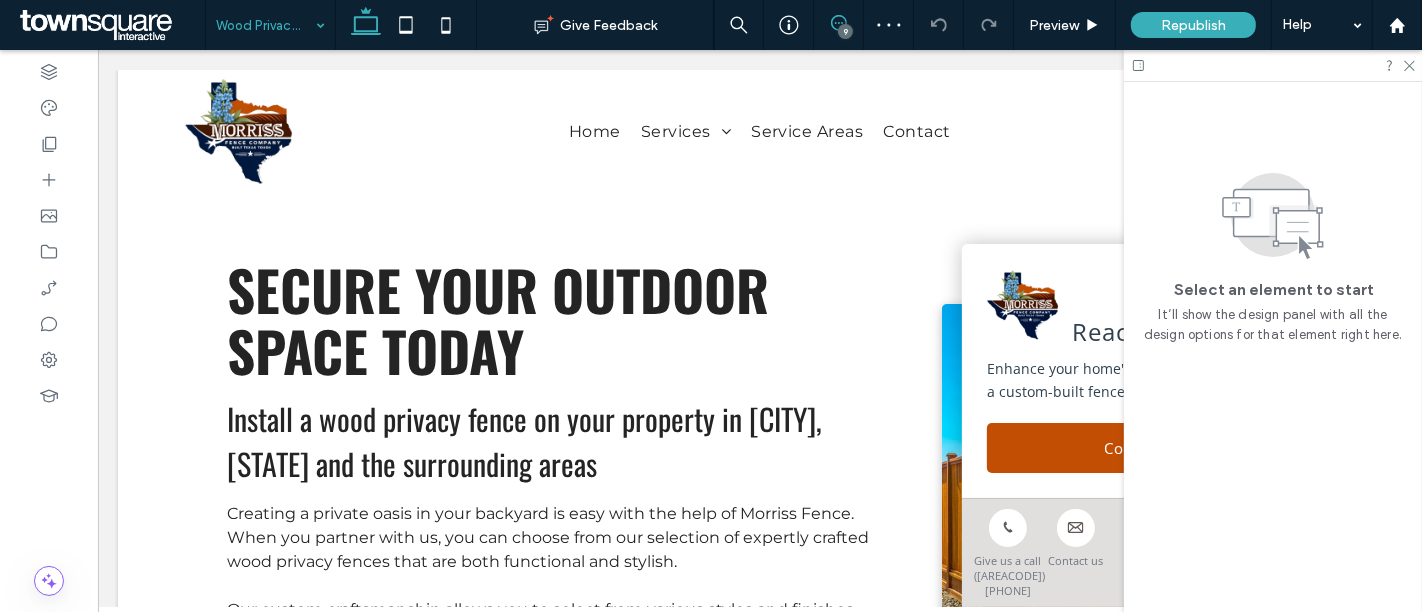 click 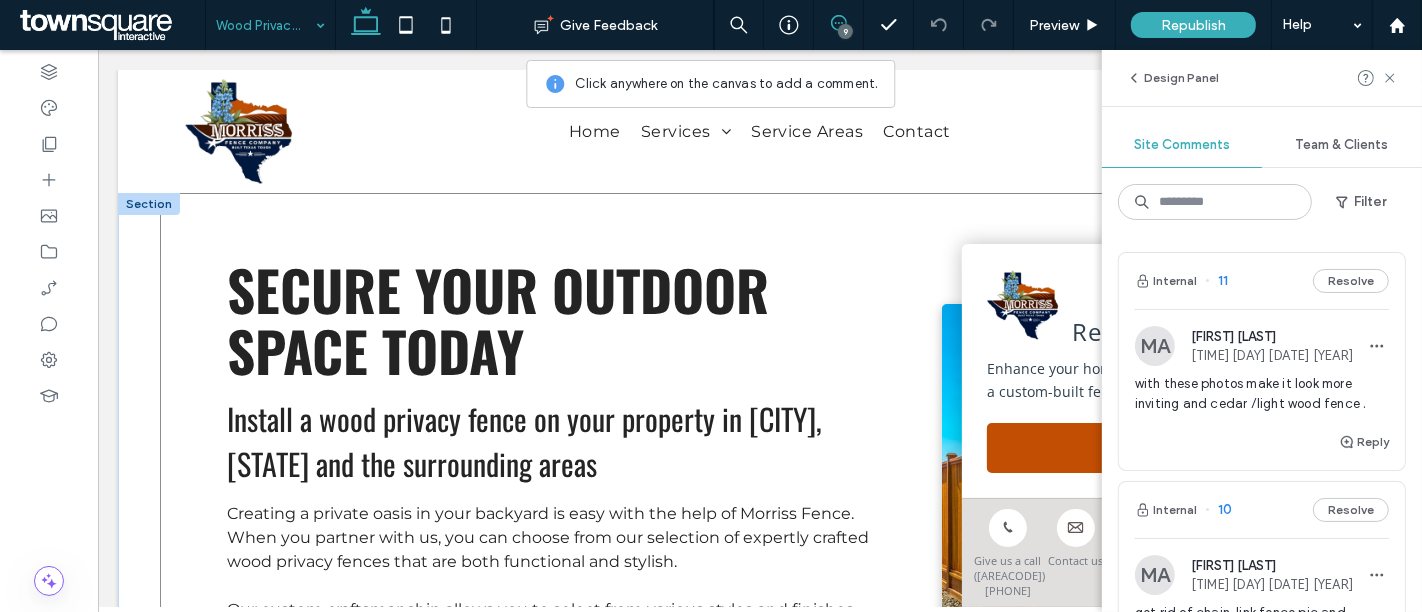 click on "Secure Your Outdoor Space Today
Install a wood privacy fence on your property in
Buda, TX and the surrounding areas
Creating a private oasis in your backyard is easy with the help of Morriss Fence. When you partner with us, you can choose from our selection of expertly crafted wood privacy fences that are both functional and stylish.
Our custom craftsmanship allows you to select from various styles and finishes, making your fence a true reflection of your taste. Whether you want a traditional vertical fence or a modern horizontal style, we'll make sure you get the results you want.
Contact us to explore your wood privacy fence options today! We serve residents in Buda, Kyle and the surrounding Austin area.
Free Estimates" at bounding box center (759, 548) 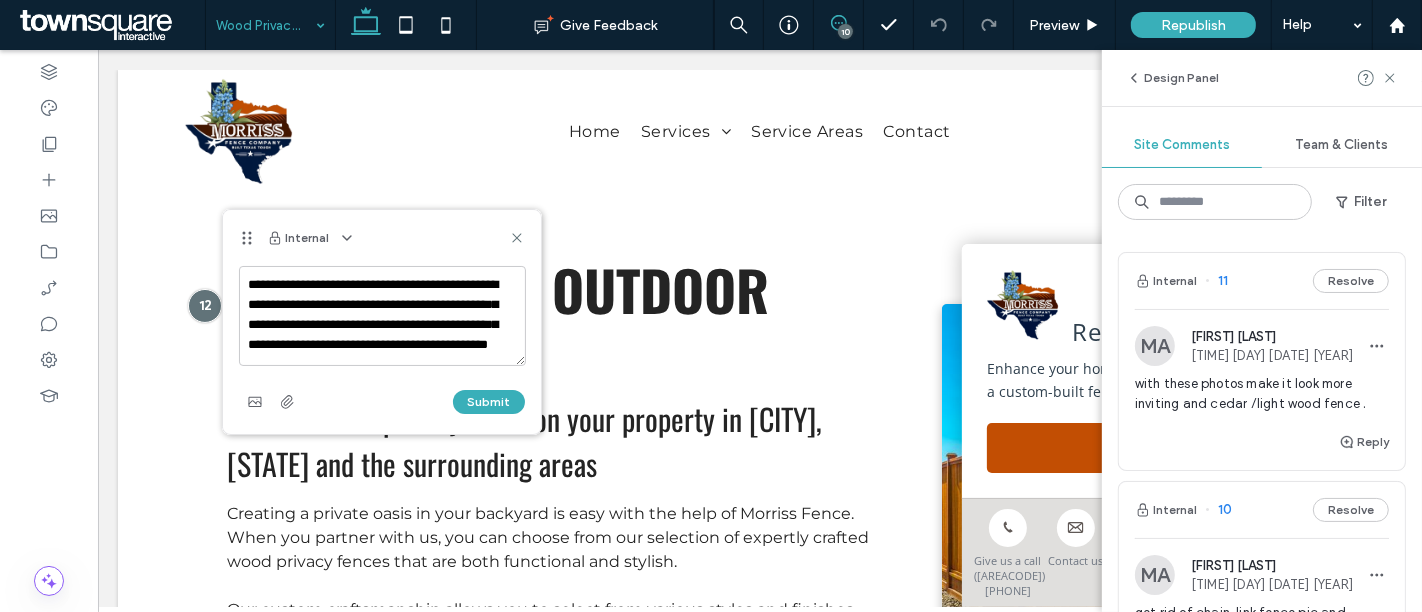 scroll, scrollTop: 0, scrollLeft: 0, axis: both 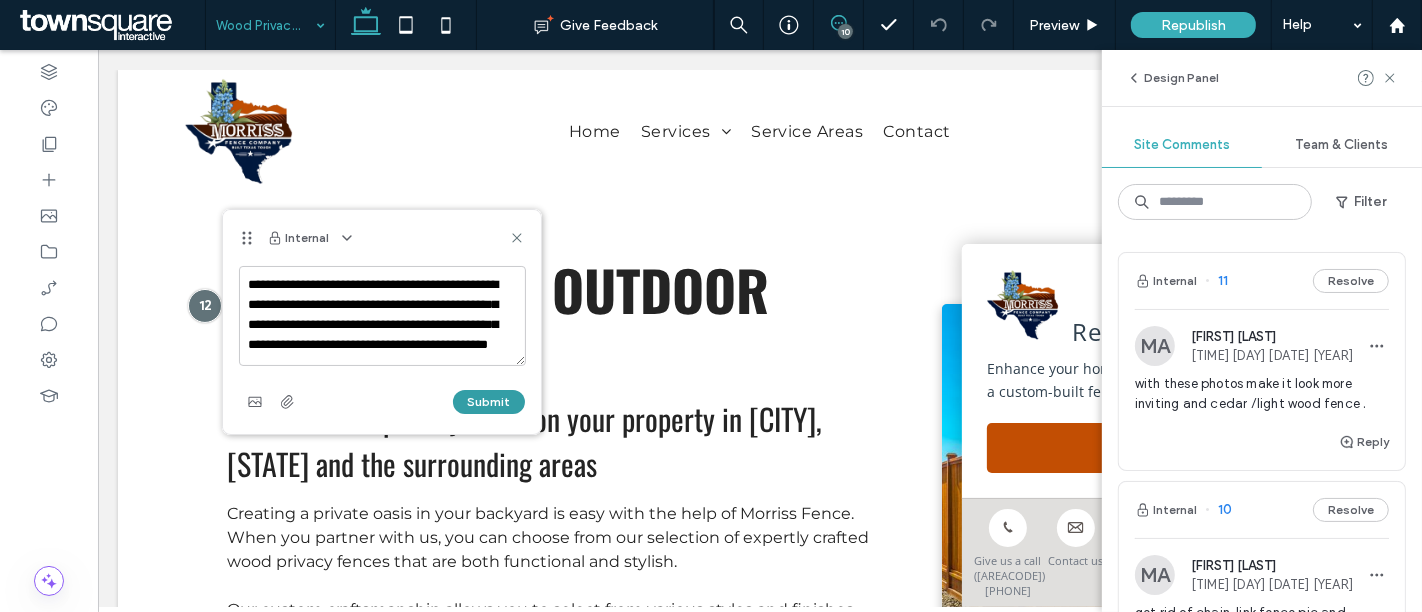 type on "**********" 